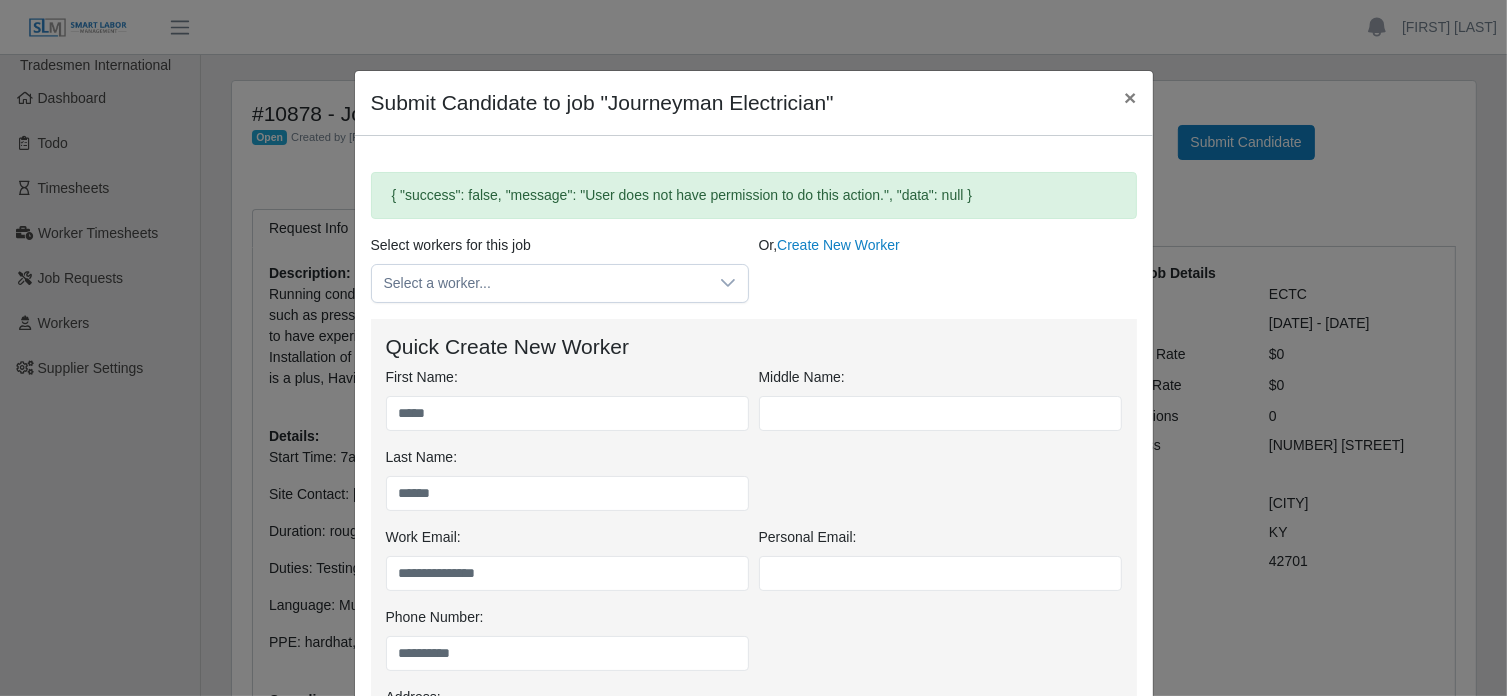 scroll, scrollTop: 0, scrollLeft: 0, axis: both 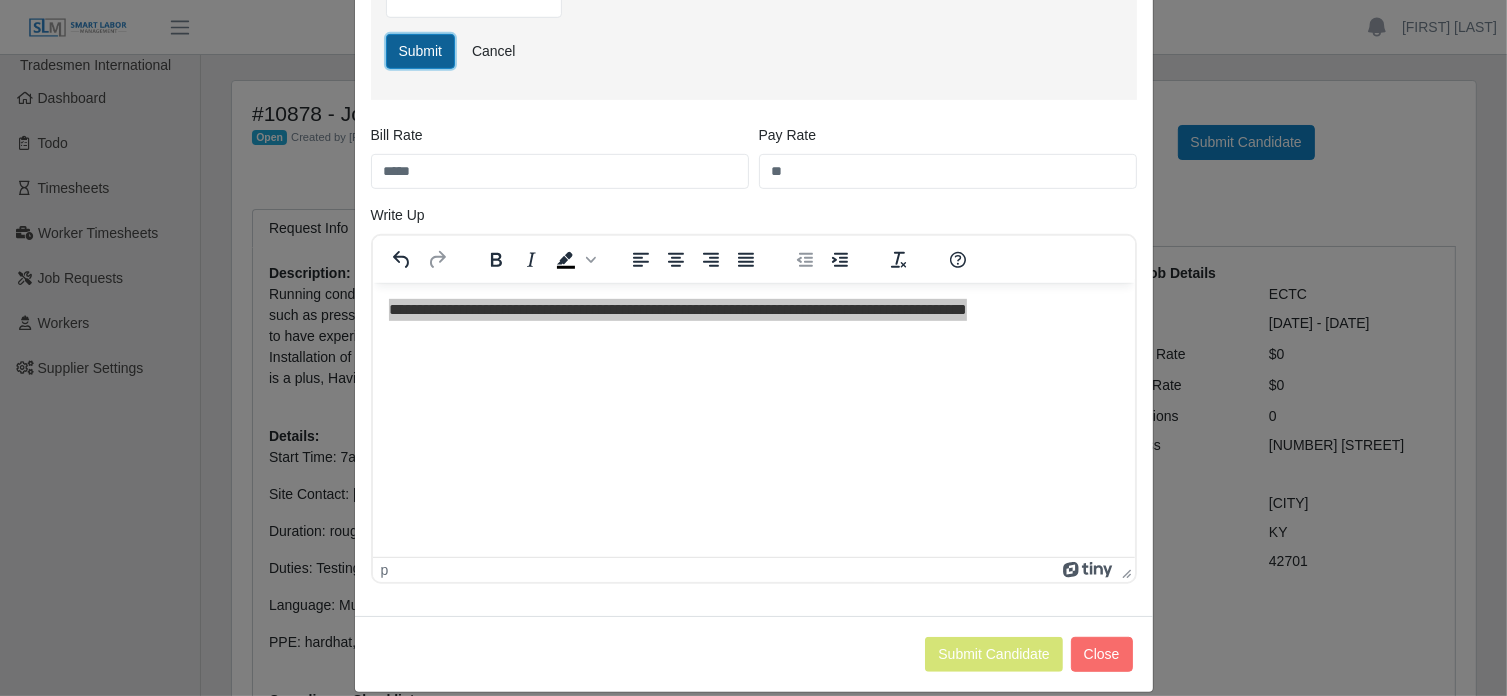 click on "Submit" at bounding box center [421, 51] 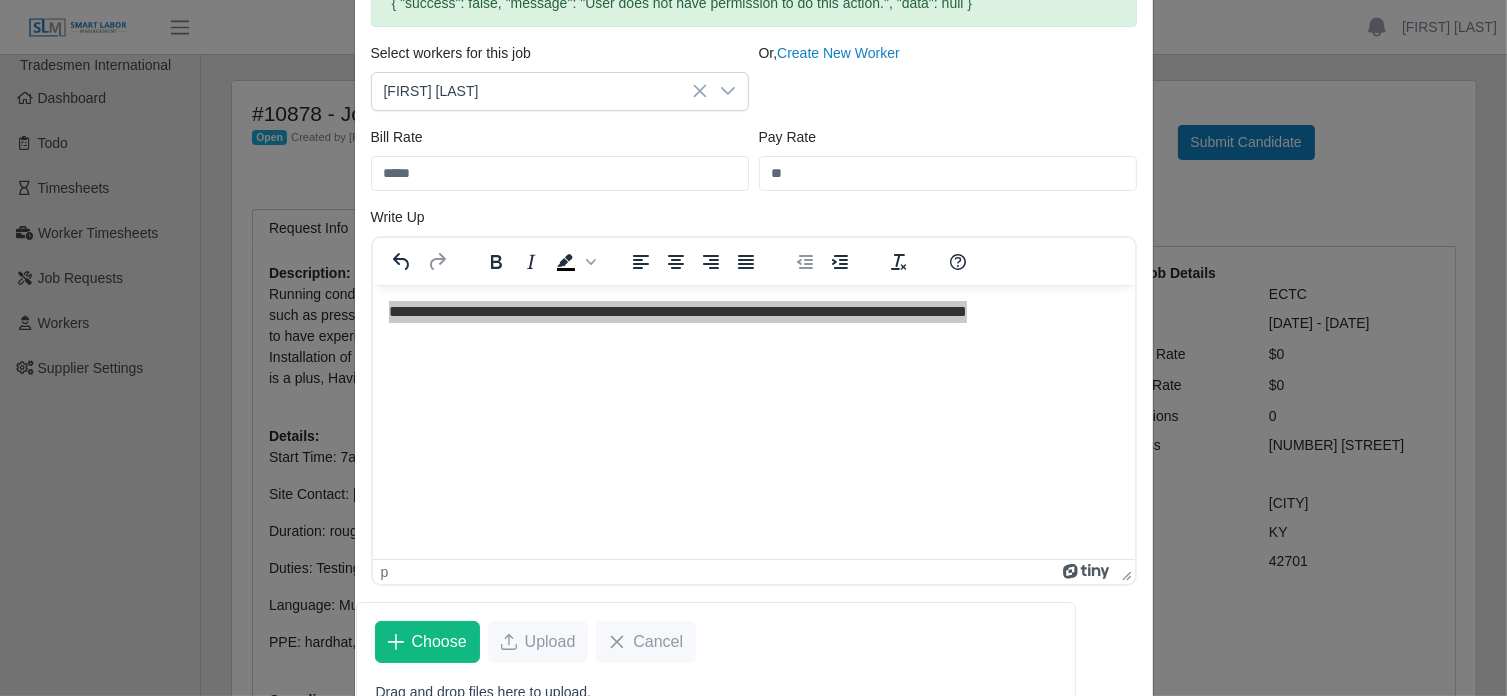 scroll, scrollTop: 722, scrollLeft: 0, axis: vertical 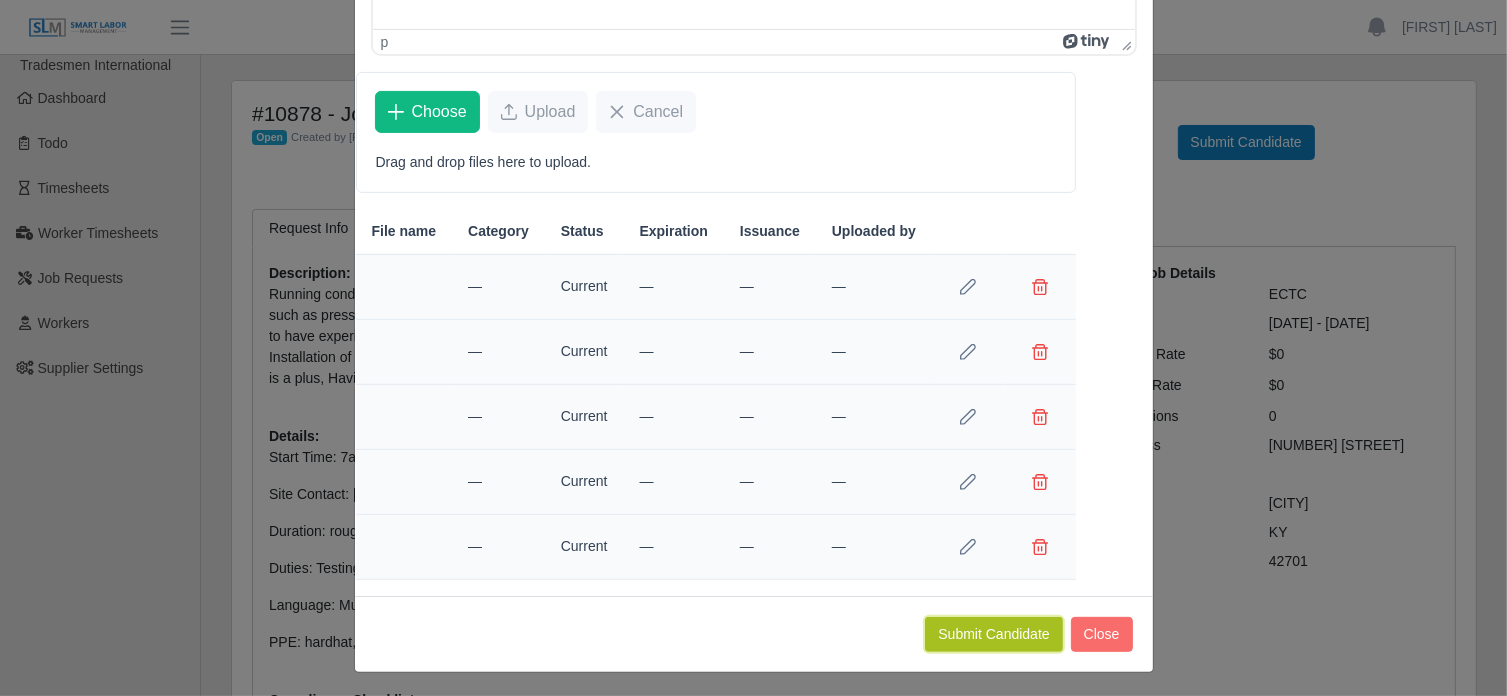 click on "Submit Candidate" 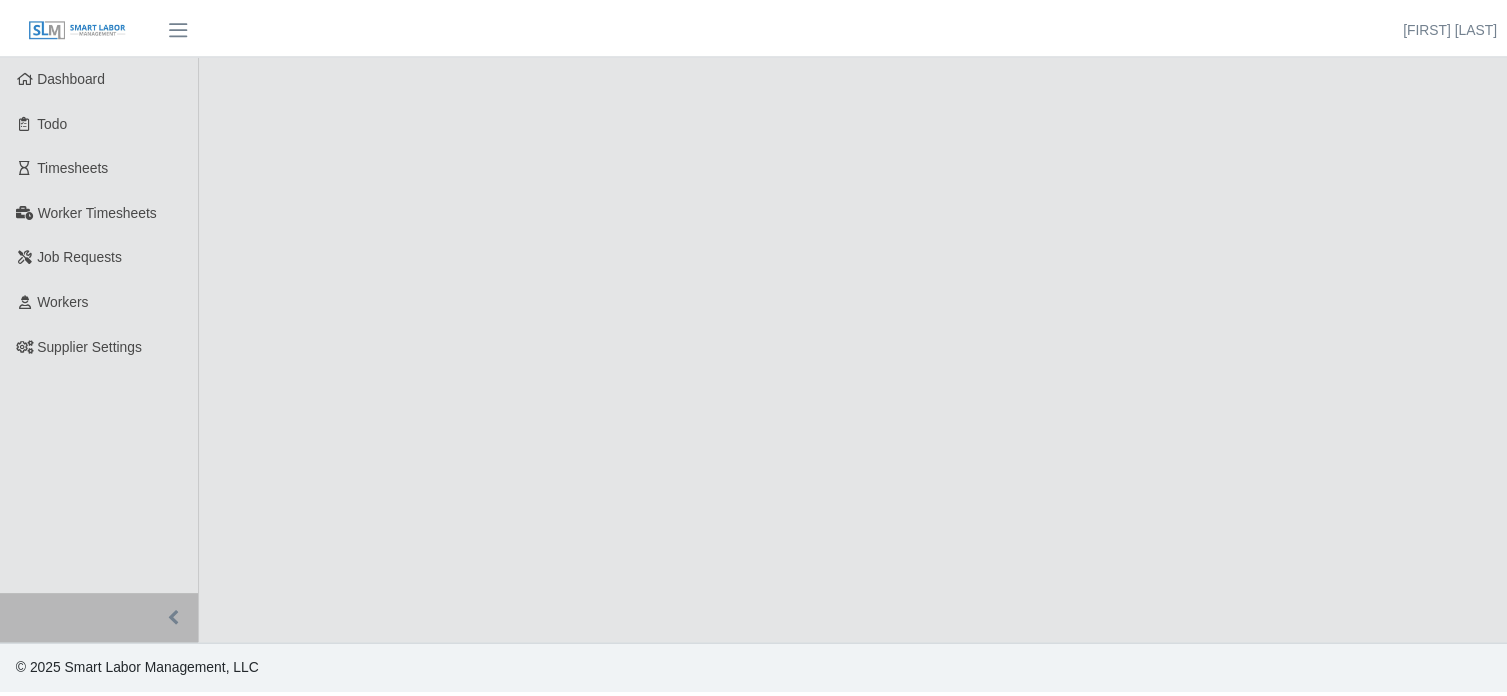 scroll, scrollTop: 0, scrollLeft: 0, axis: both 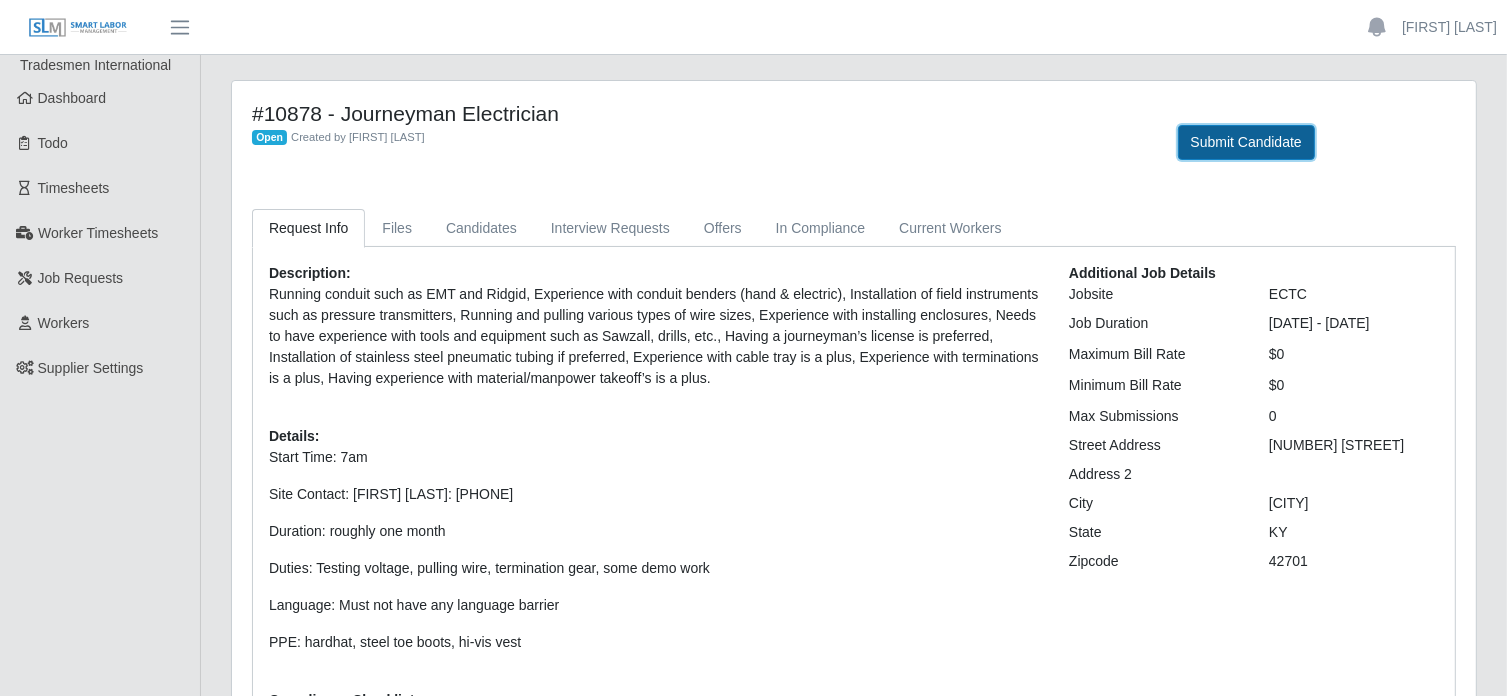 click on "Submit Candidate" at bounding box center (1246, 142) 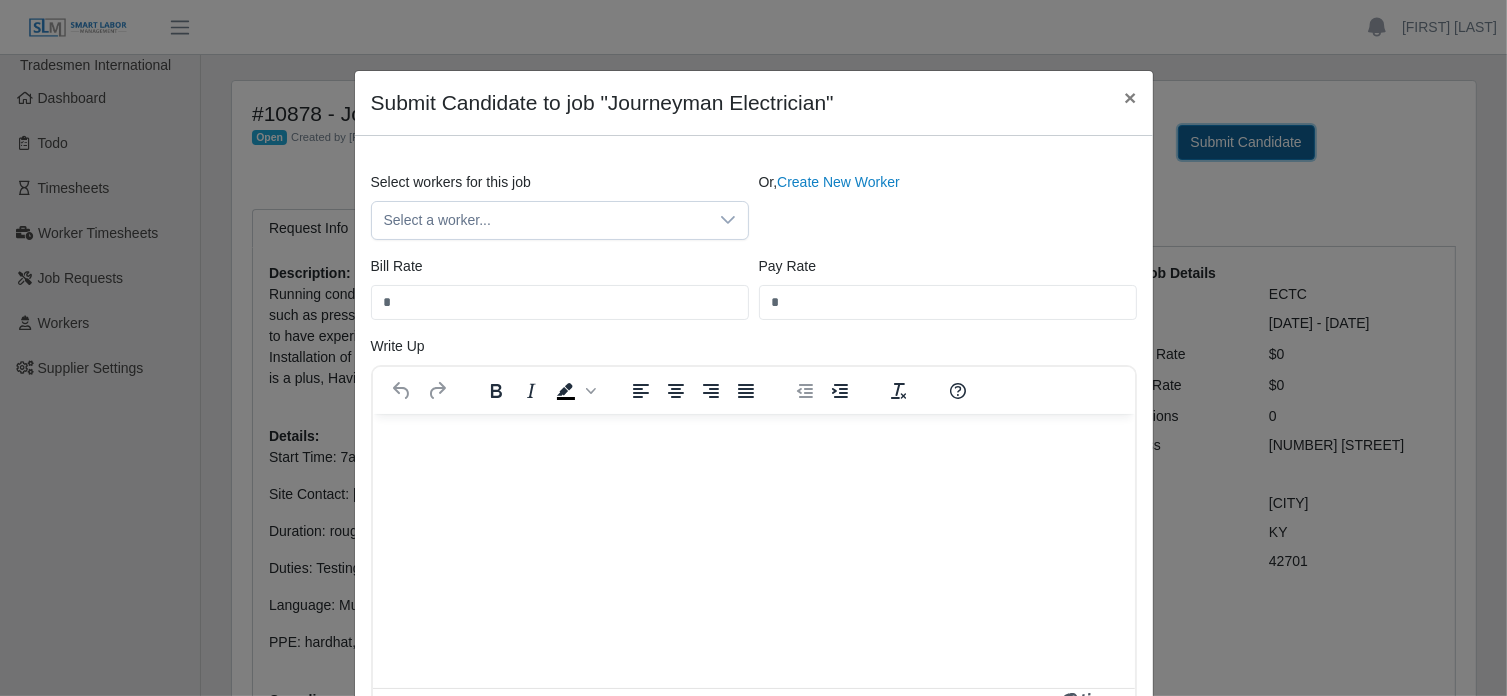 scroll, scrollTop: 0, scrollLeft: 0, axis: both 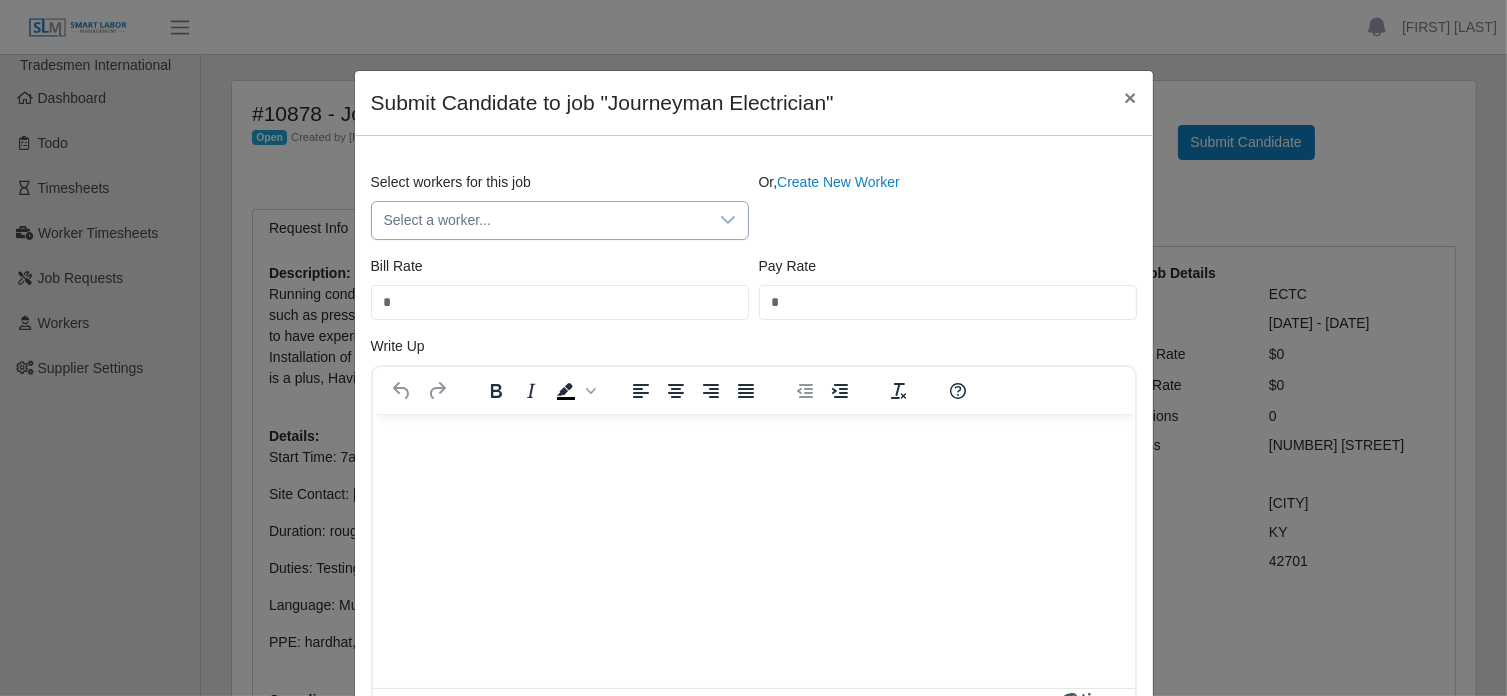 click on "Select a worker..." at bounding box center [540, 220] 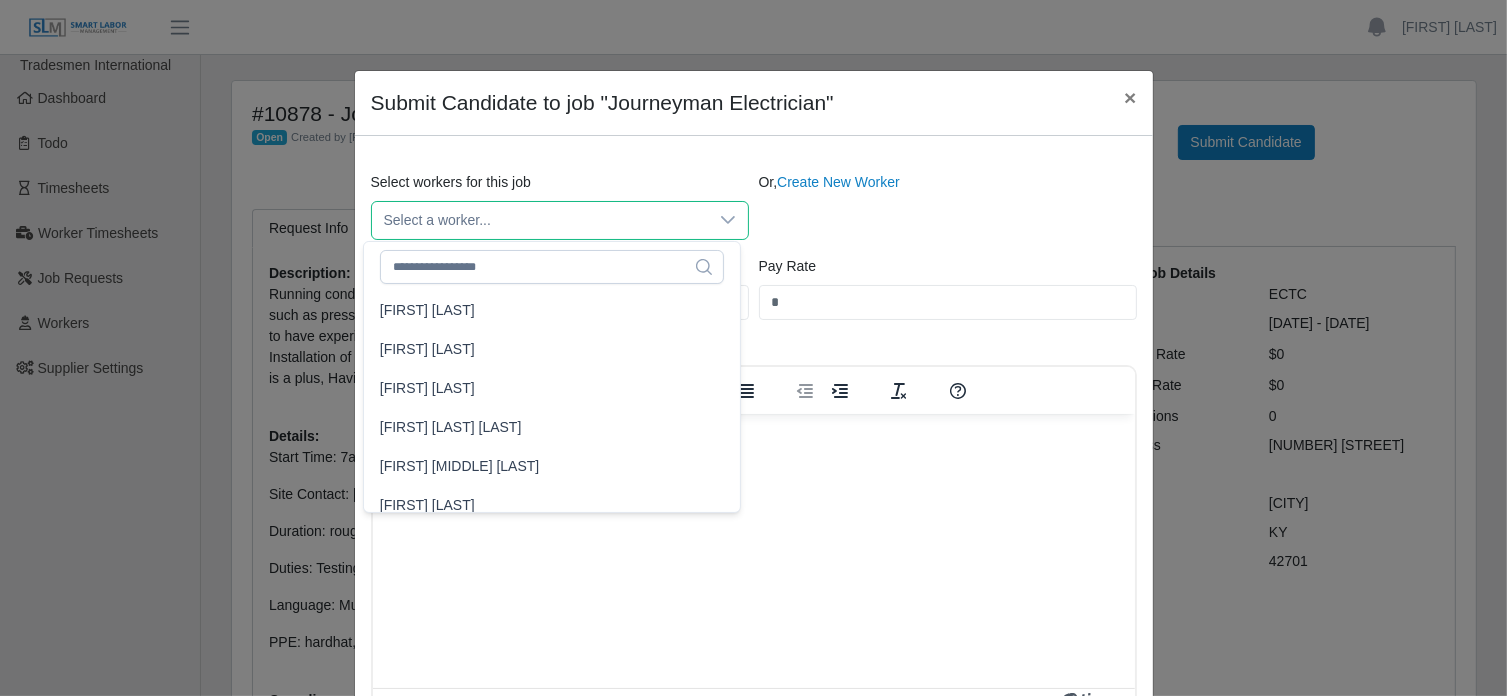 scroll, scrollTop: 8708, scrollLeft: 0, axis: vertical 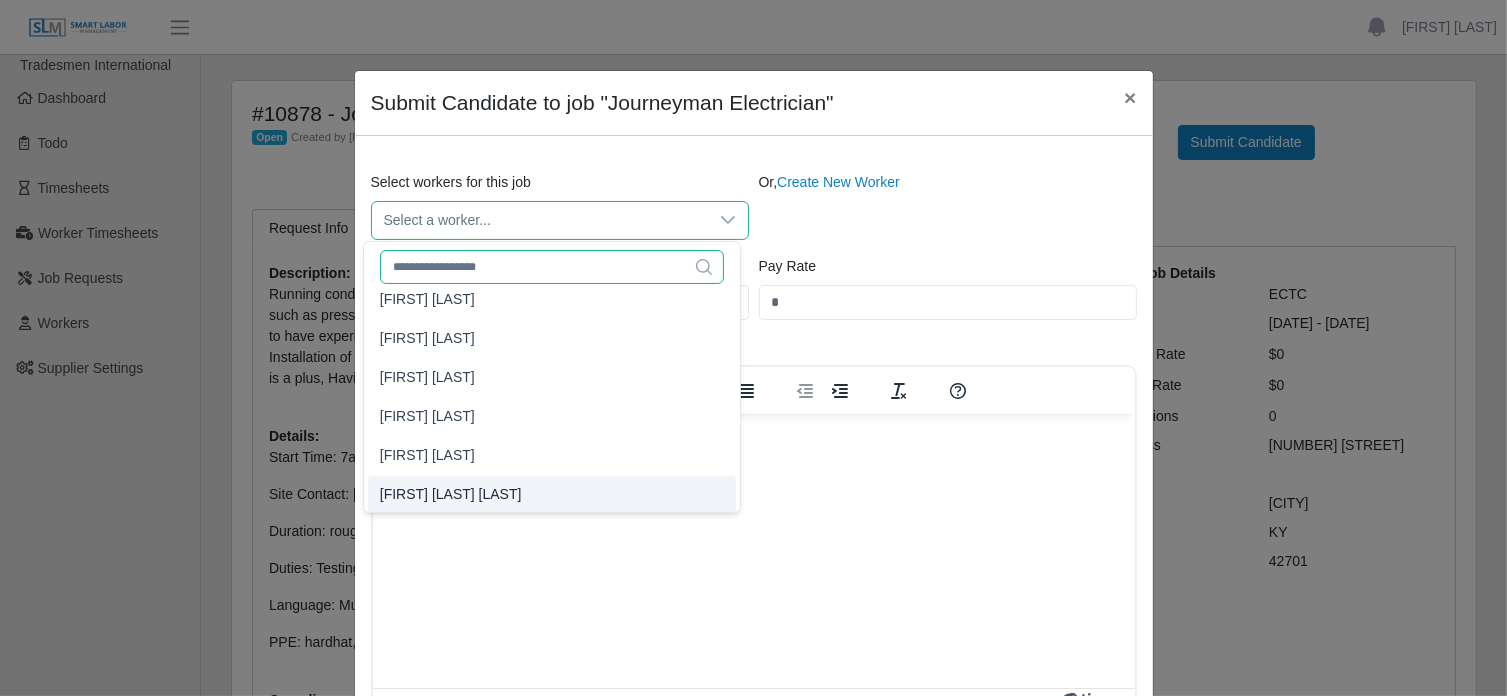 click 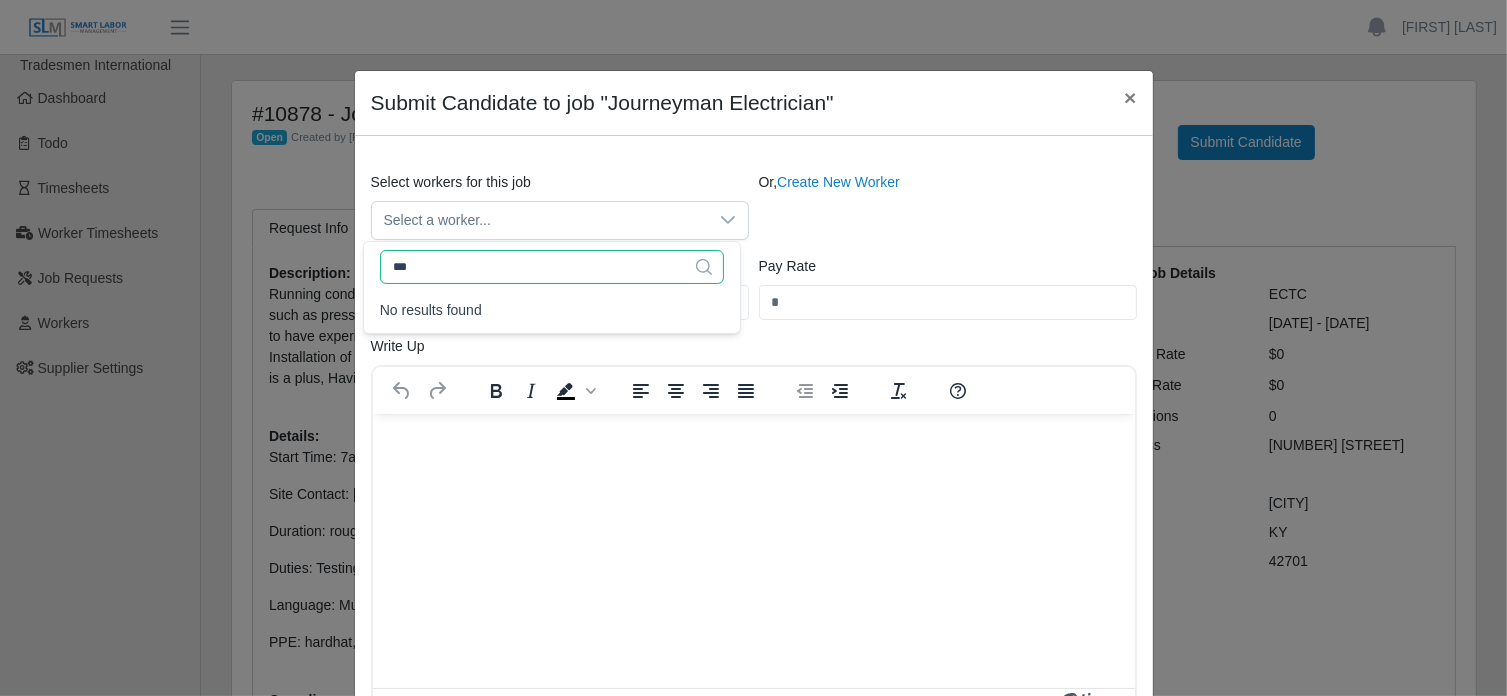 scroll, scrollTop: 0, scrollLeft: 0, axis: both 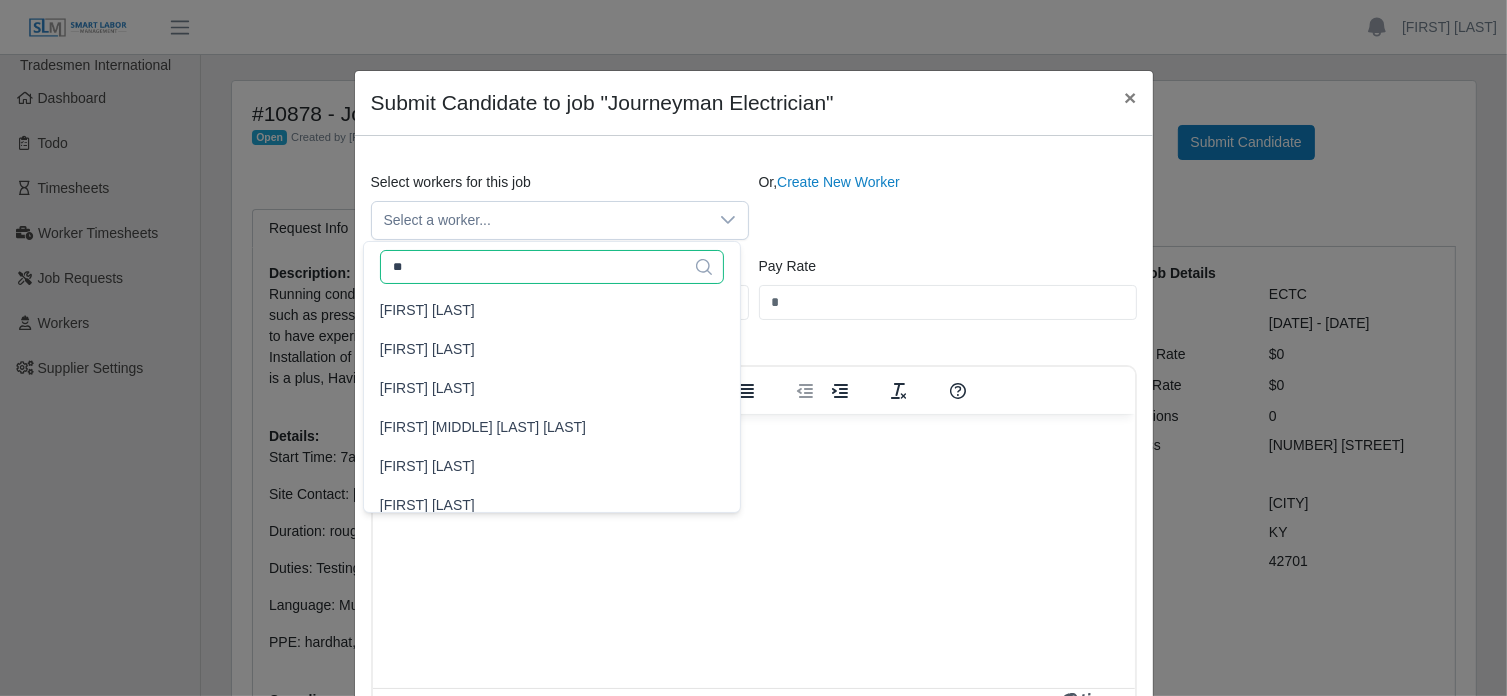 type on "*" 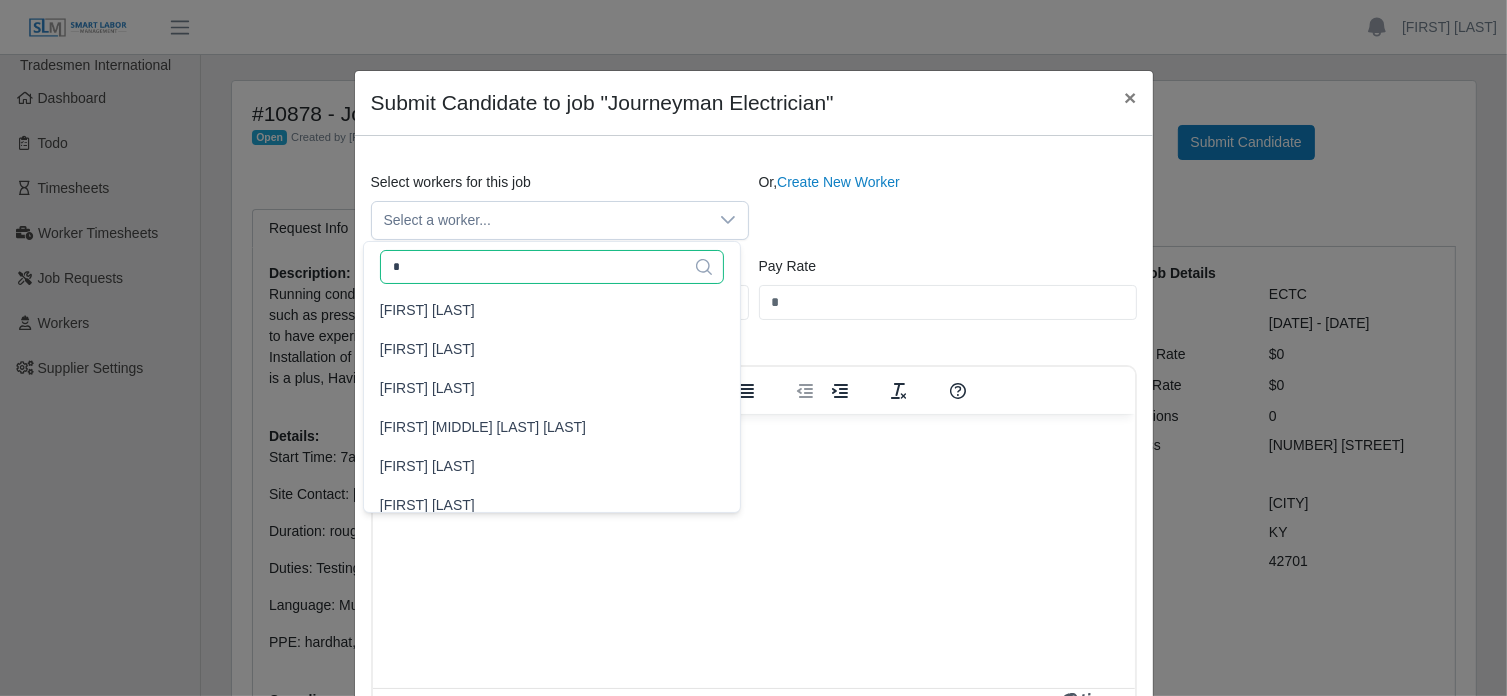 type 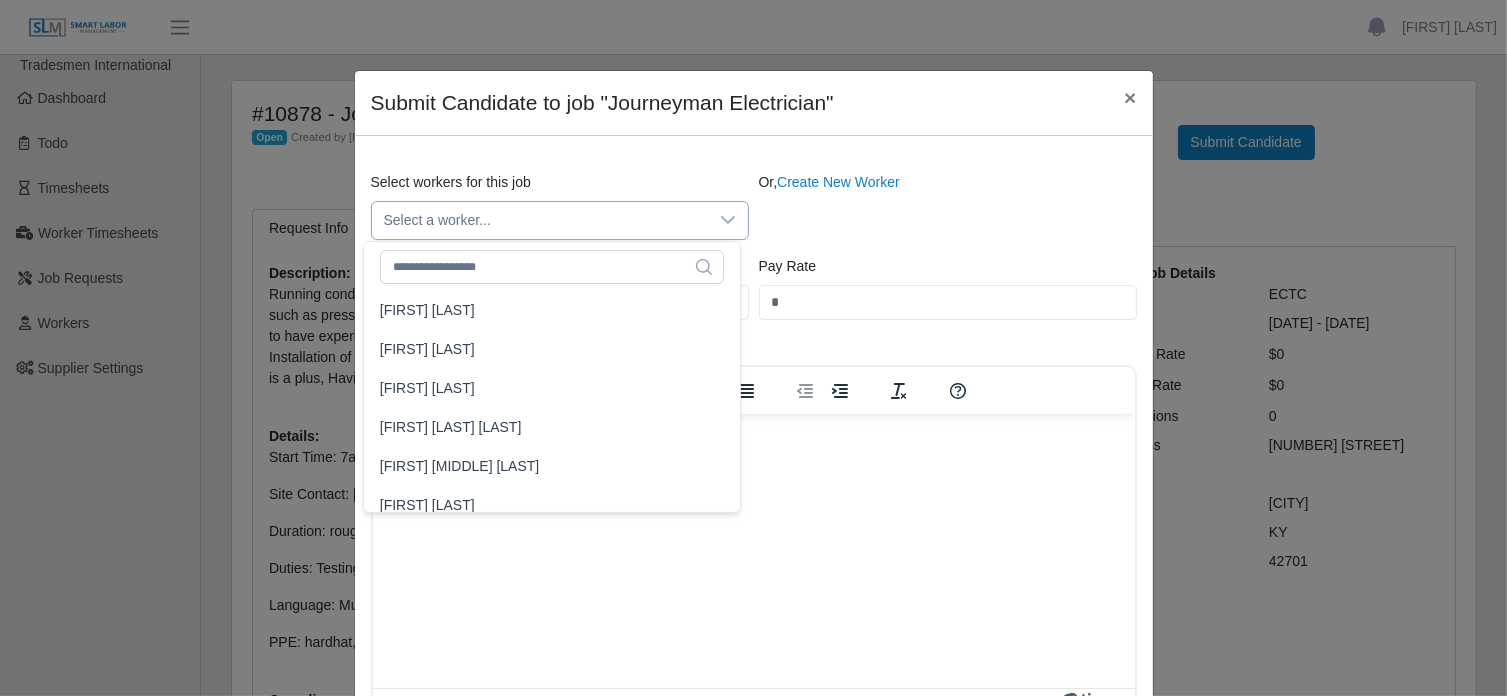 click on "Select a worker..." at bounding box center (540, 220) 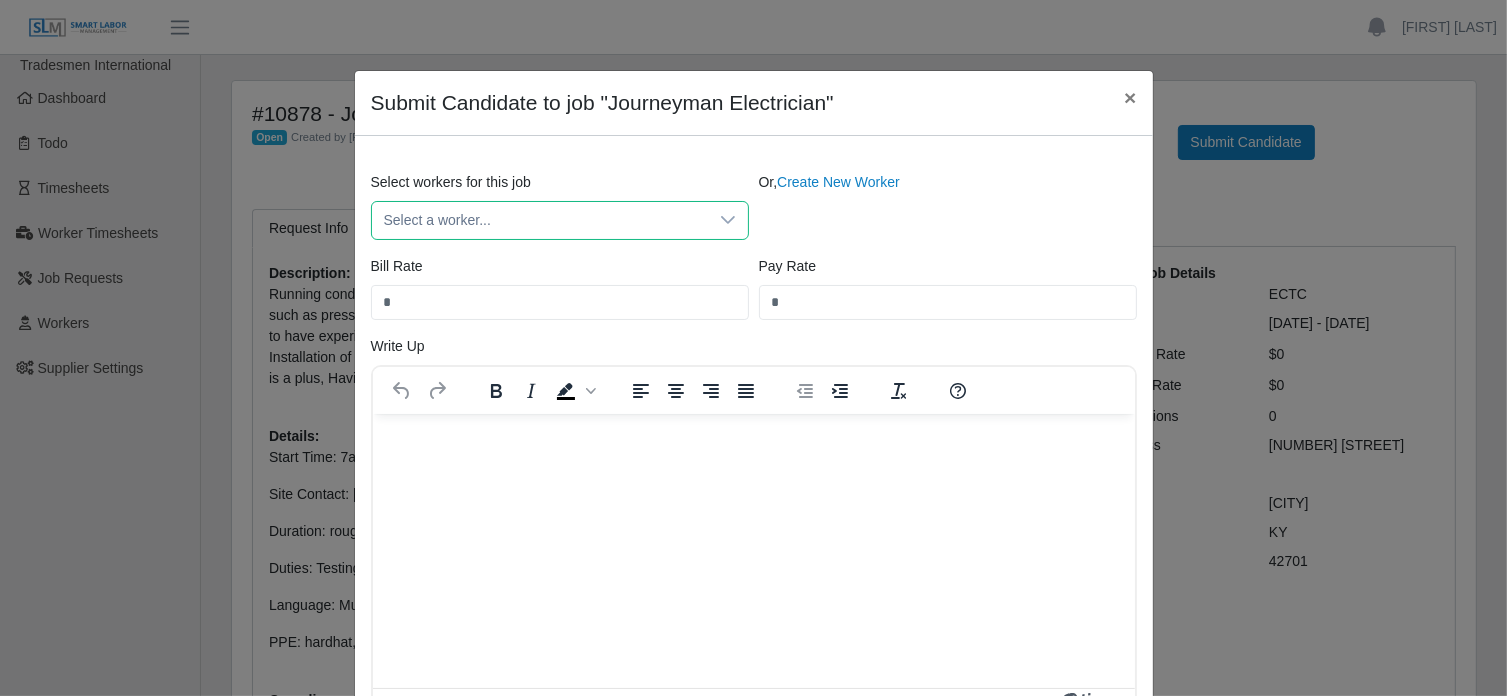click on "Select a worker..." at bounding box center [540, 220] 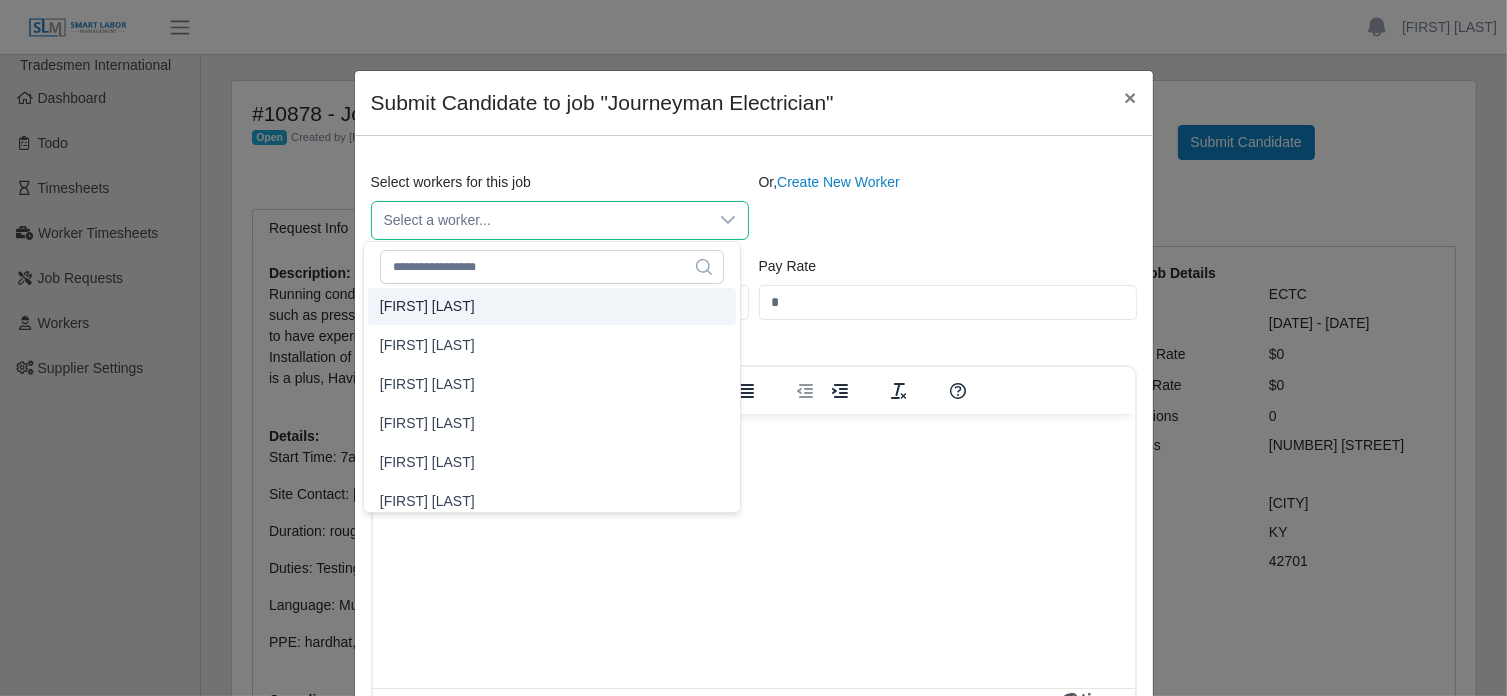 scroll, scrollTop: 6516, scrollLeft: 0, axis: vertical 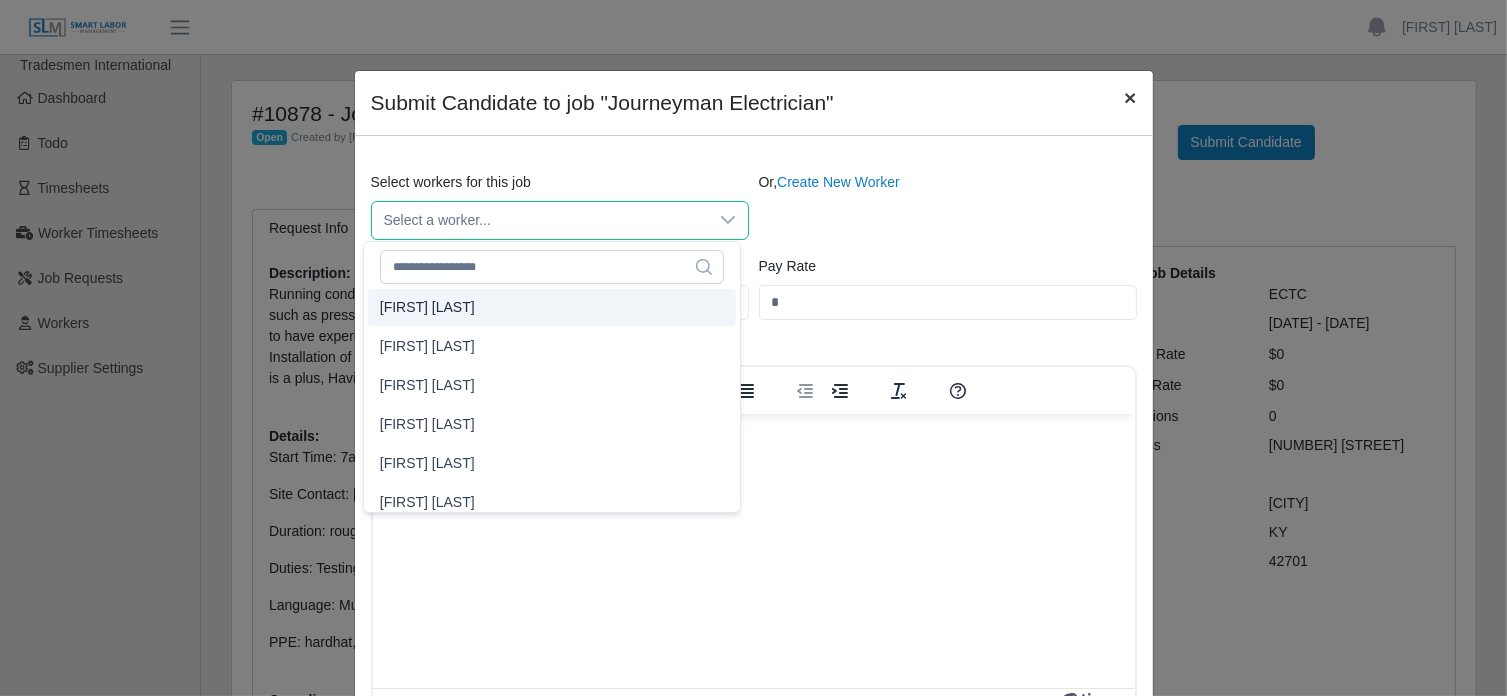 click on "×" at bounding box center [1130, 97] 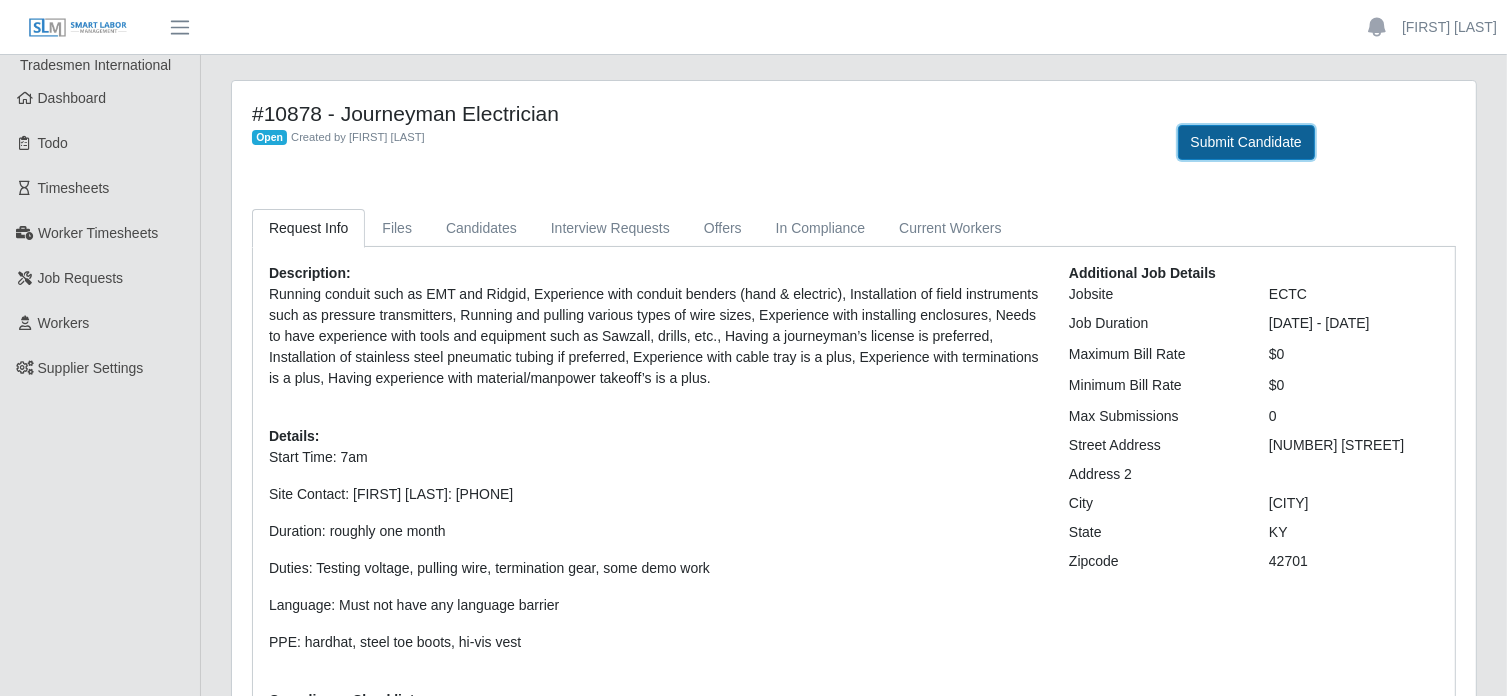 click on "Submit Candidate" at bounding box center (1246, 142) 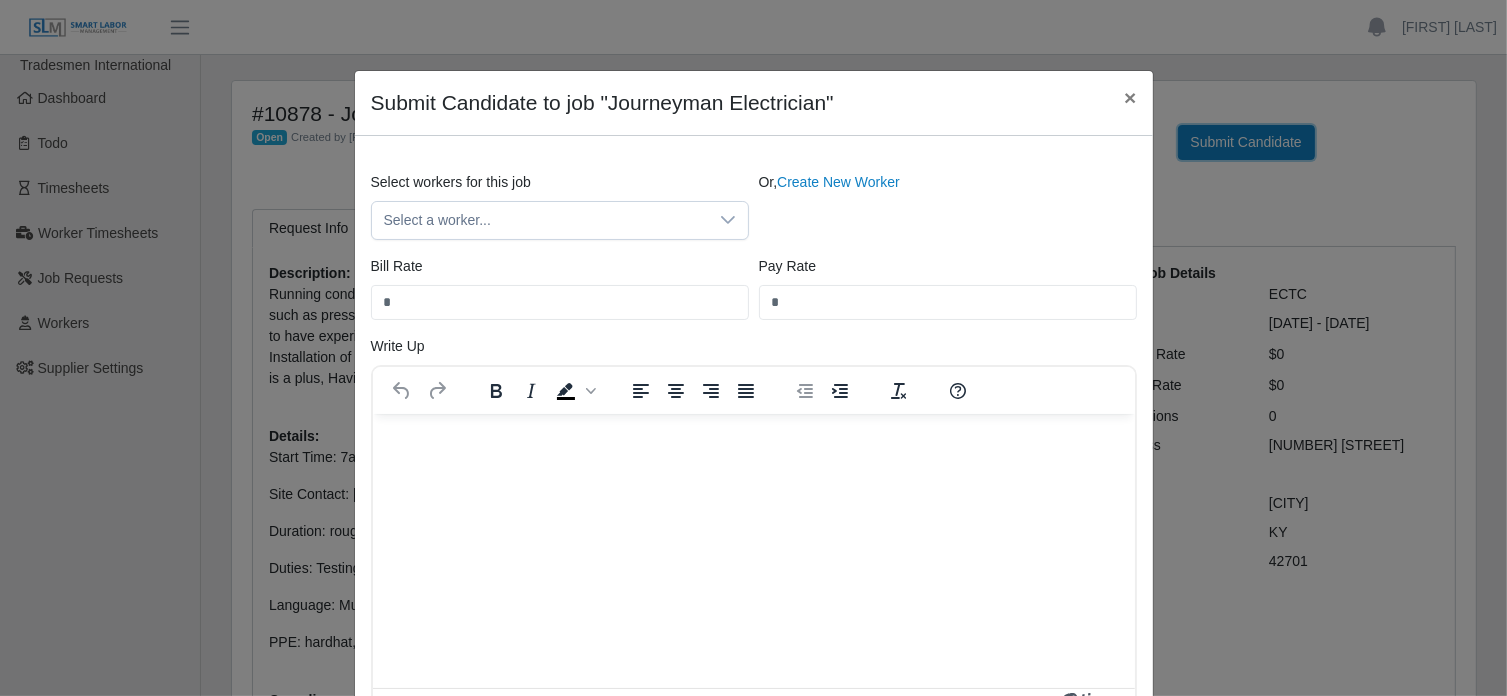 scroll, scrollTop: 0, scrollLeft: 0, axis: both 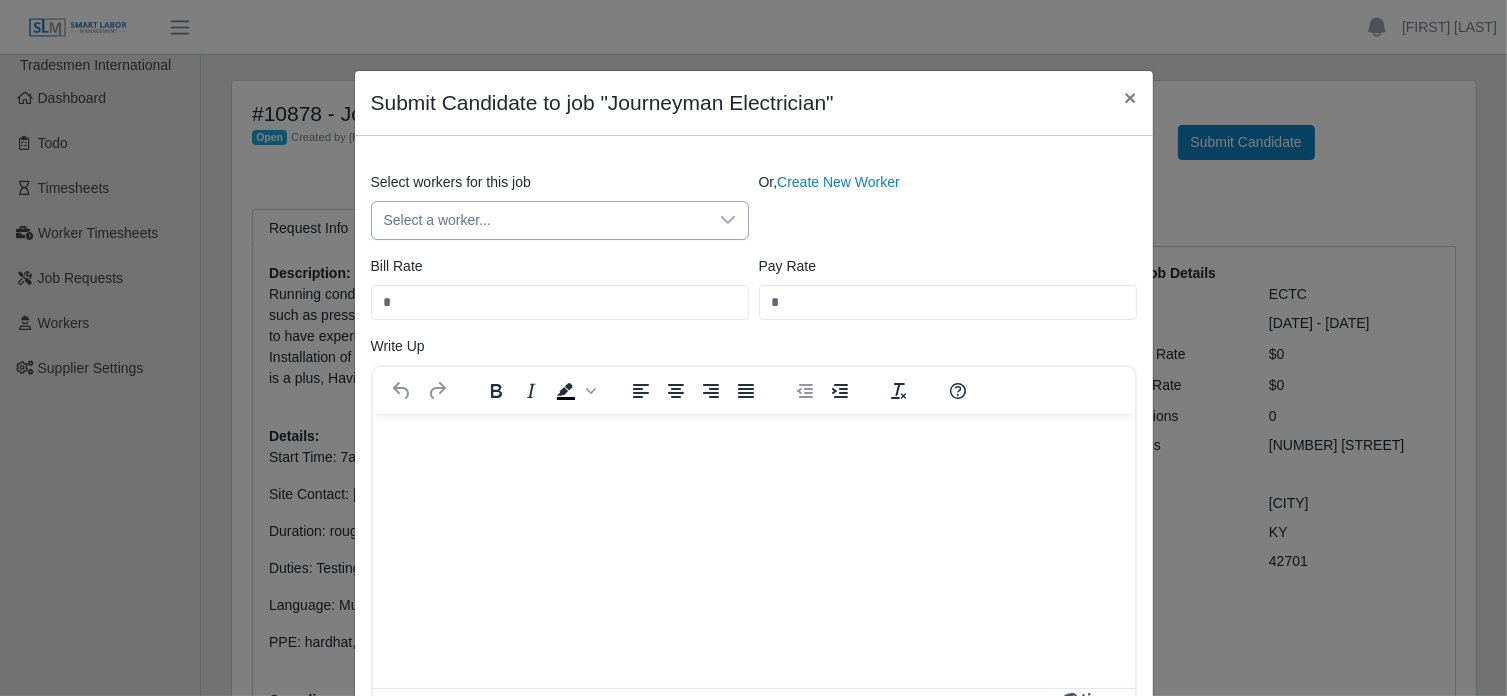 click on "Select a worker..." at bounding box center (540, 220) 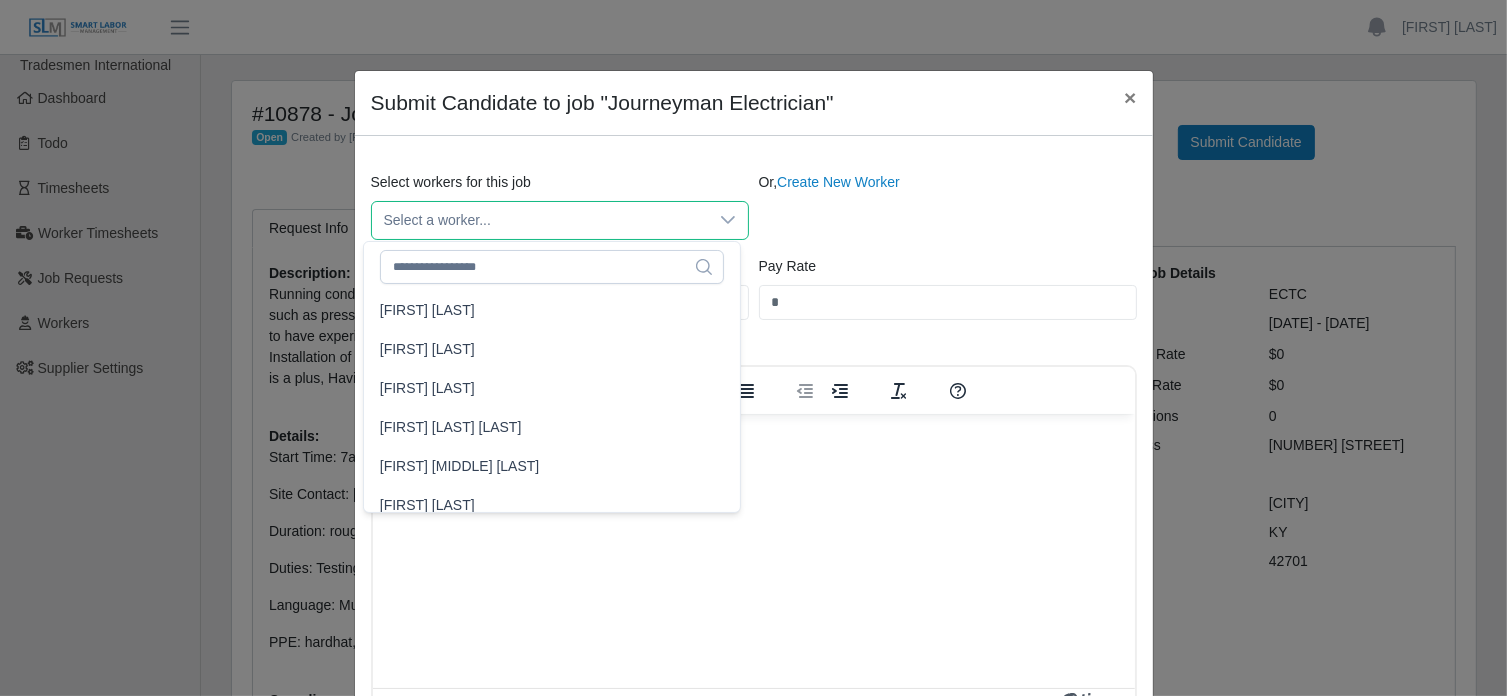 scroll, scrollTop: 8708, scrollLeft: 0, axis: vertical 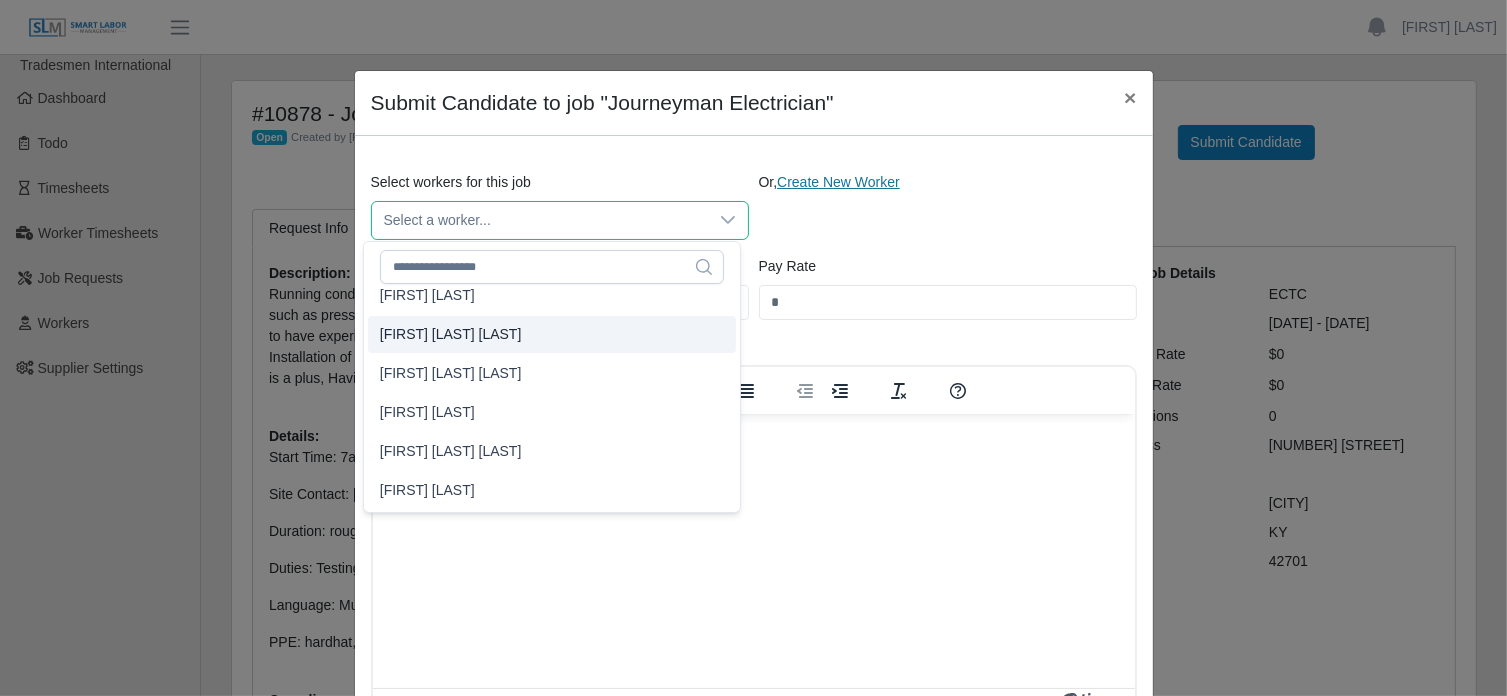 click on "Create New Worker" at bounding box center [838, 182] 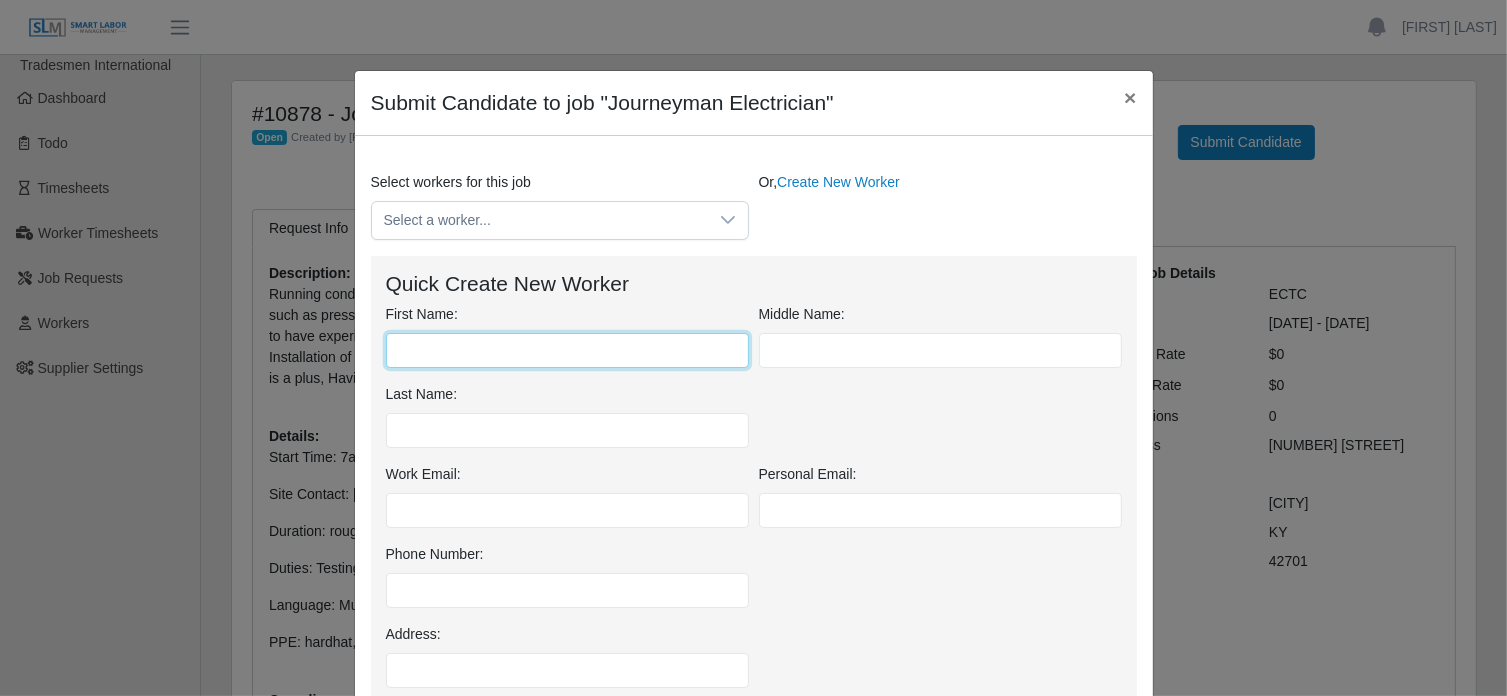 click on "First Name:" at bounding box center [567, 350] 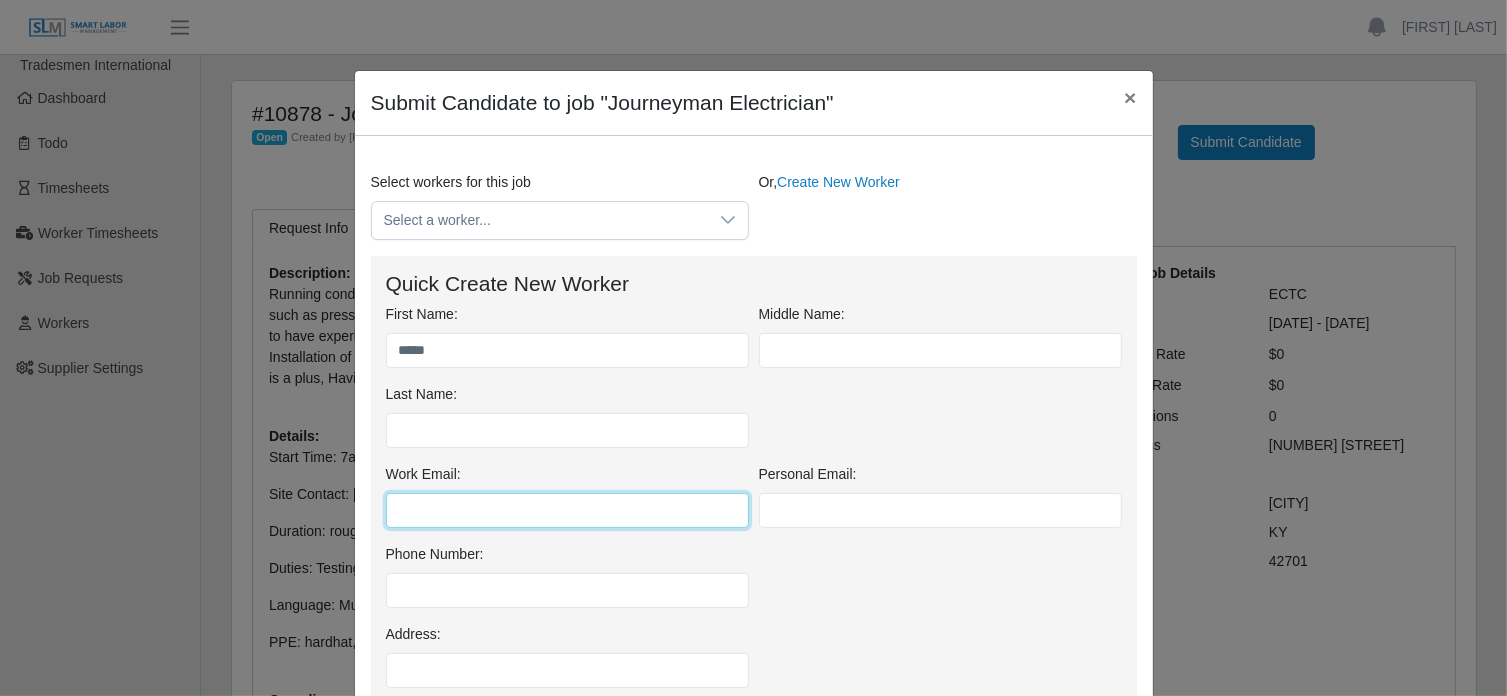click on "Work Email:" at bounding box center (567, 510) 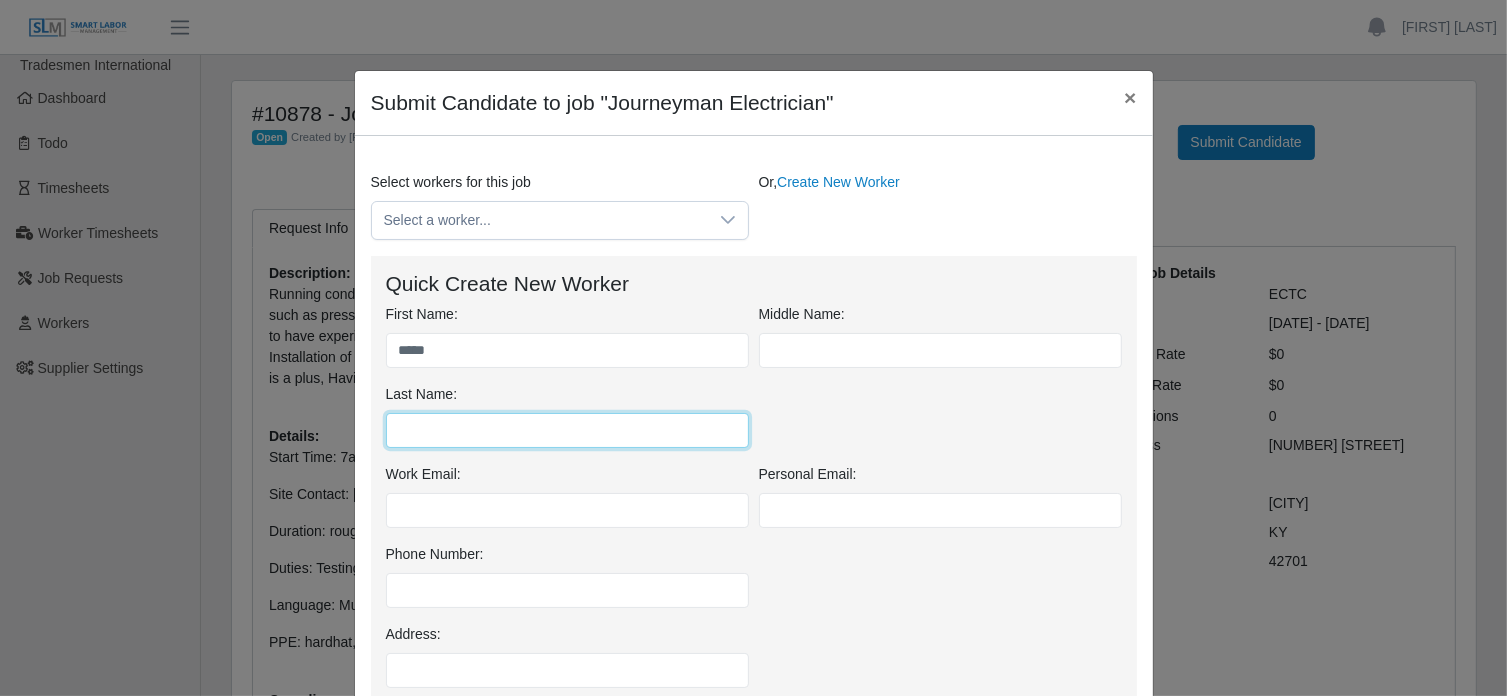 click on "Last Name:" at bounding box center (567, 430) 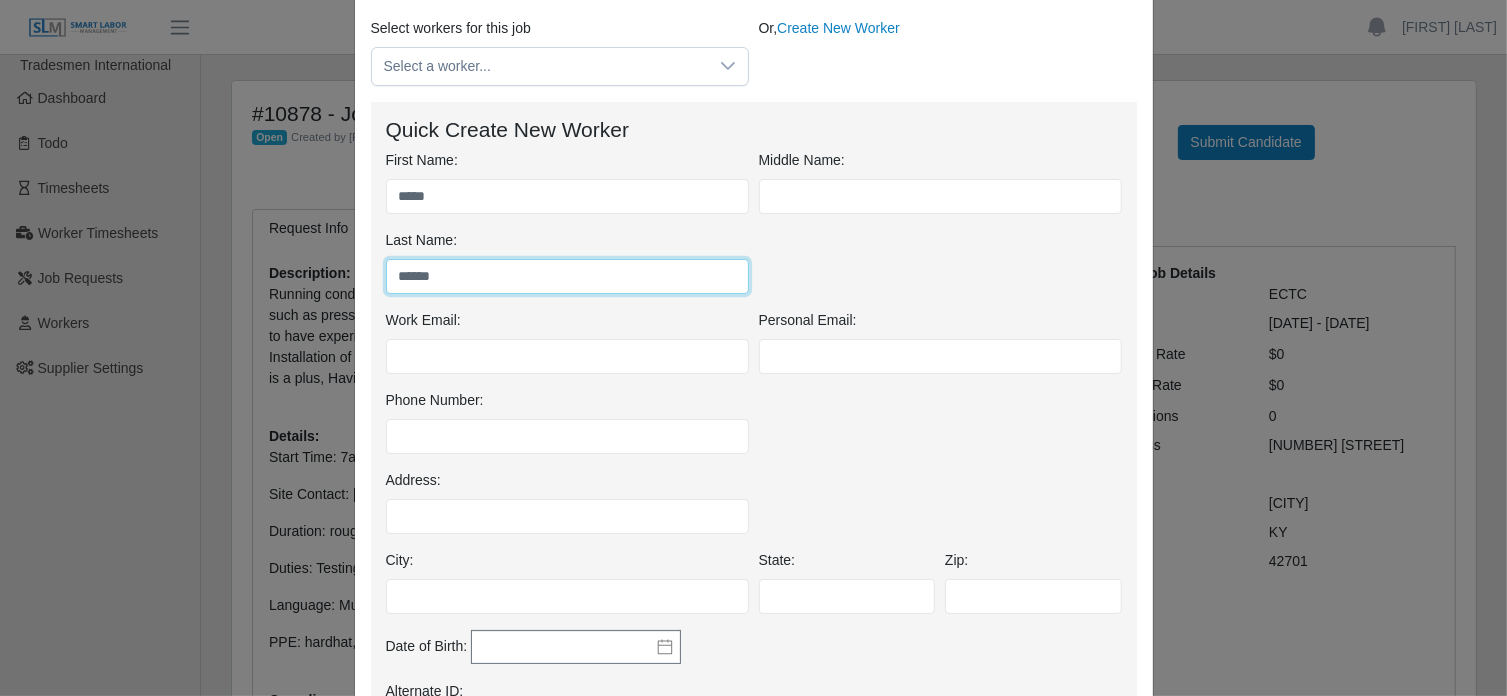 scroll, scrollTop: 161, scrollLeft: 0, axis: vertical 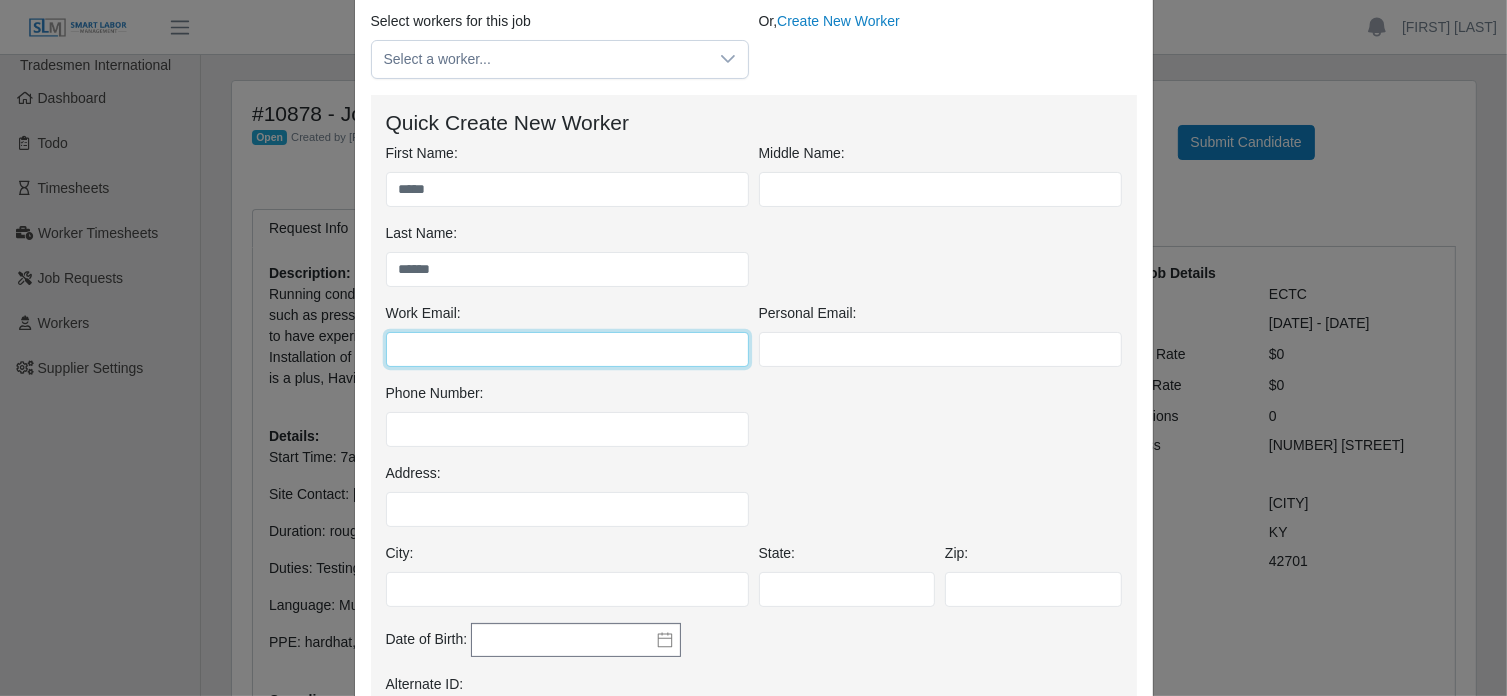 click on "Work Email:" at bounding box center [567, 349] 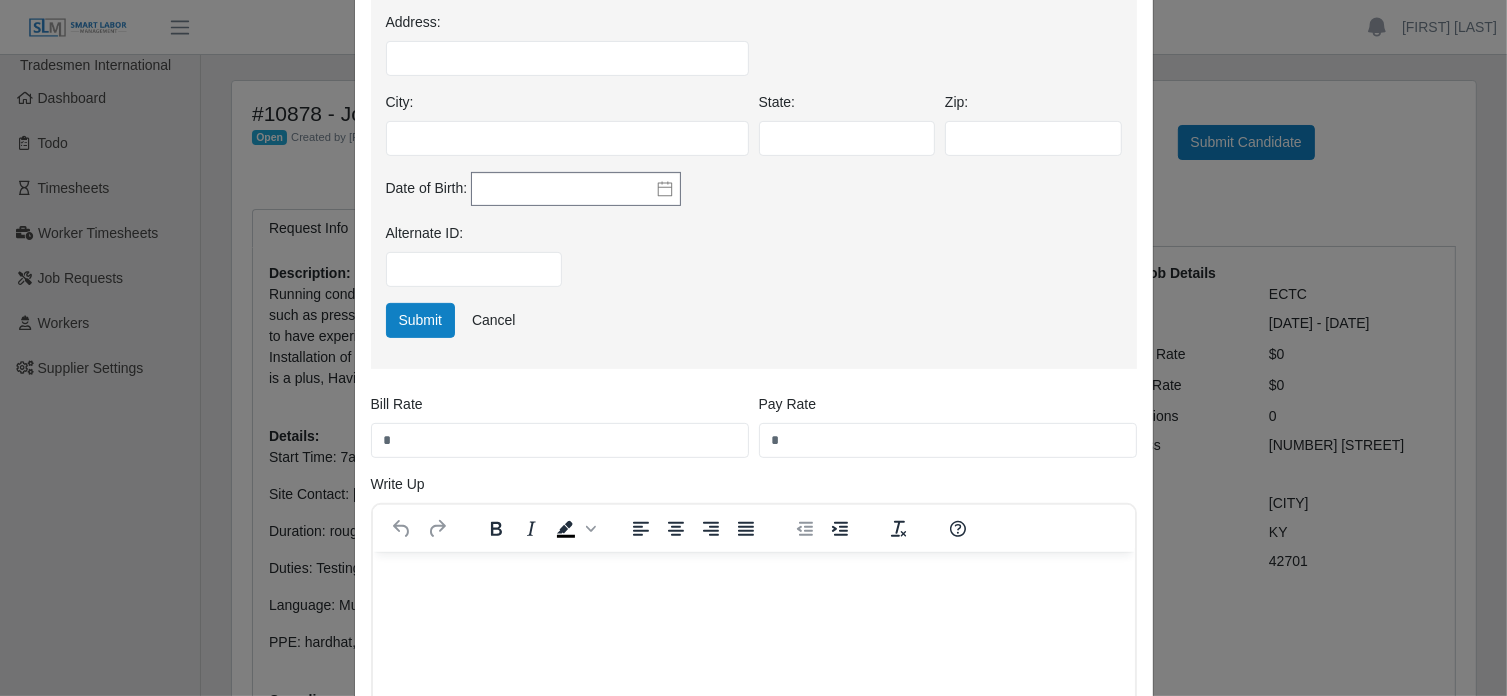 scroll, scrollTop: 701, scrollLeft: 0, axis: vertical 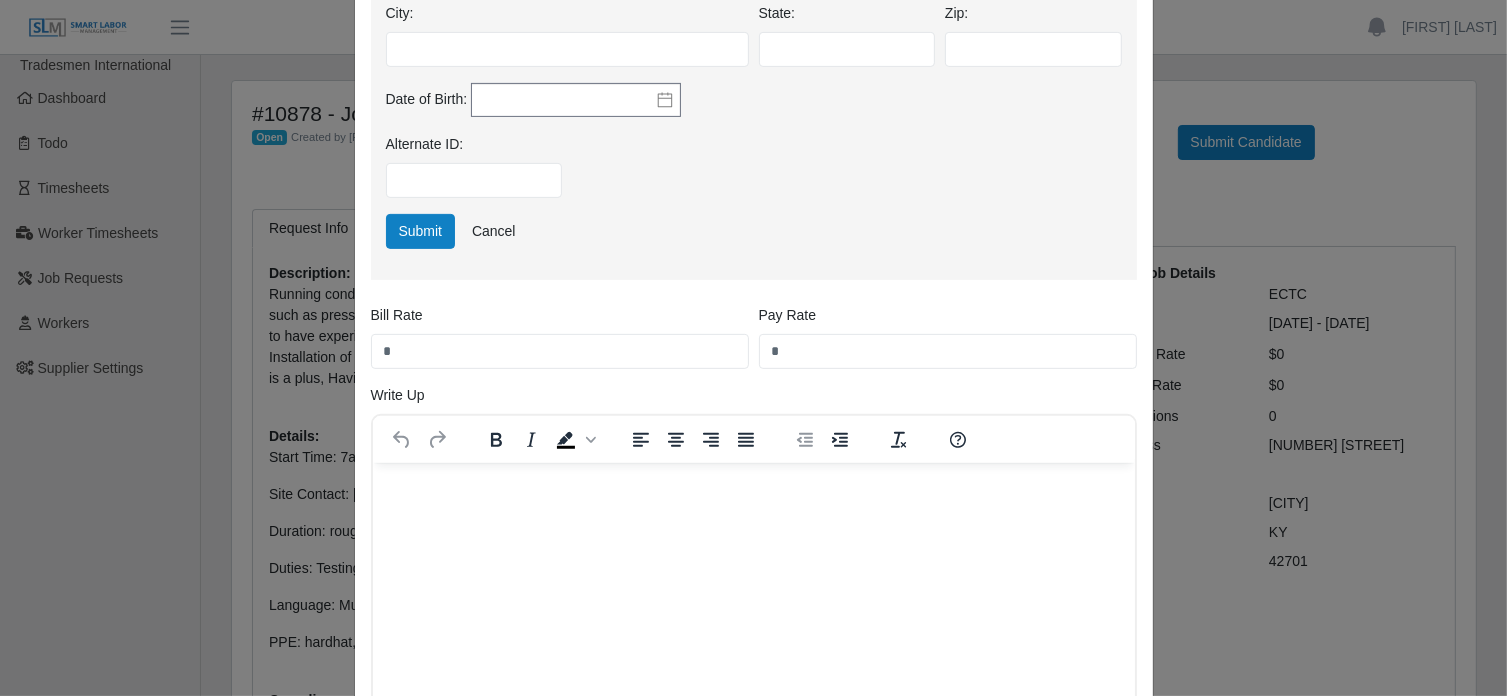 type on "**********" 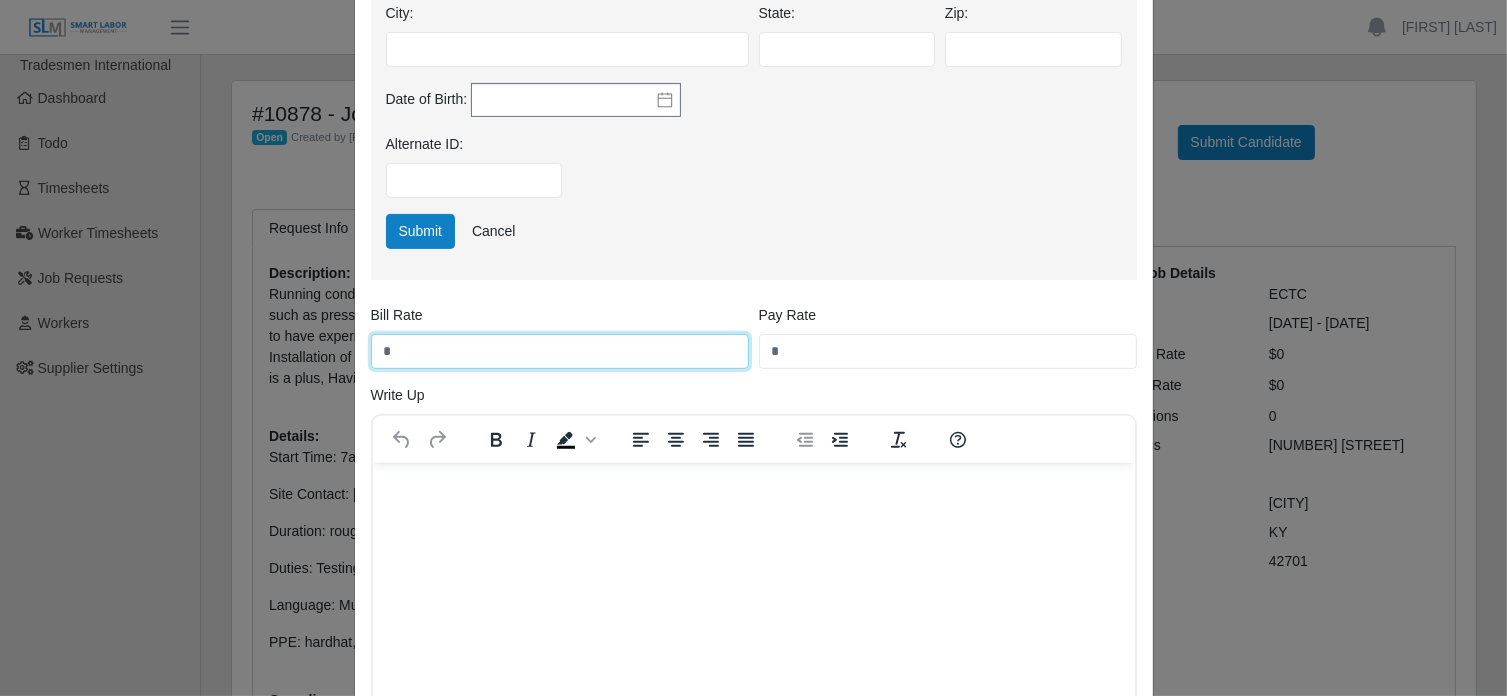 click on "*" at bounding box center [560, 351] 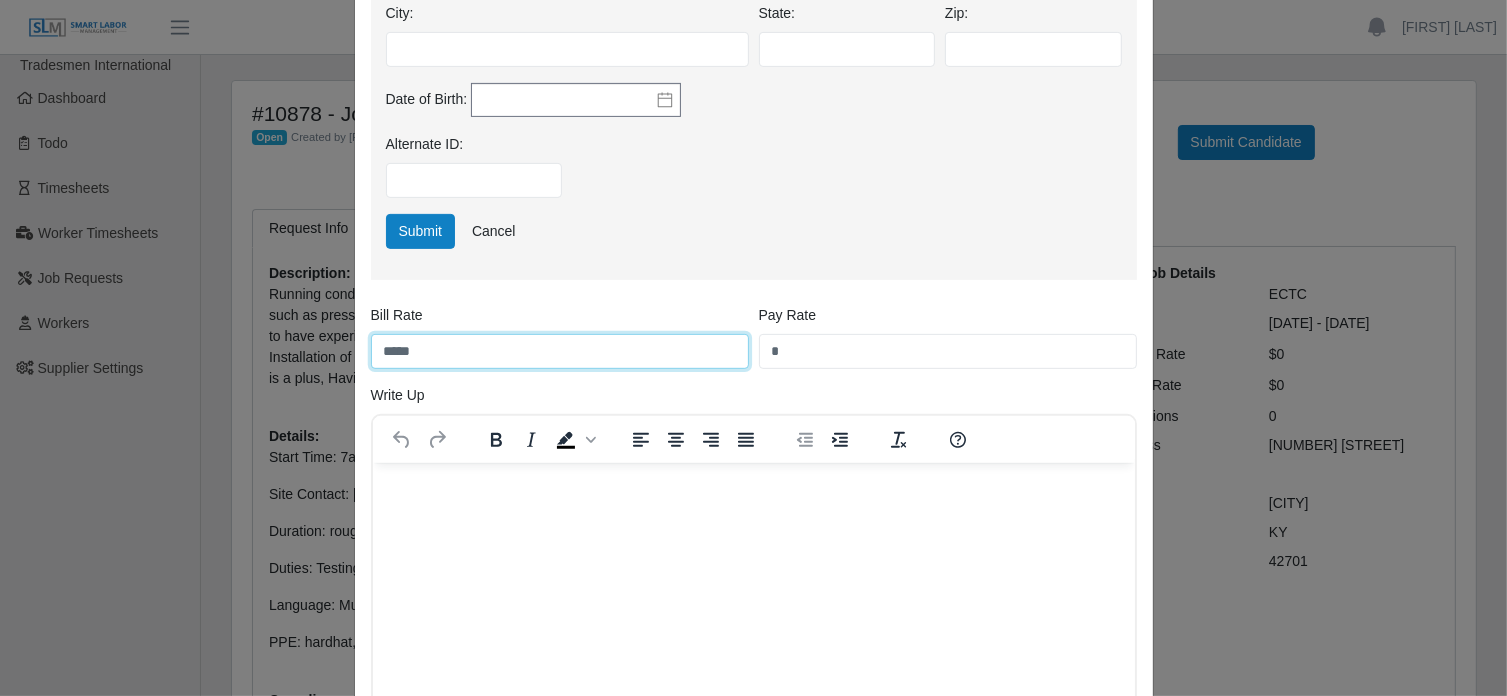 type on "*****" 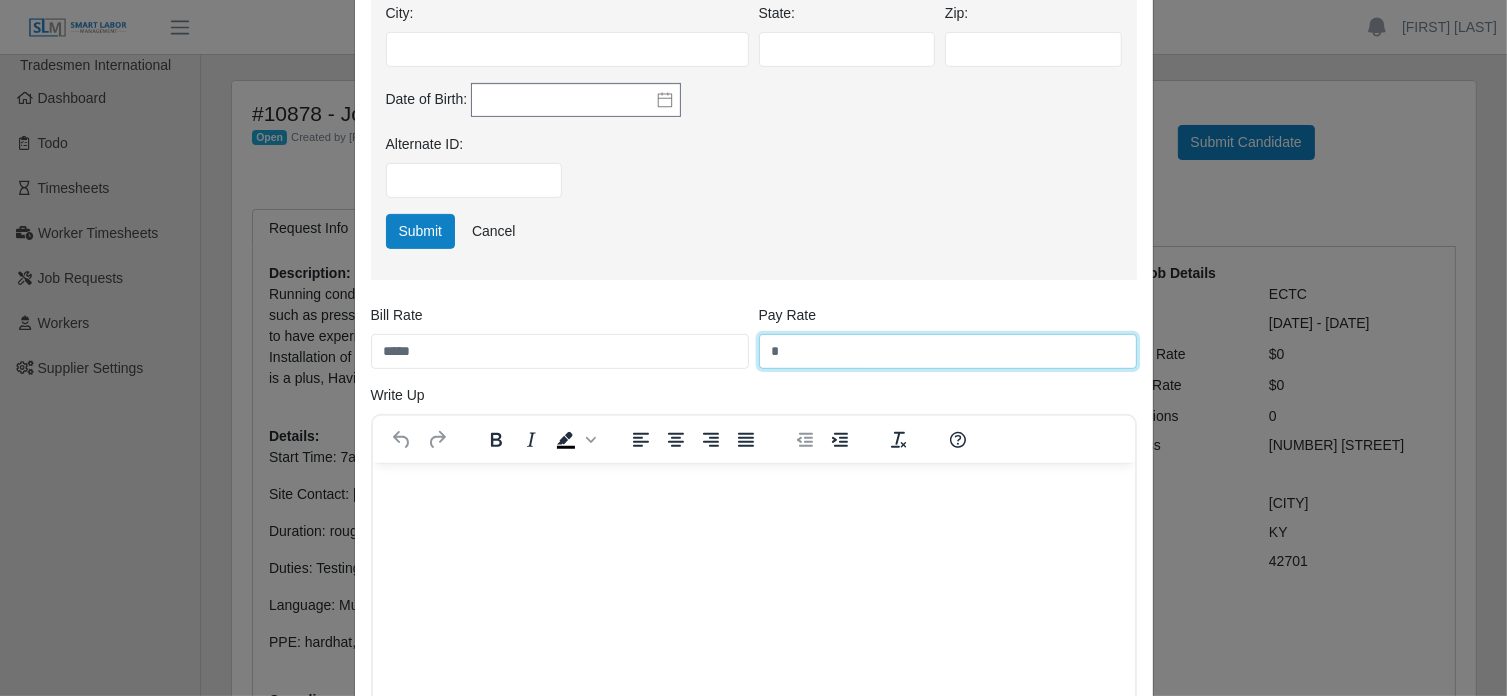 click on "*" at bounding box center [948, 351] 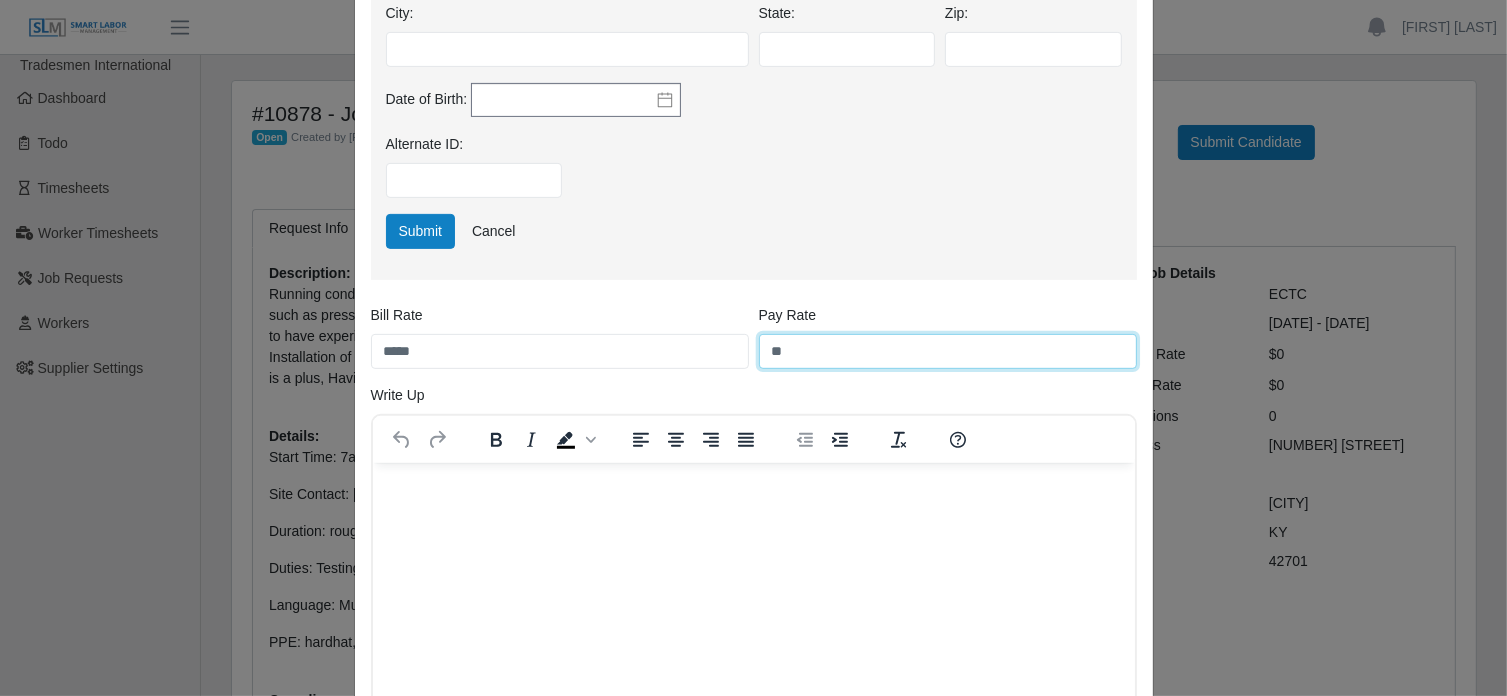 type on "**" 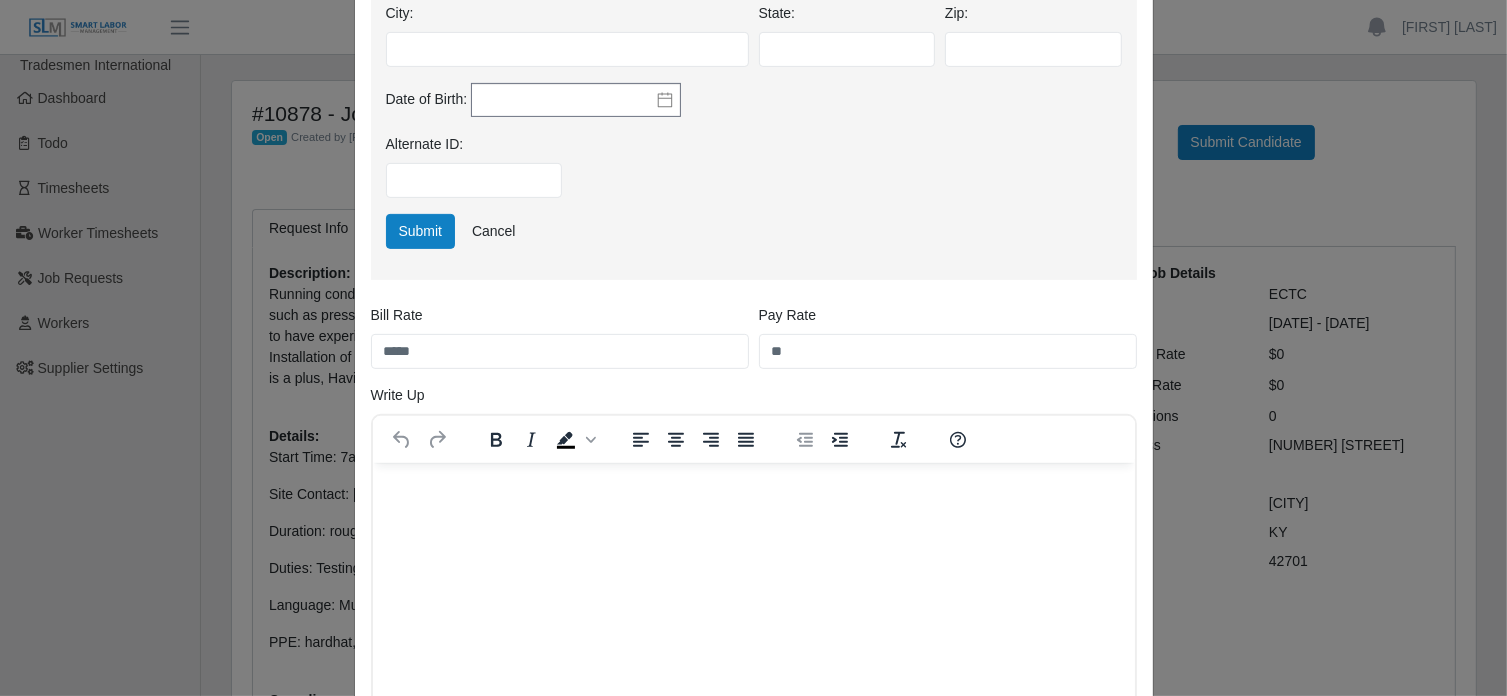 click at bounding box center [753, 490] 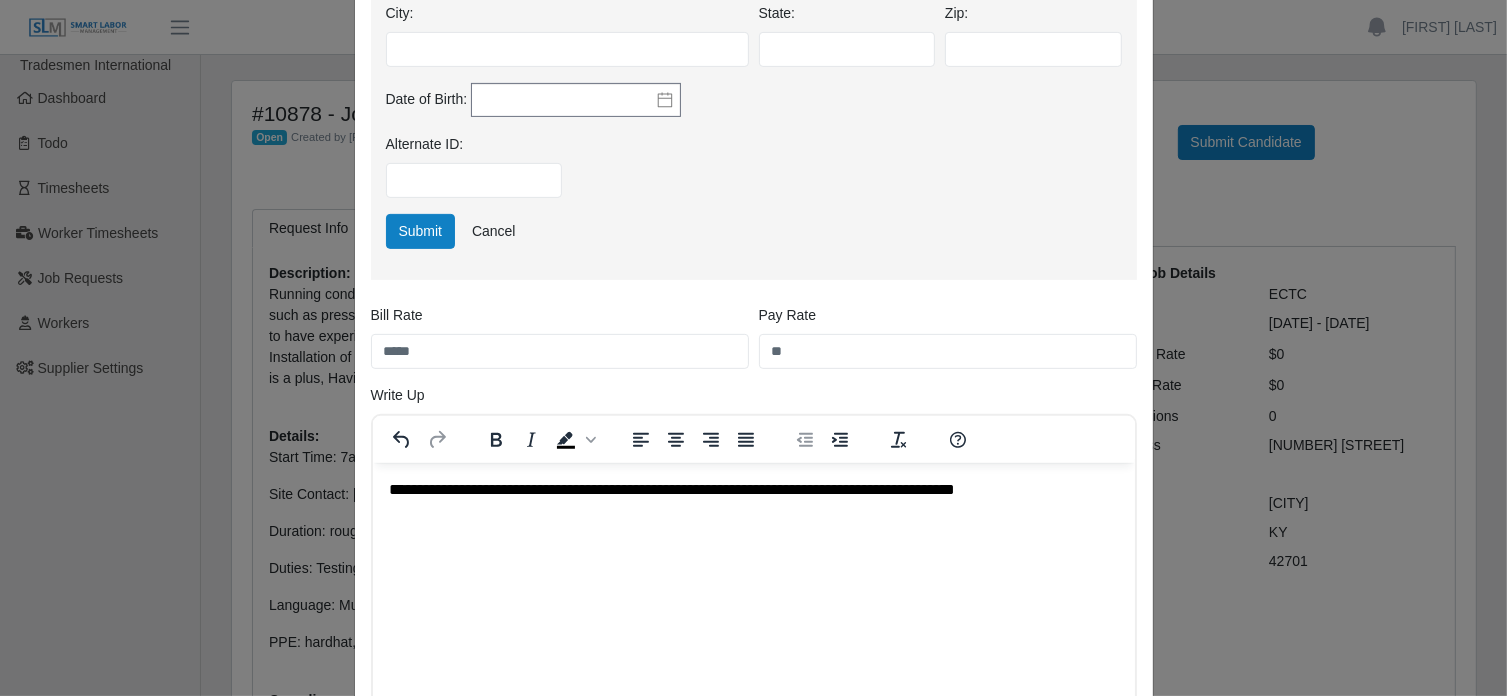 drag, startPoint x: 1035, startPoint y: 493, endPoint x: 392, endPoint y: 489, distance: 643.01245 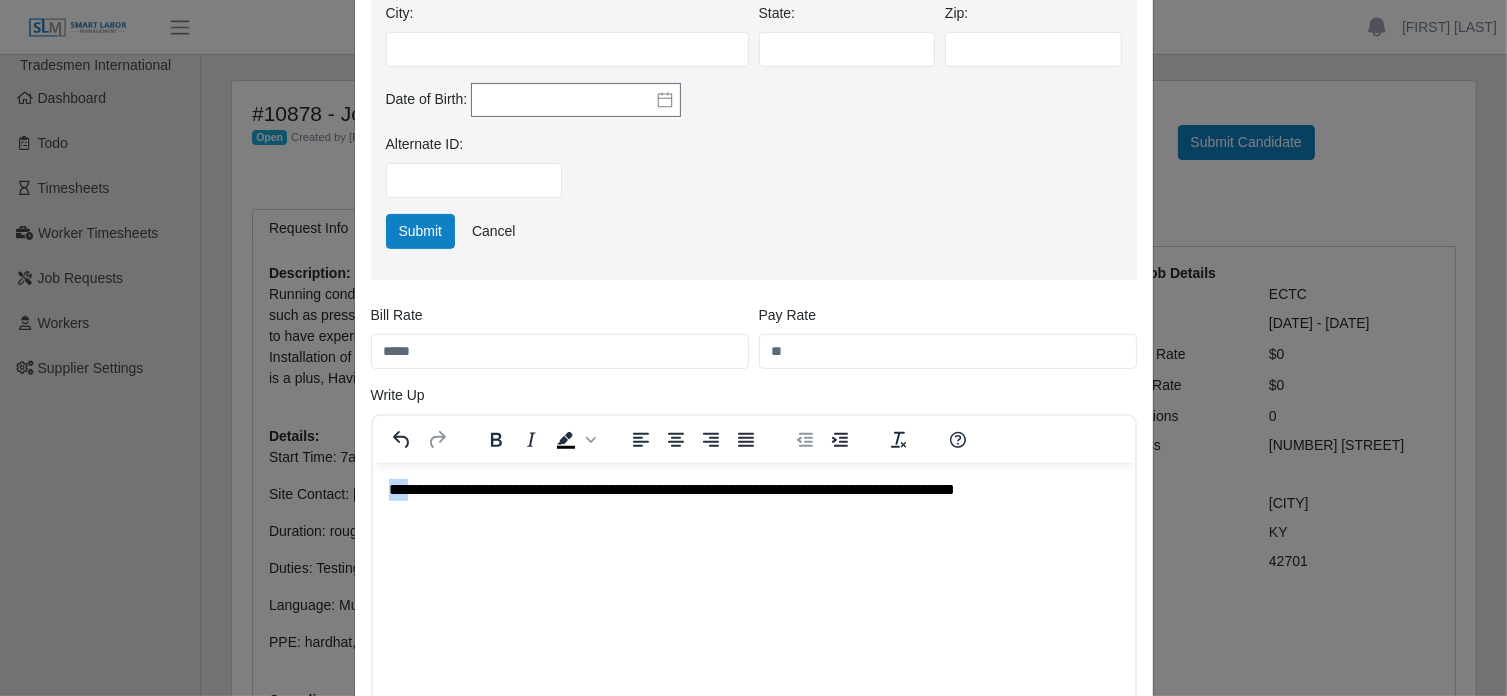 click on "**********" at bounding box center [753, 490] 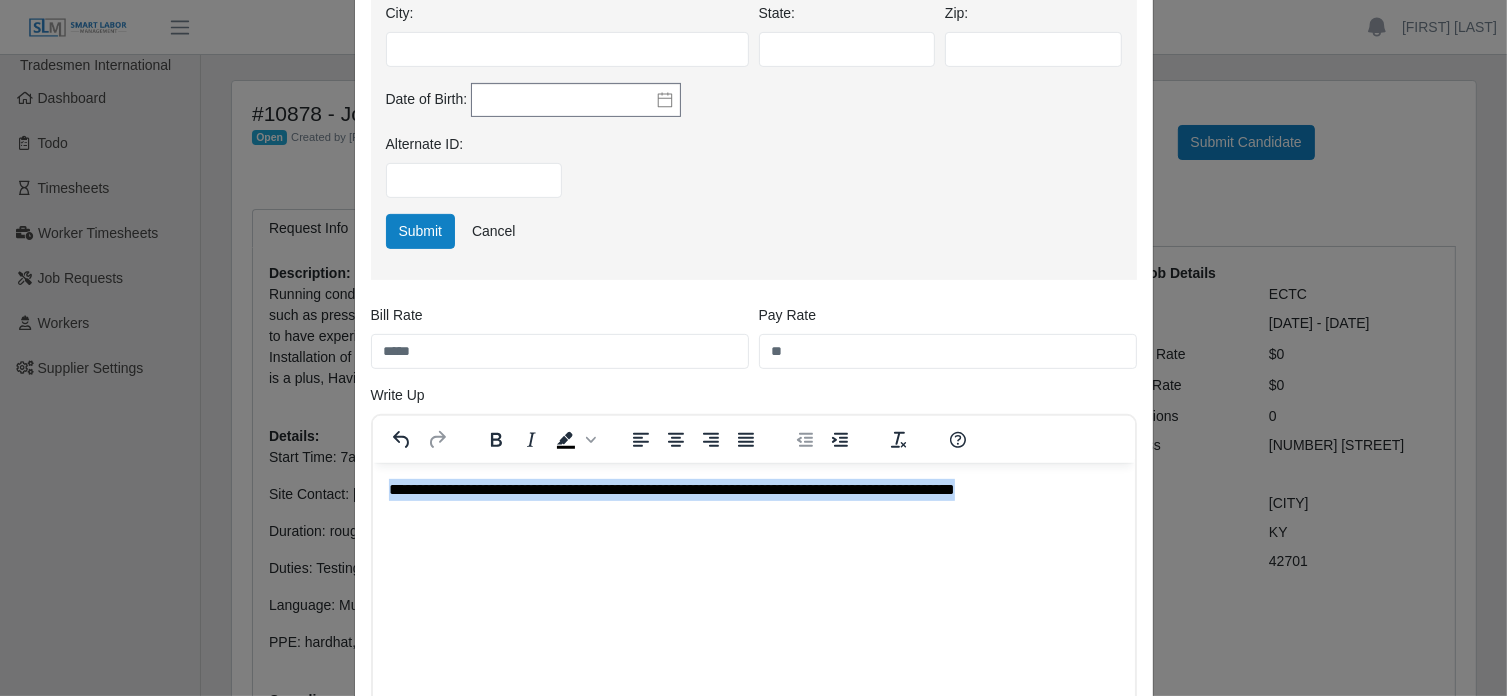 drag, startPoint x: 392, startPoint y: 489, endPoint x: 926, endPoint y: 499, distance: 534.0936 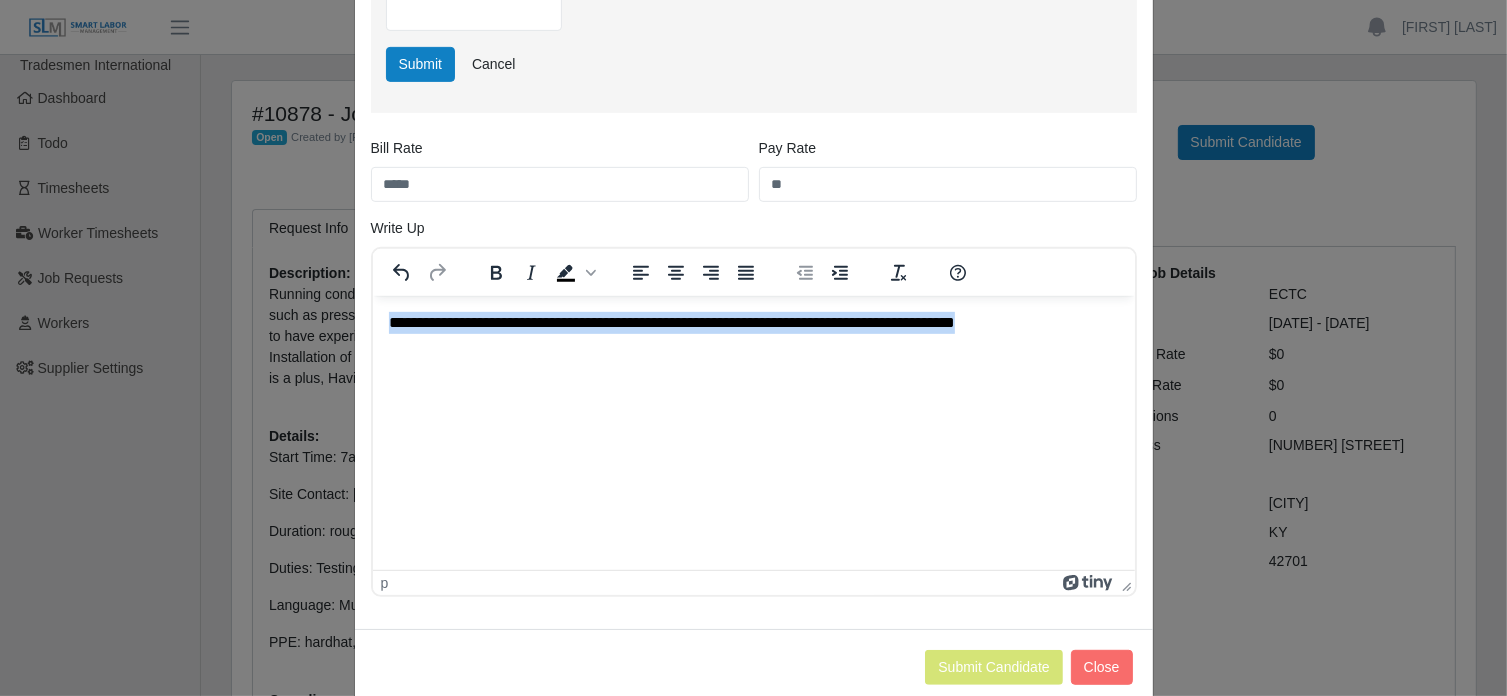 scroll, scrollTop: 873, scrollLeft: 0, axis: vertical 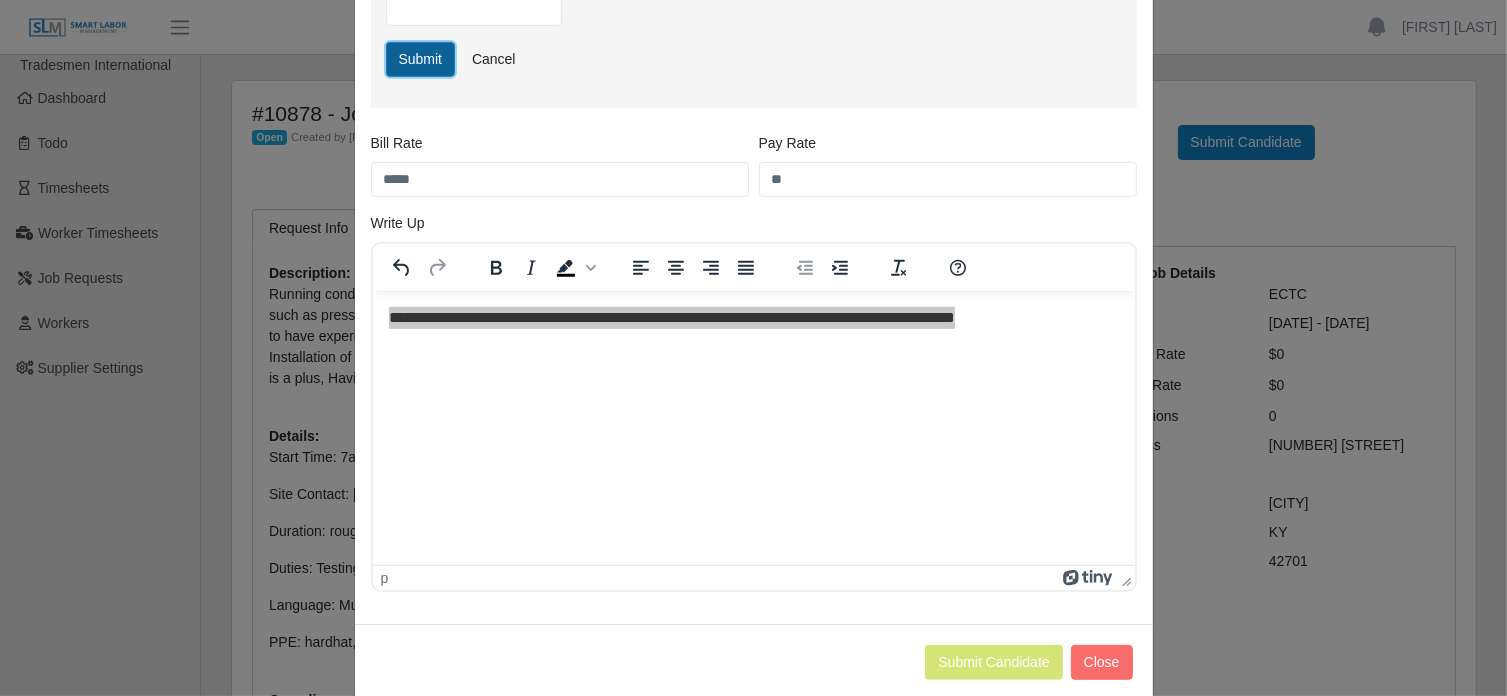 click on "Submit" at bounding box center [421, 59] 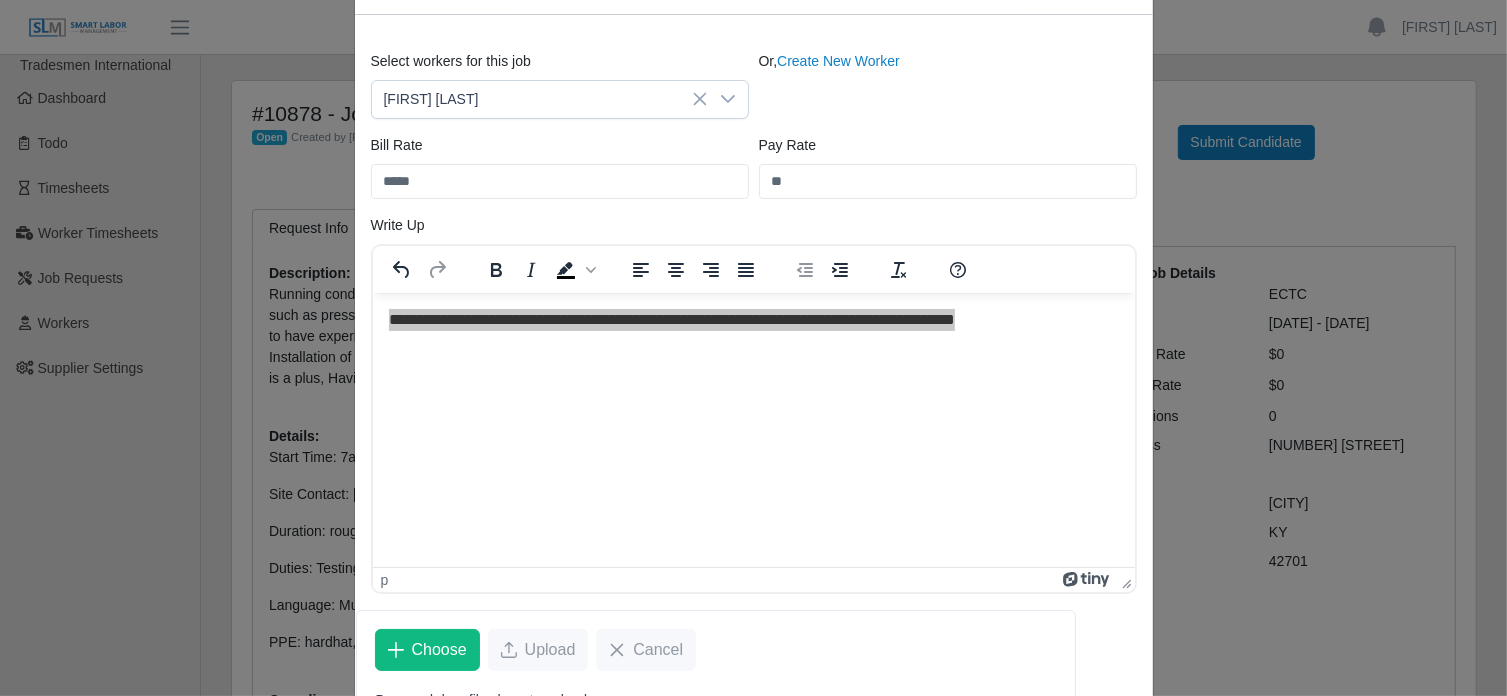 scroll, scrollTop: 659, scrollLeft: 0, axis: vertical 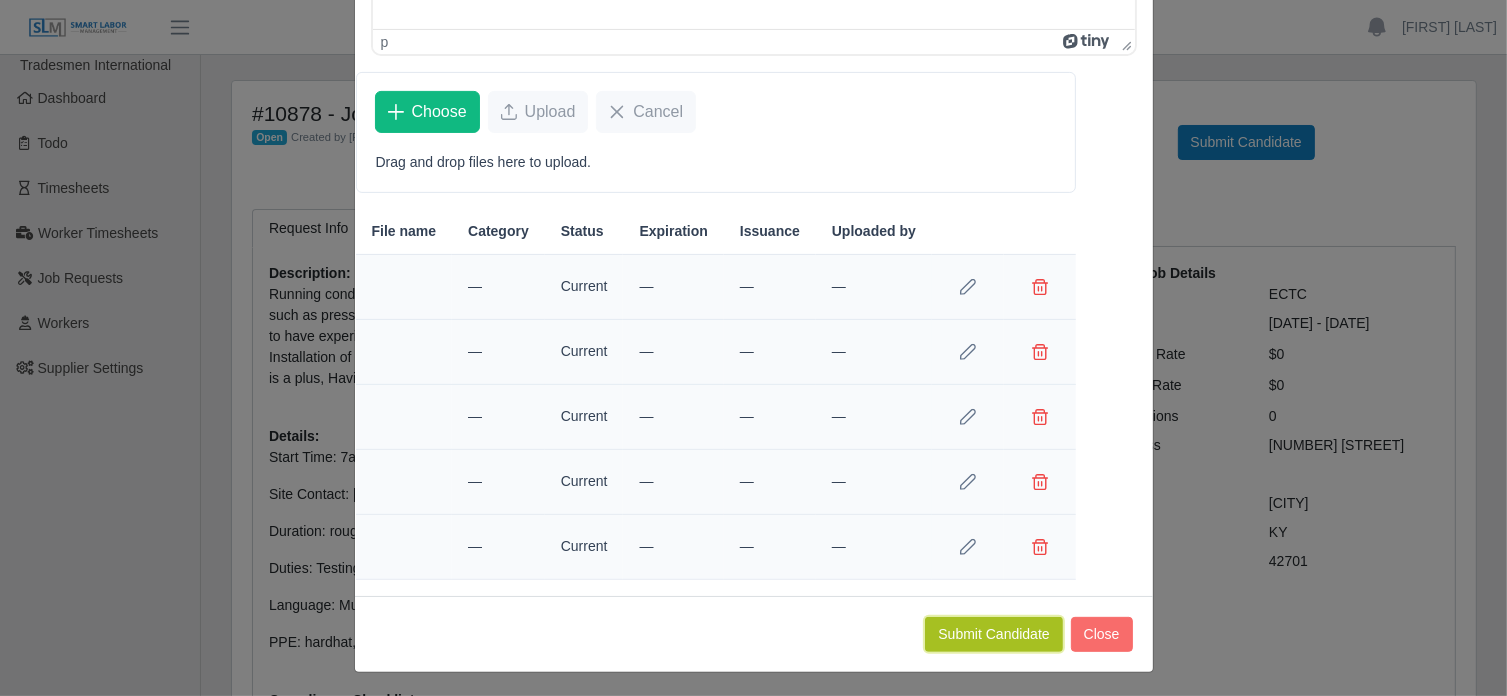 click on "Submit Candidate" 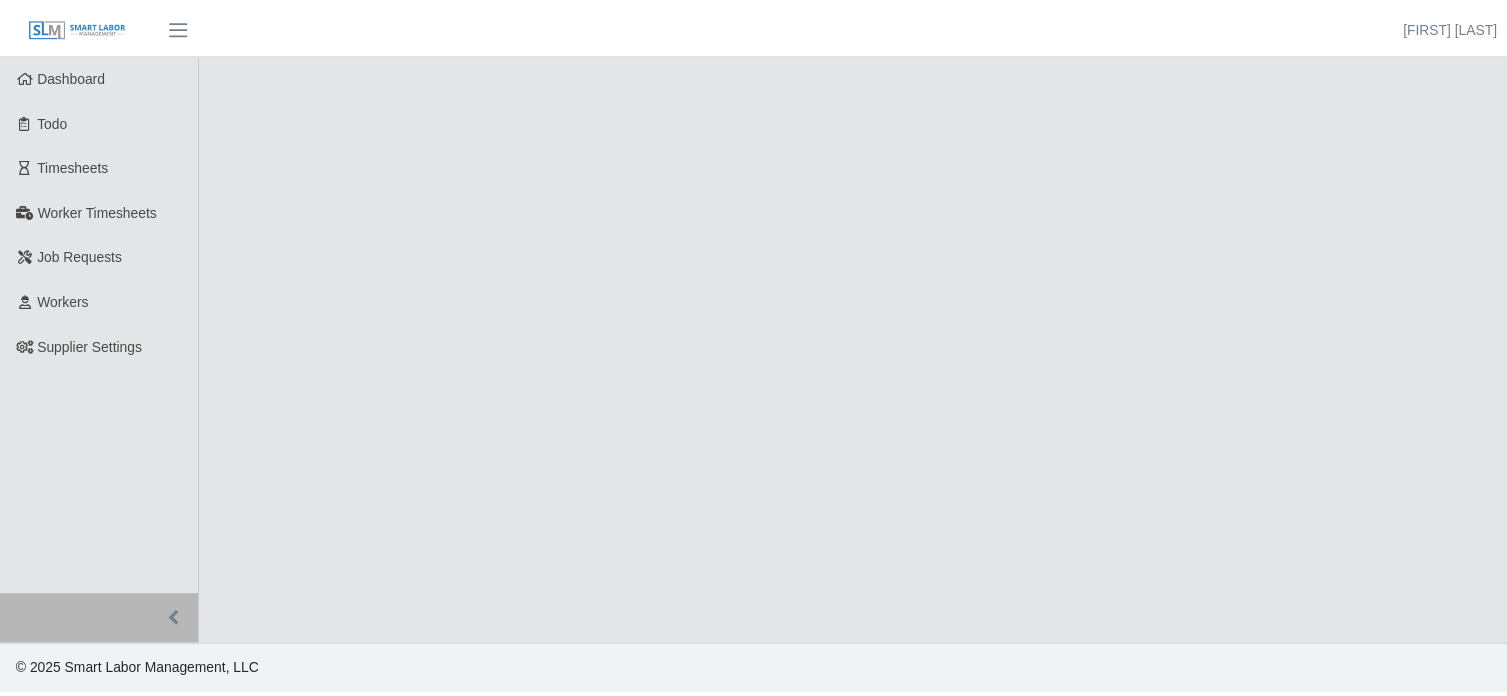 scroll, scrollTop: 0, scrollLeft: 0, axis: both 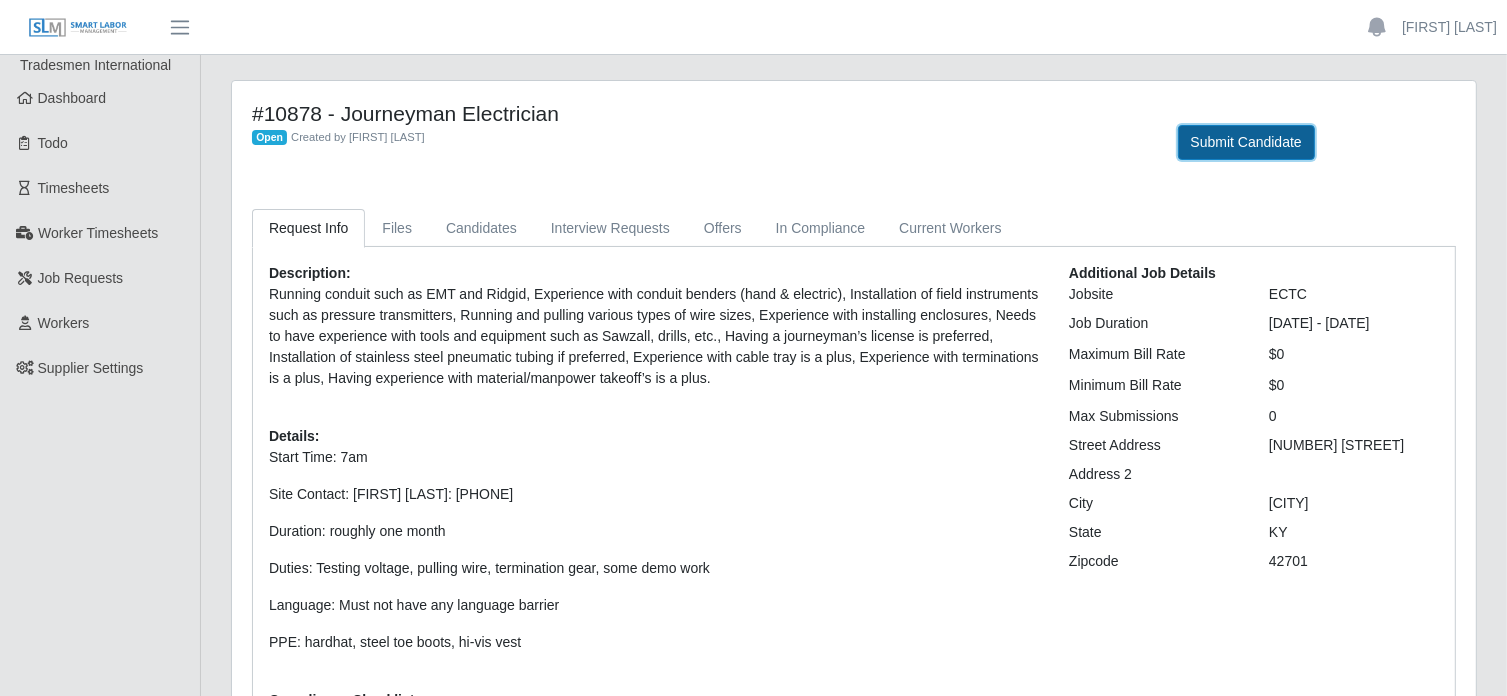 click on "Submit Candidate" at bounding box center (1246, 142) 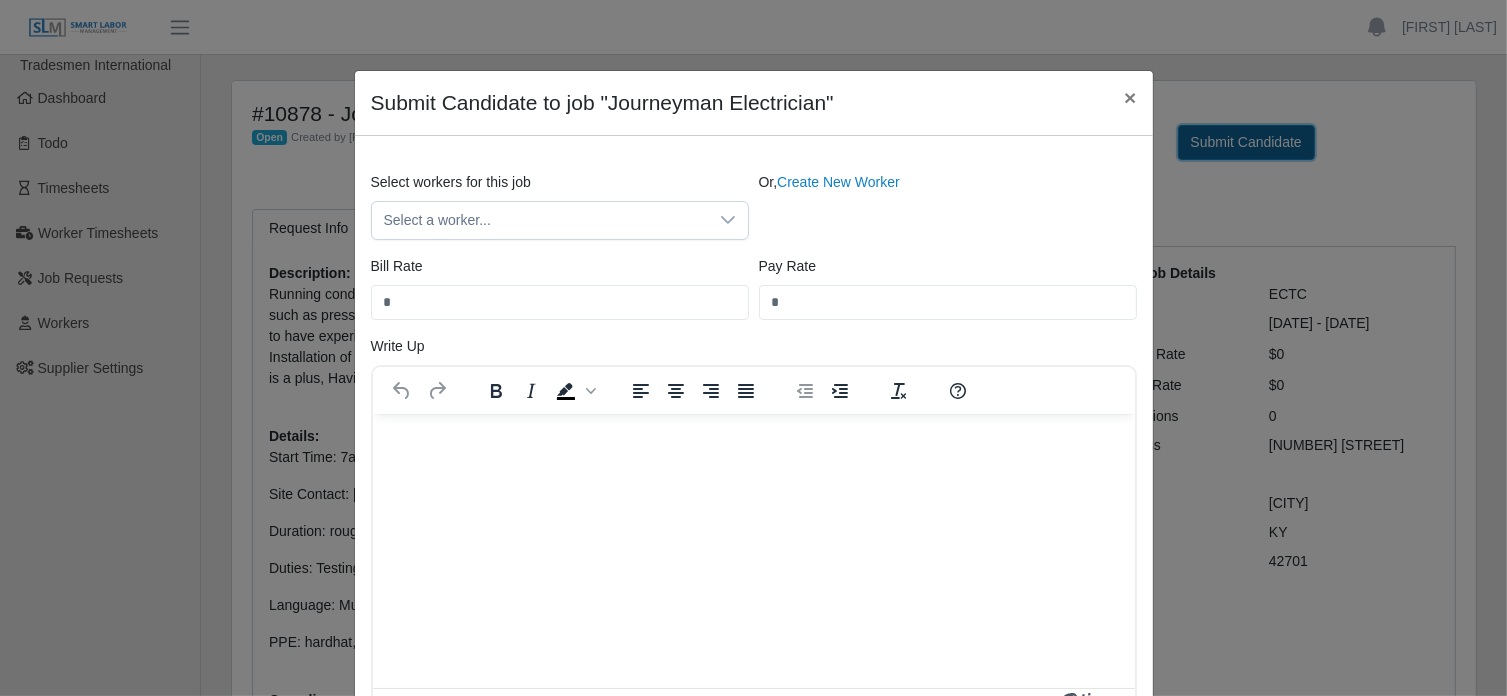 scroll, scrollTop: 0, scrollLeft: 0, axis: both 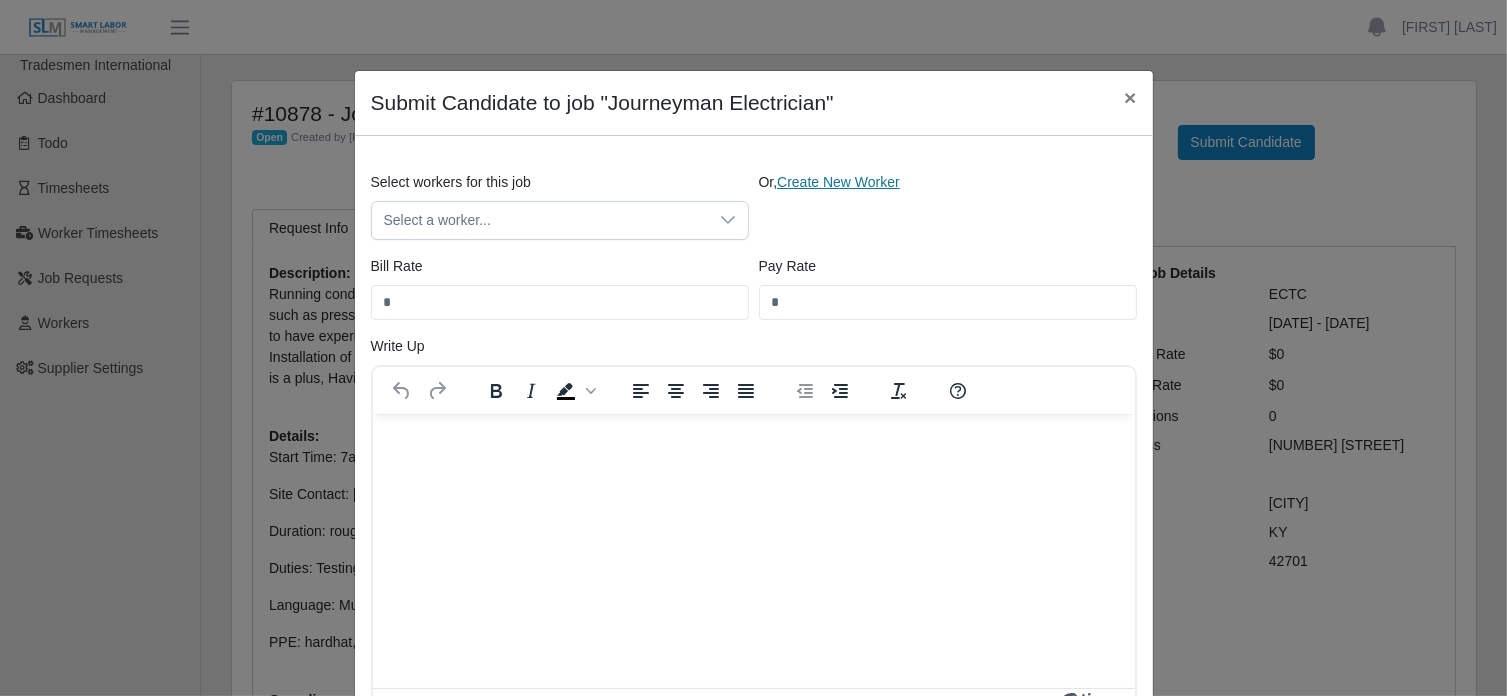 click on "Create New Worker" at bounding box center [838, 182] 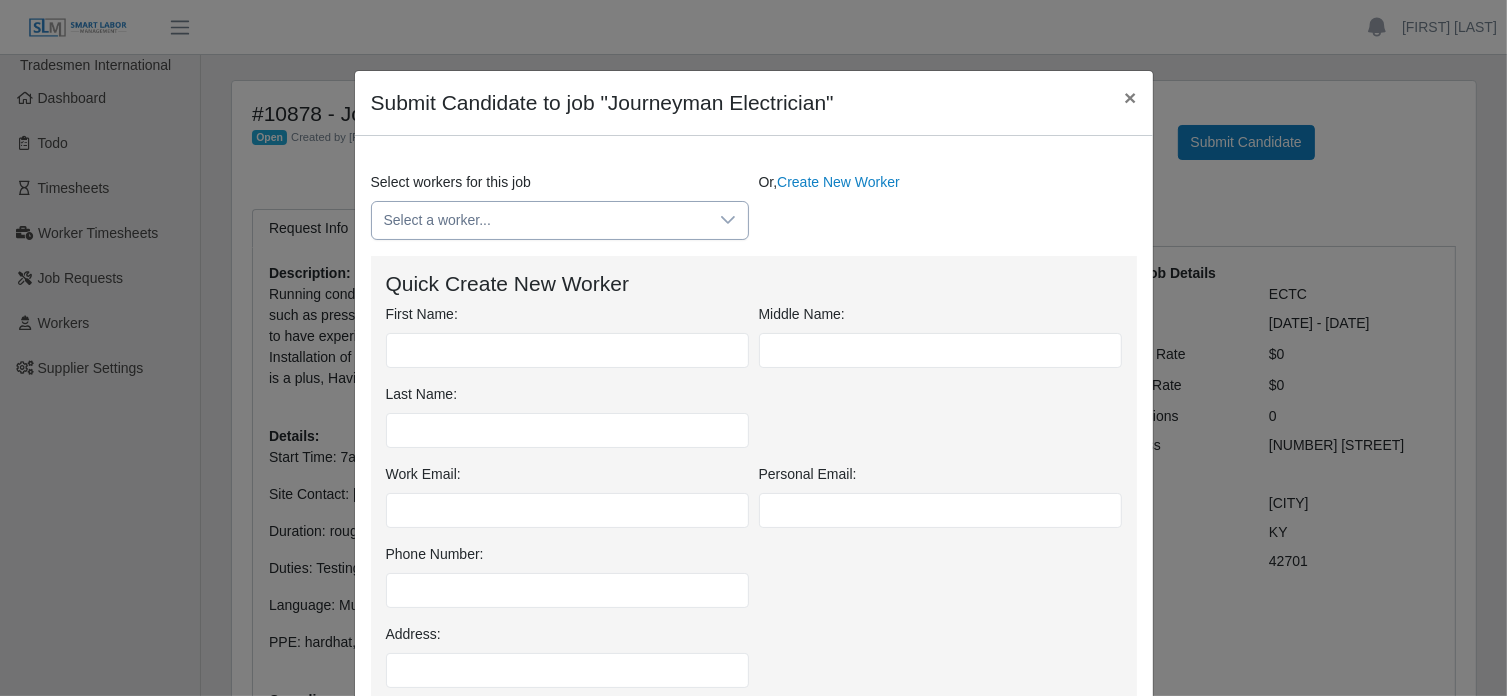 click on "Select a worker..." at bounding box center (540, 220) 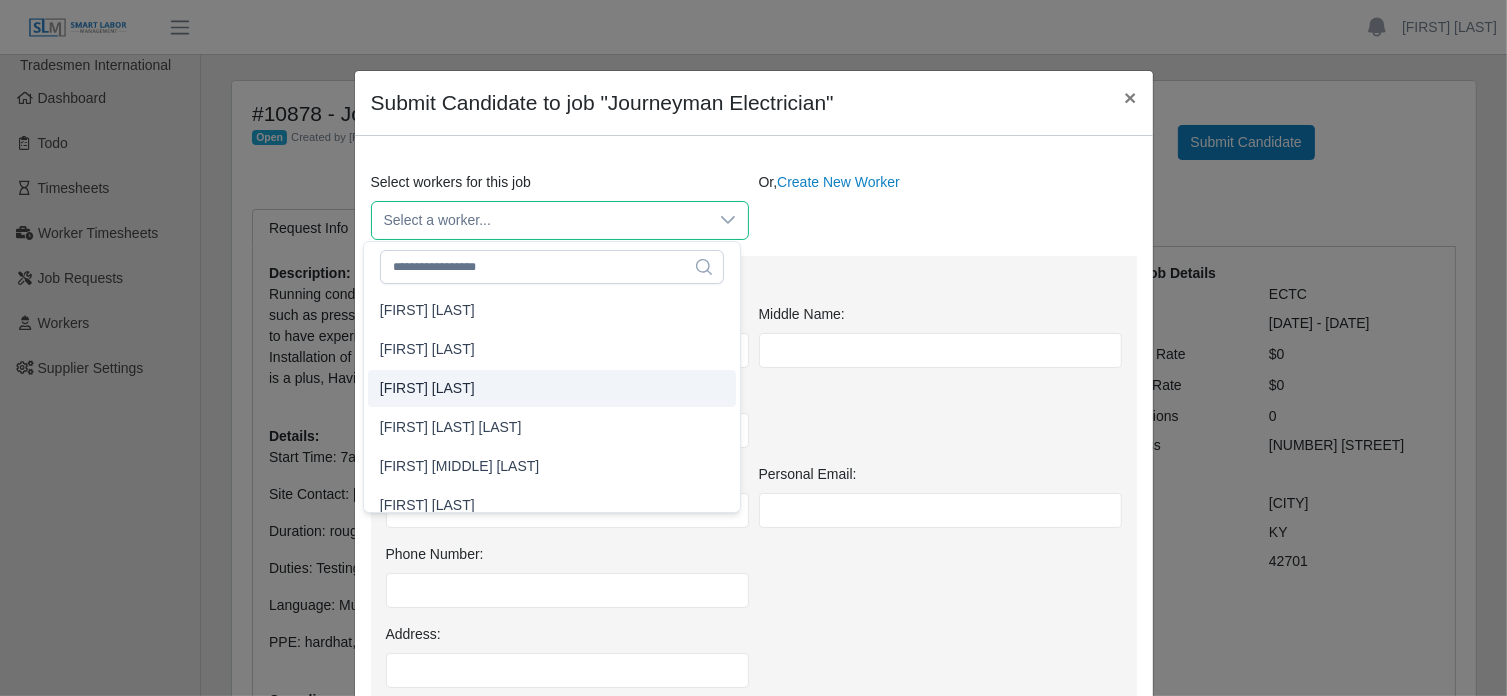 click on "Quick Create New Worker" at bounding box center [754, 283] 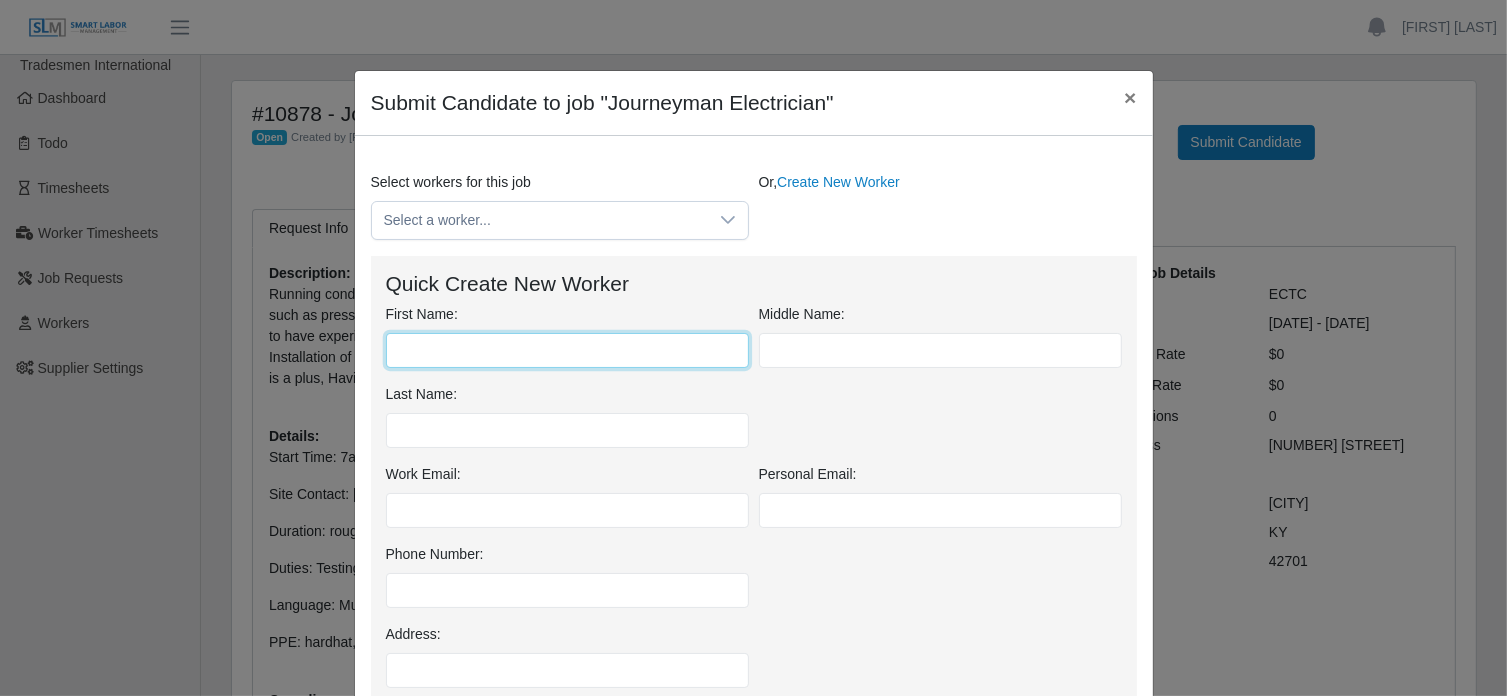 click on "First Name:" at bounding box center (567, 350) 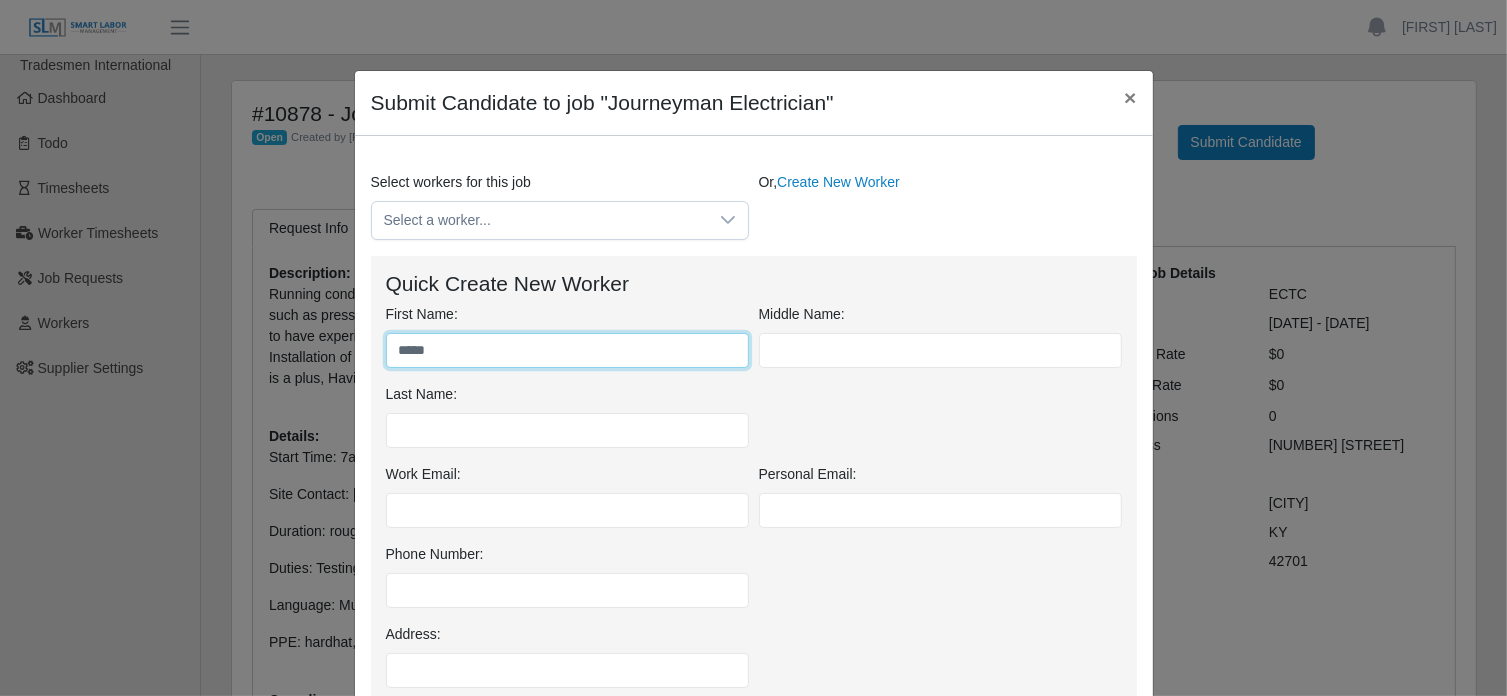 type on "*****" 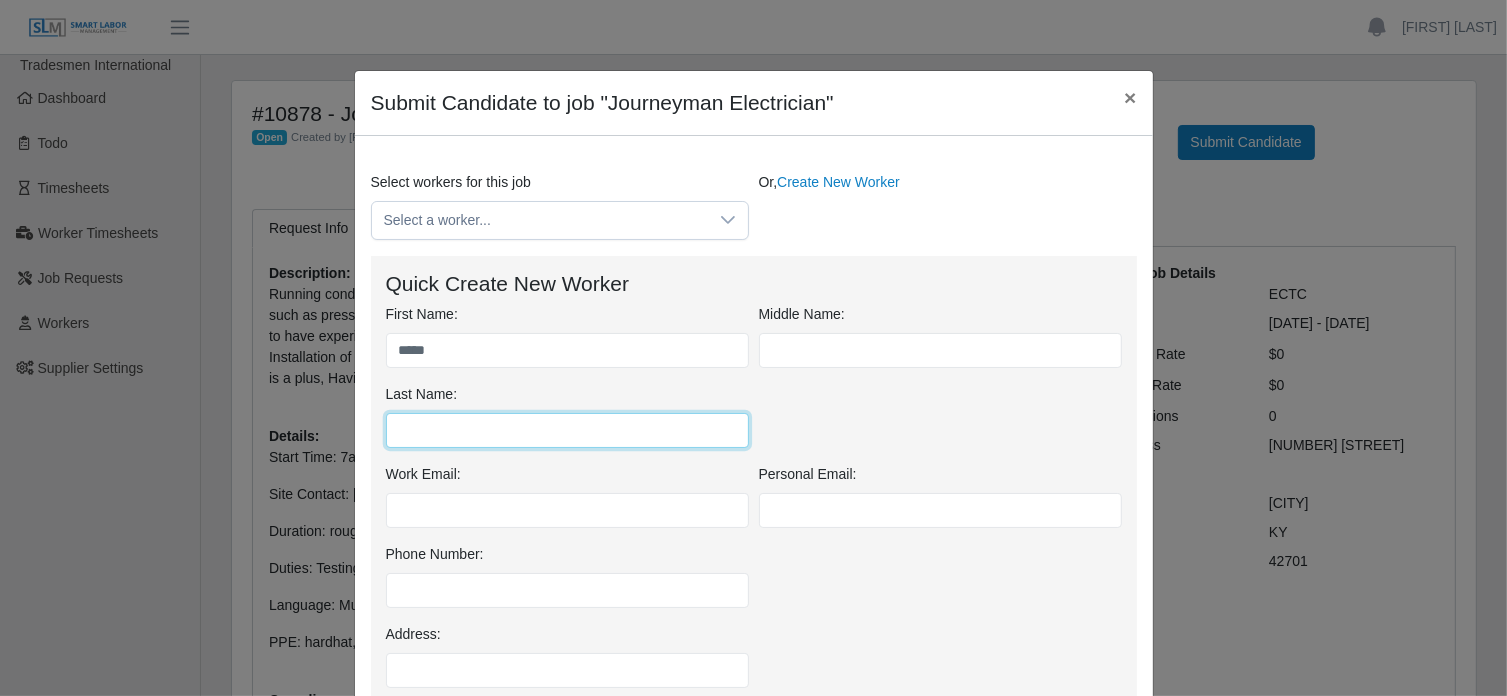 click on "Last Name:" at bounding box center [567, 430] 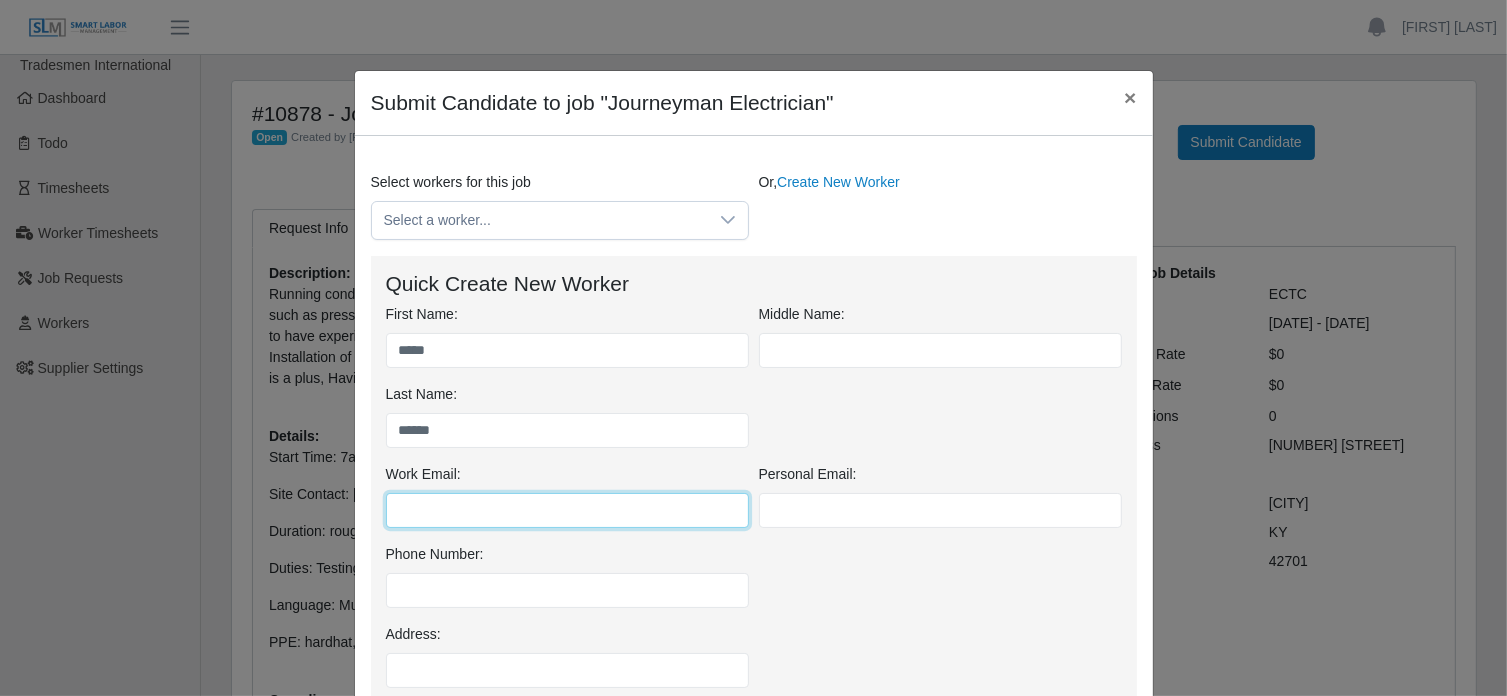 click on "Work Email:" at bounding box center [567, 510] 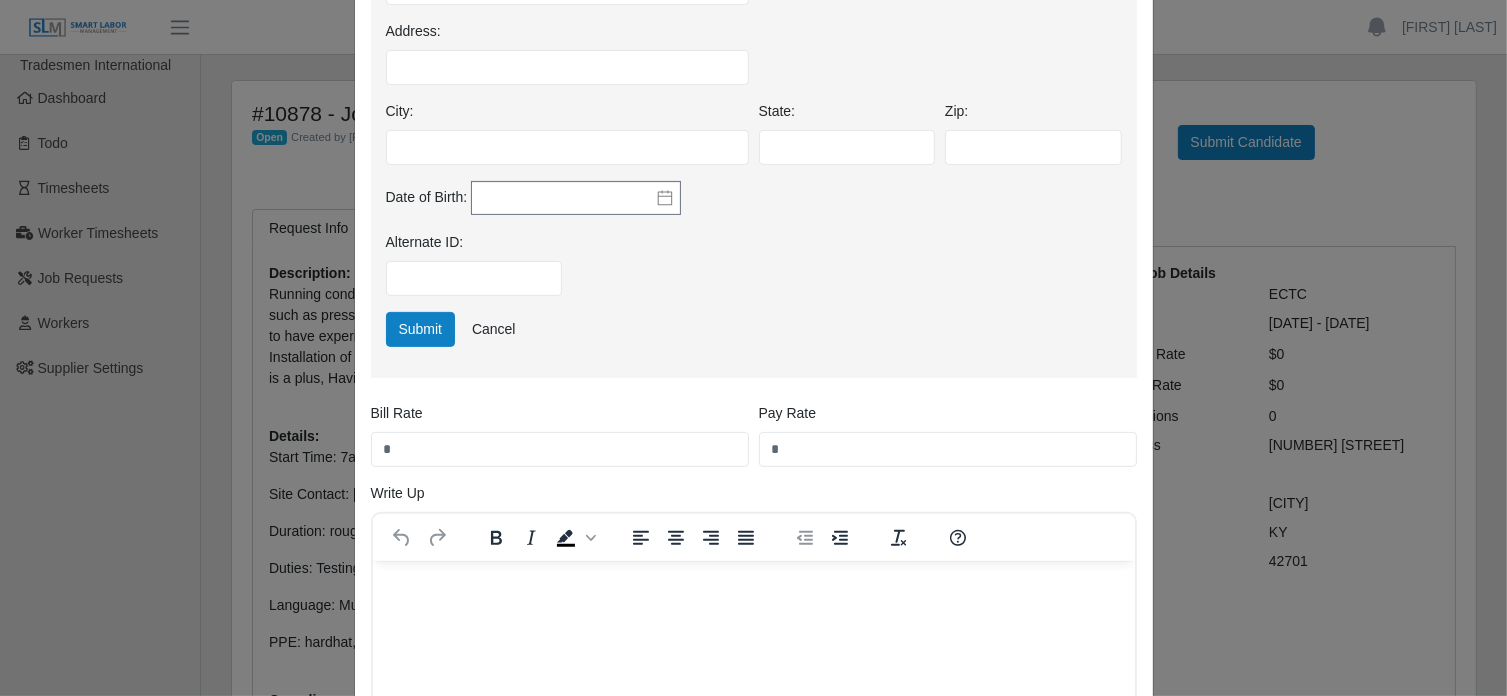 scroll, scrollTop: 641, scrollLeft: 0, axis: vertical 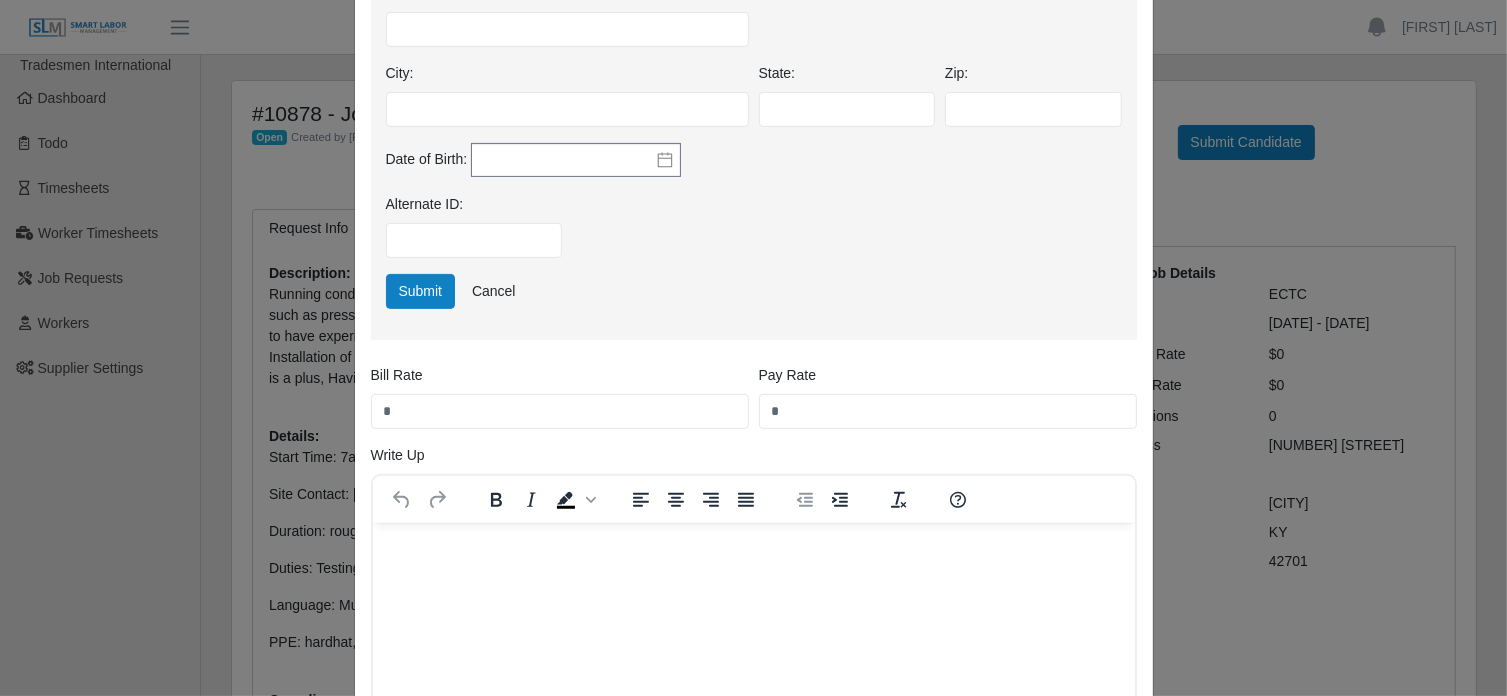 type on "**********" 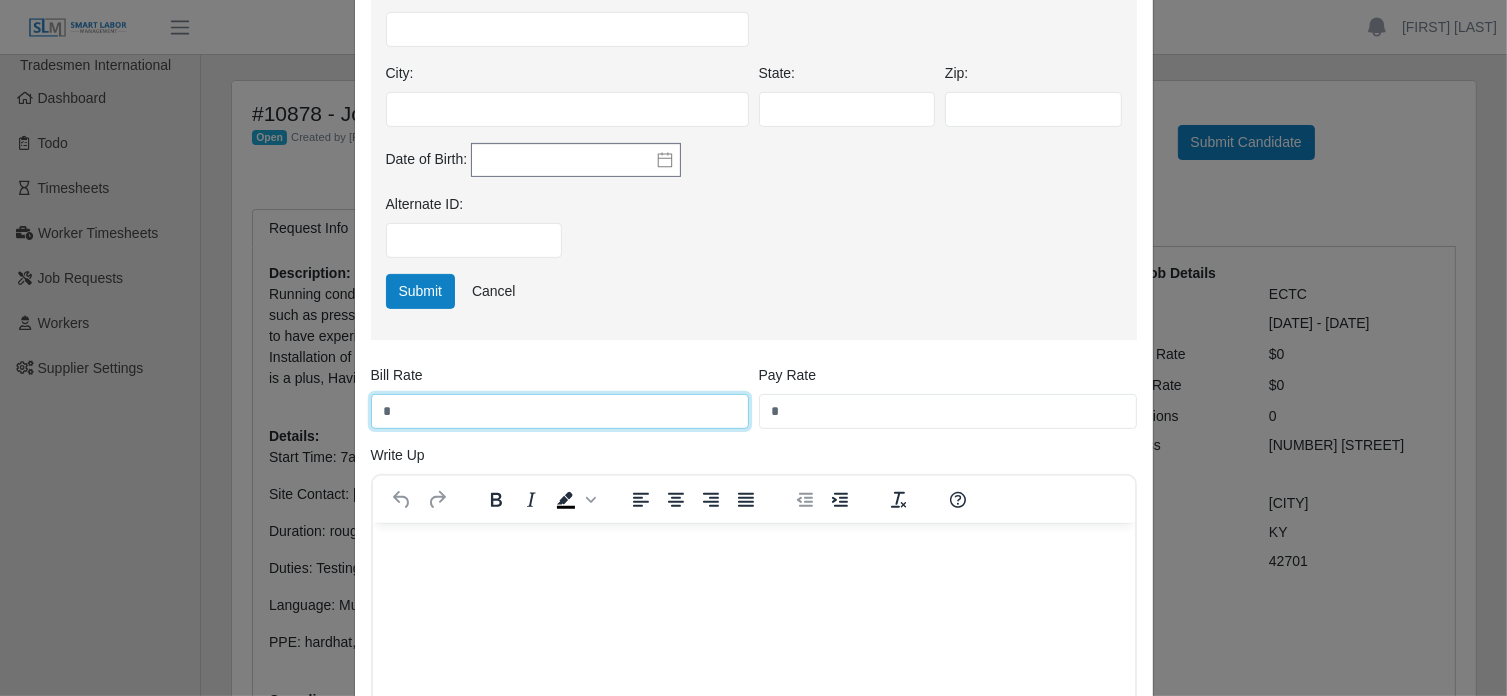 click on "*" at bounding box center (560, 411) 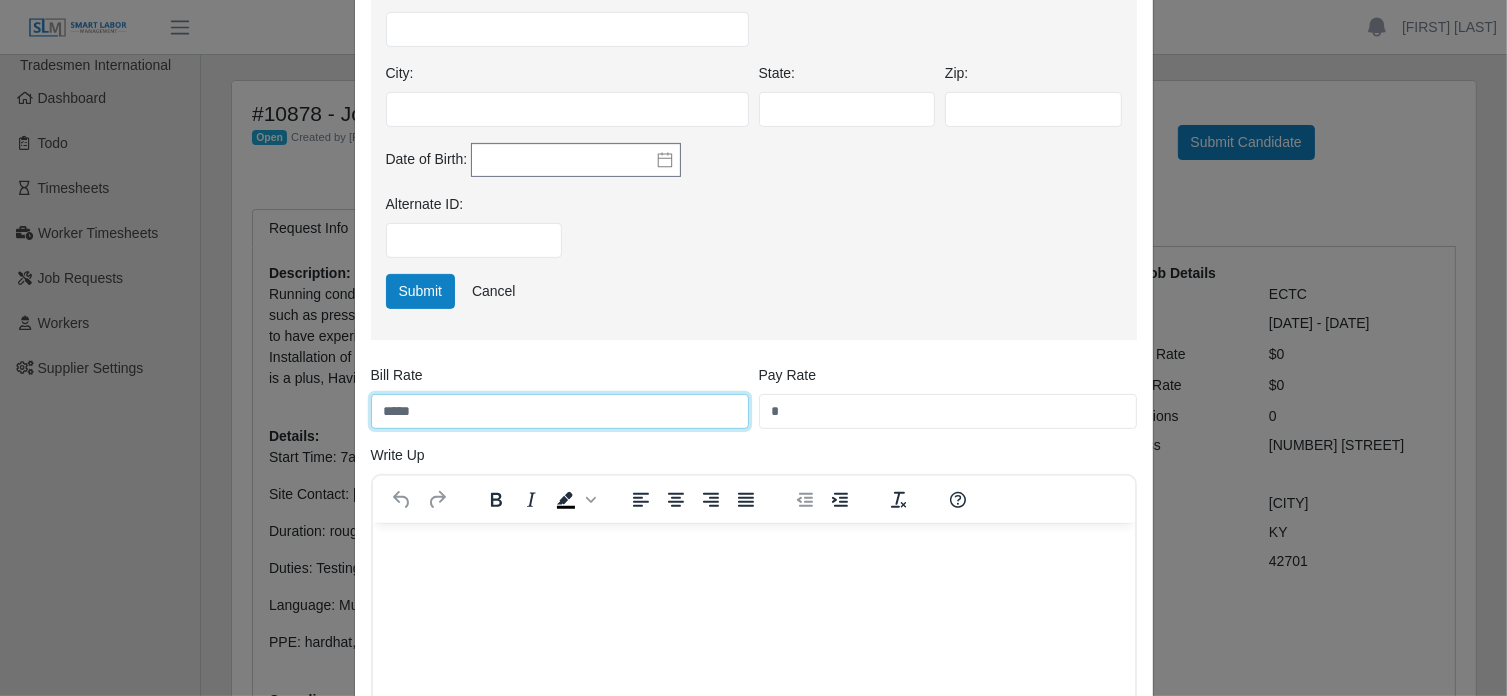 type on "*****" 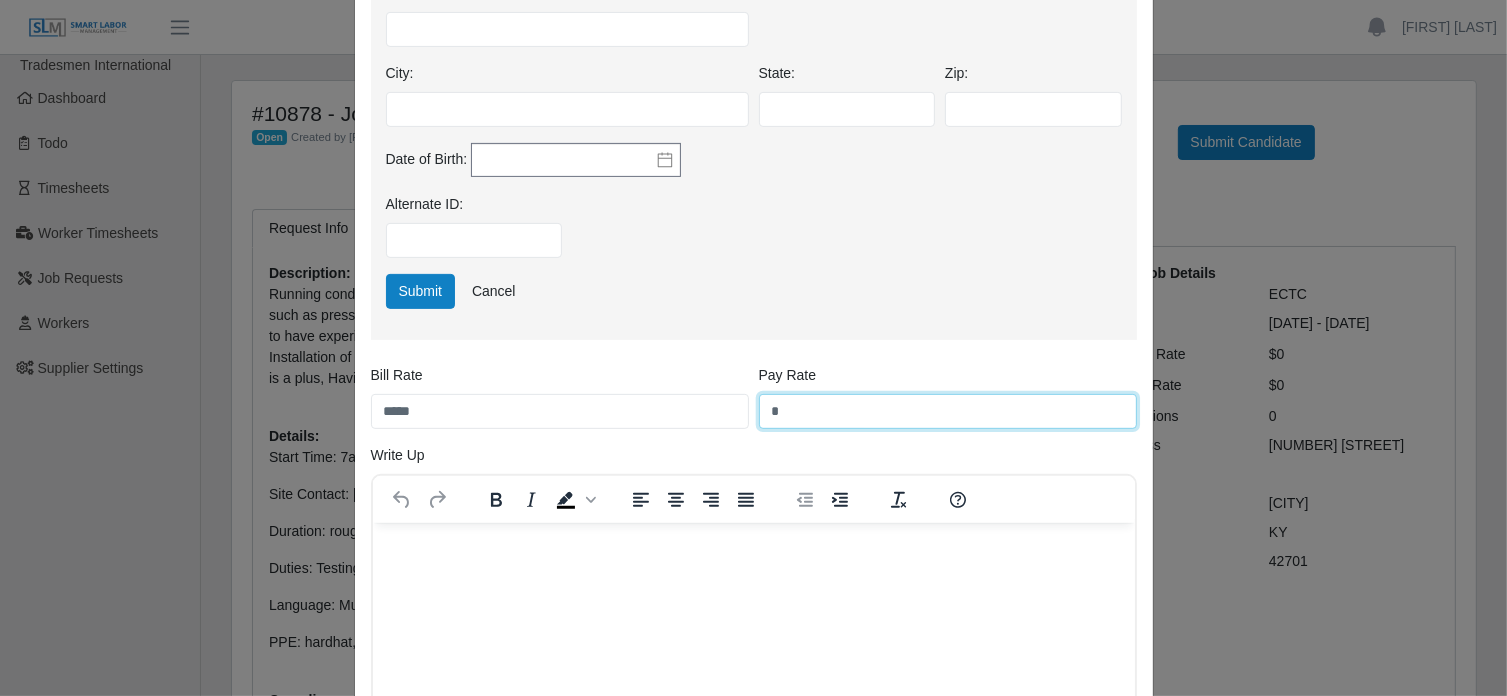 click on "*" at bounding box center [948, 411] 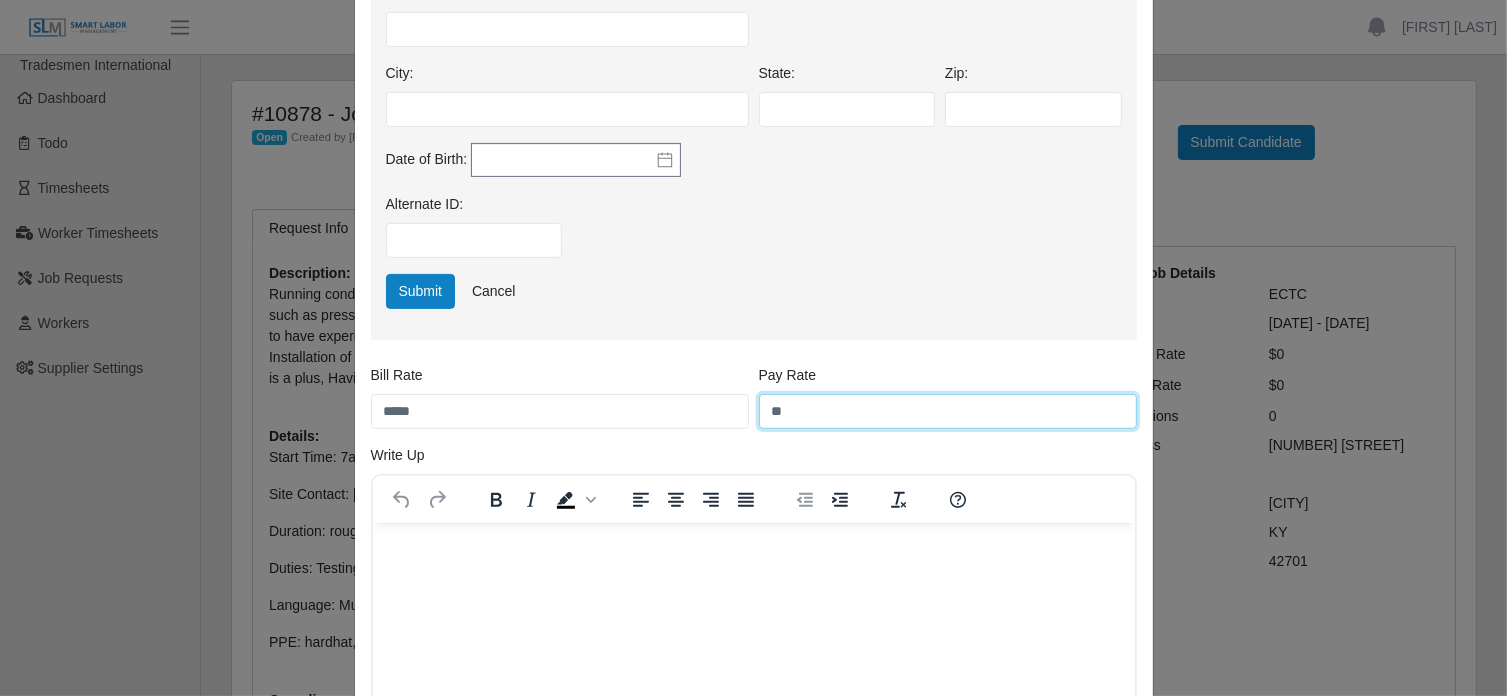 type on "**" 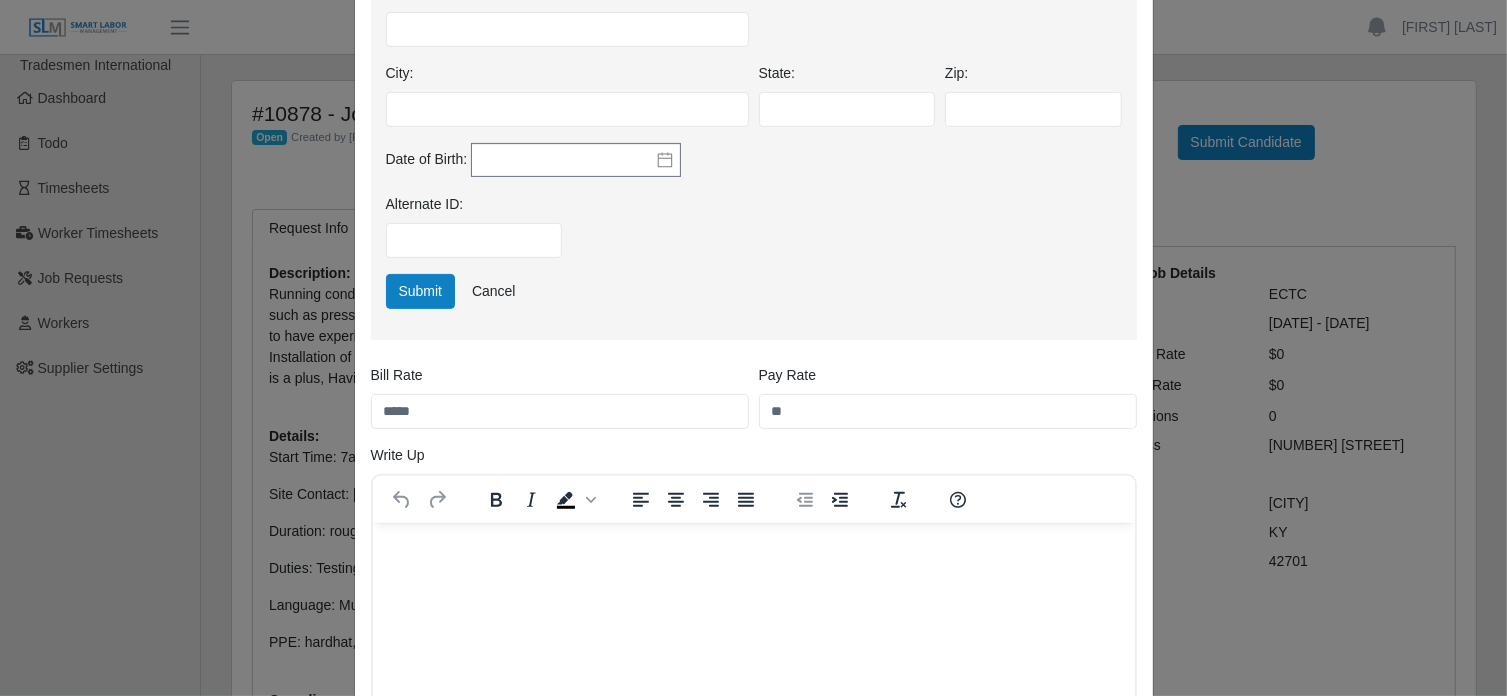 click at bounding box center (753, 550) 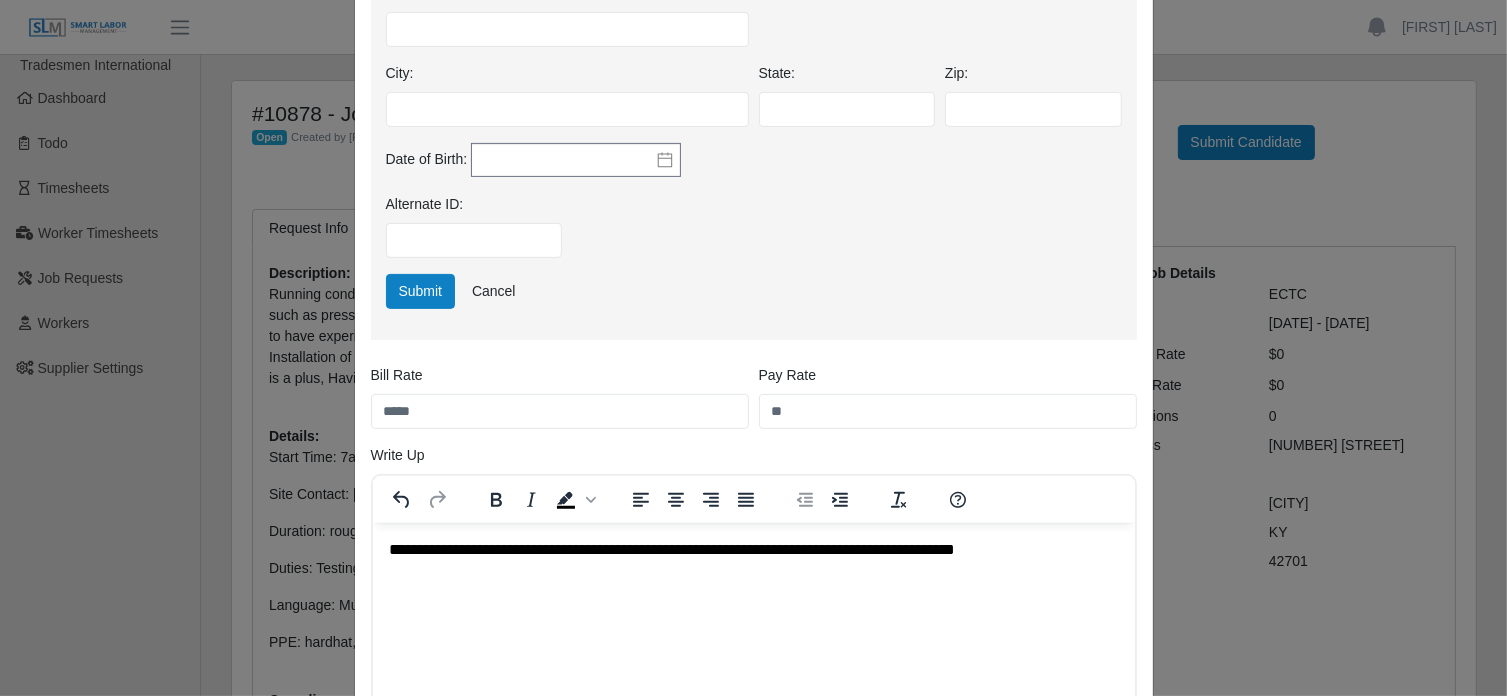 scroll, scrollTop: 905, scrollLeft: 0, axis: vertical 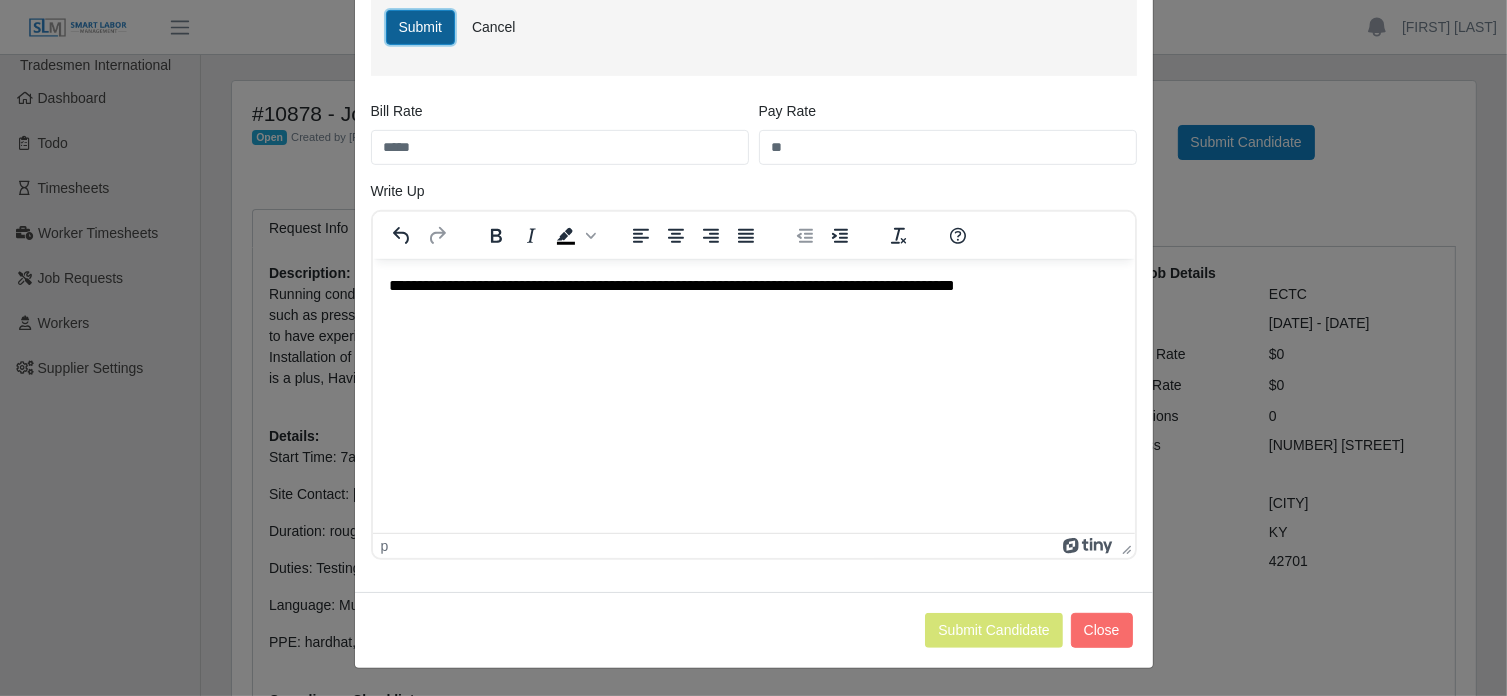 click on "Submit" at bounding box center (421, 27) 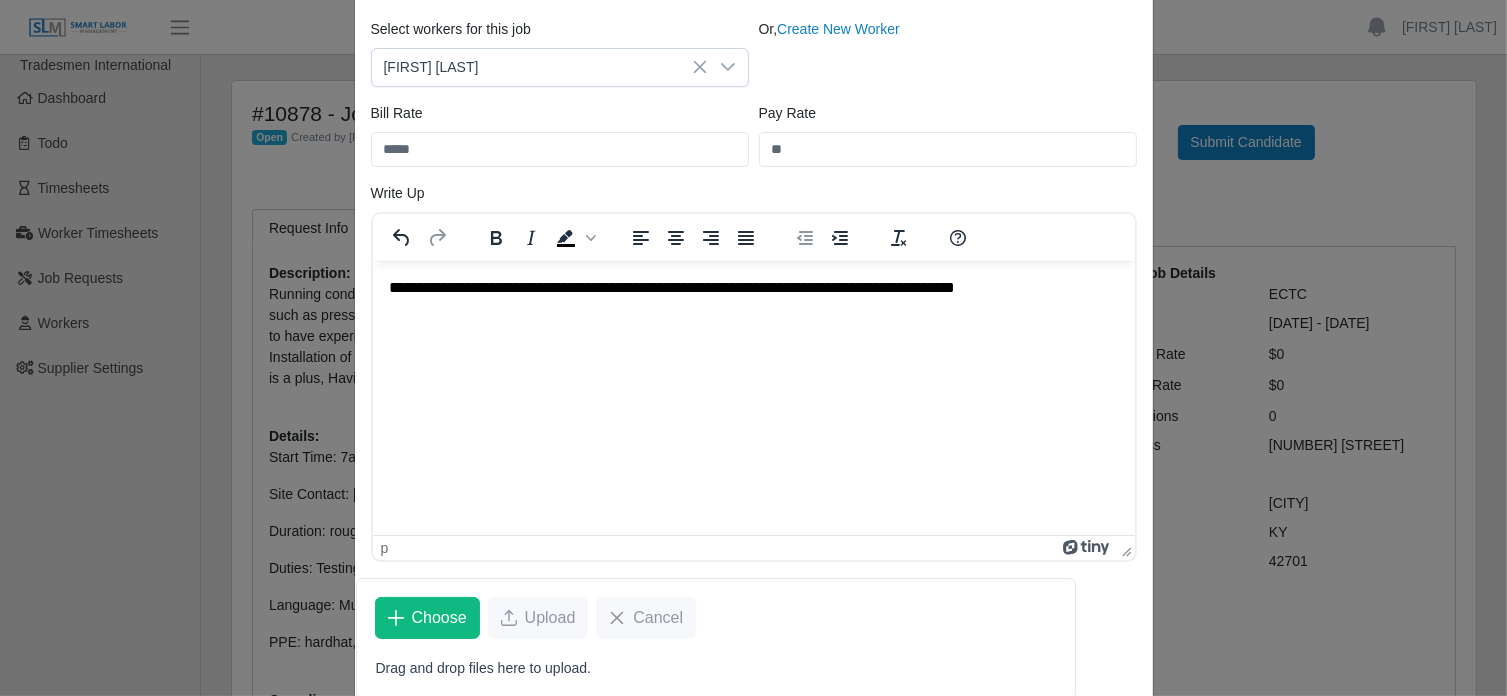 scroll, scrollTop: 659, scrollLeft: 0, axis: vertical 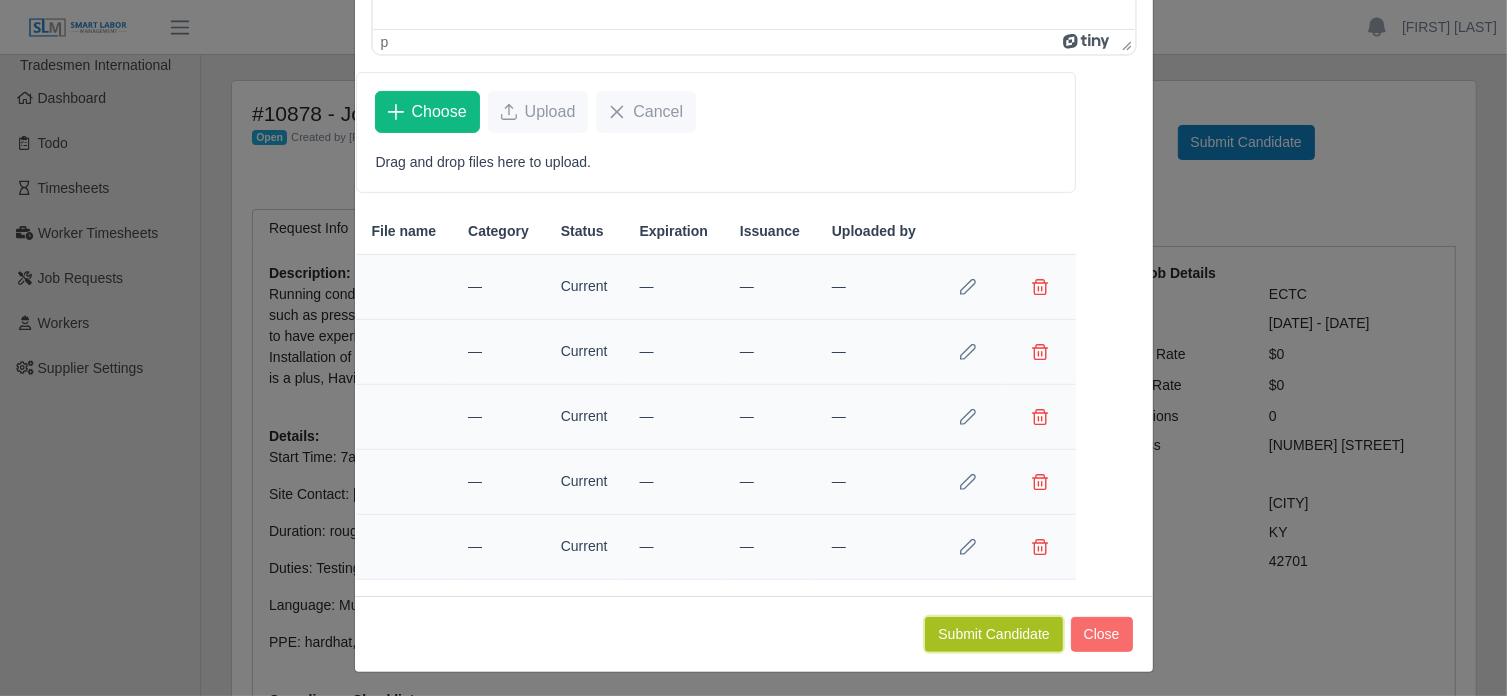click on "Submit Candidate" 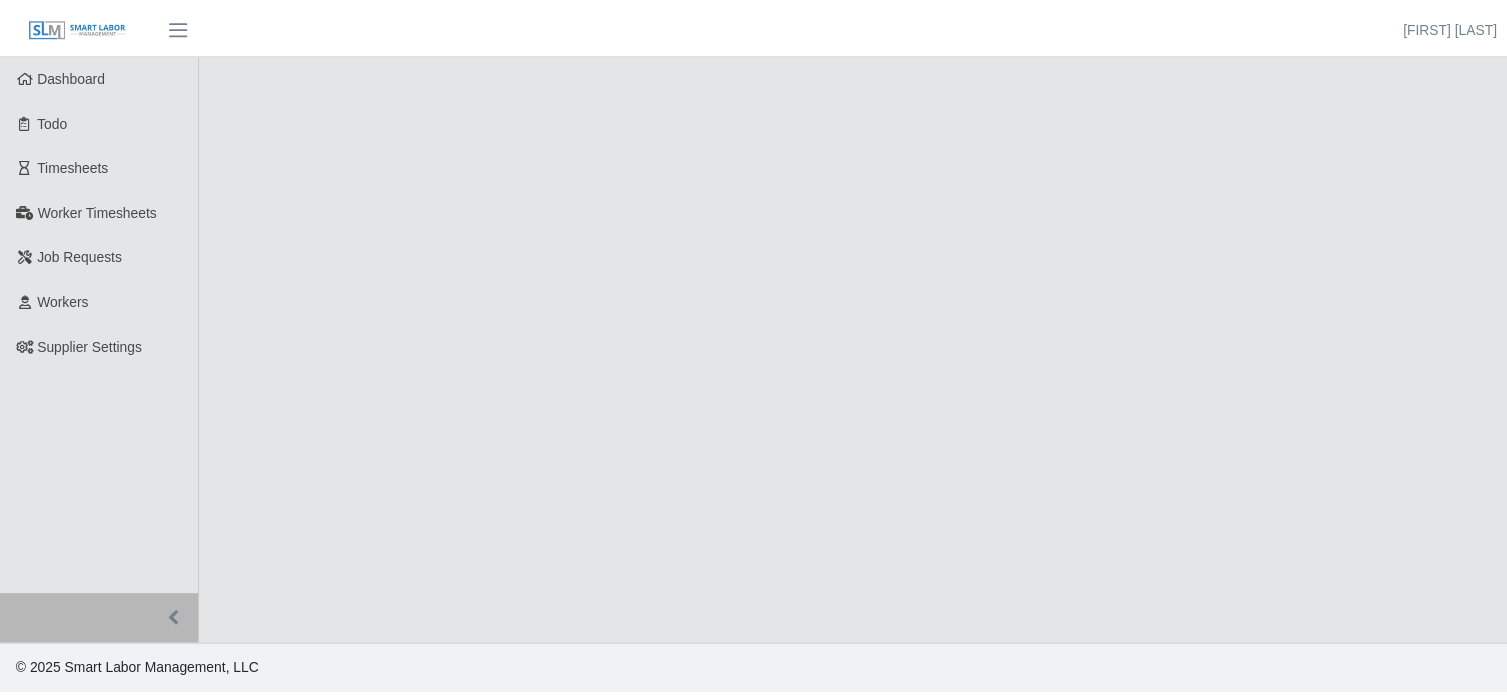 scroll, scrollTop: 0, scrollLeft: 0, axis: both 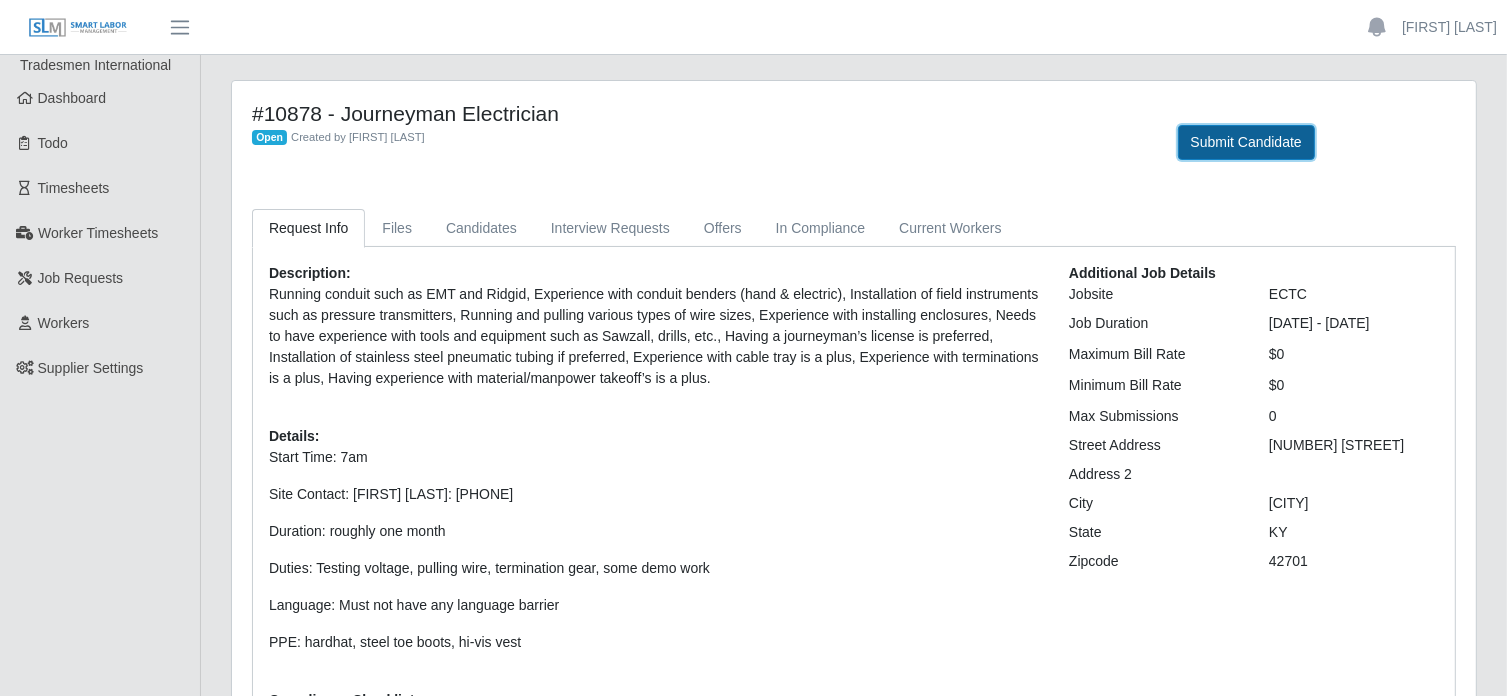 click on "Submit Candidate" at bounding box center [1246, 142] 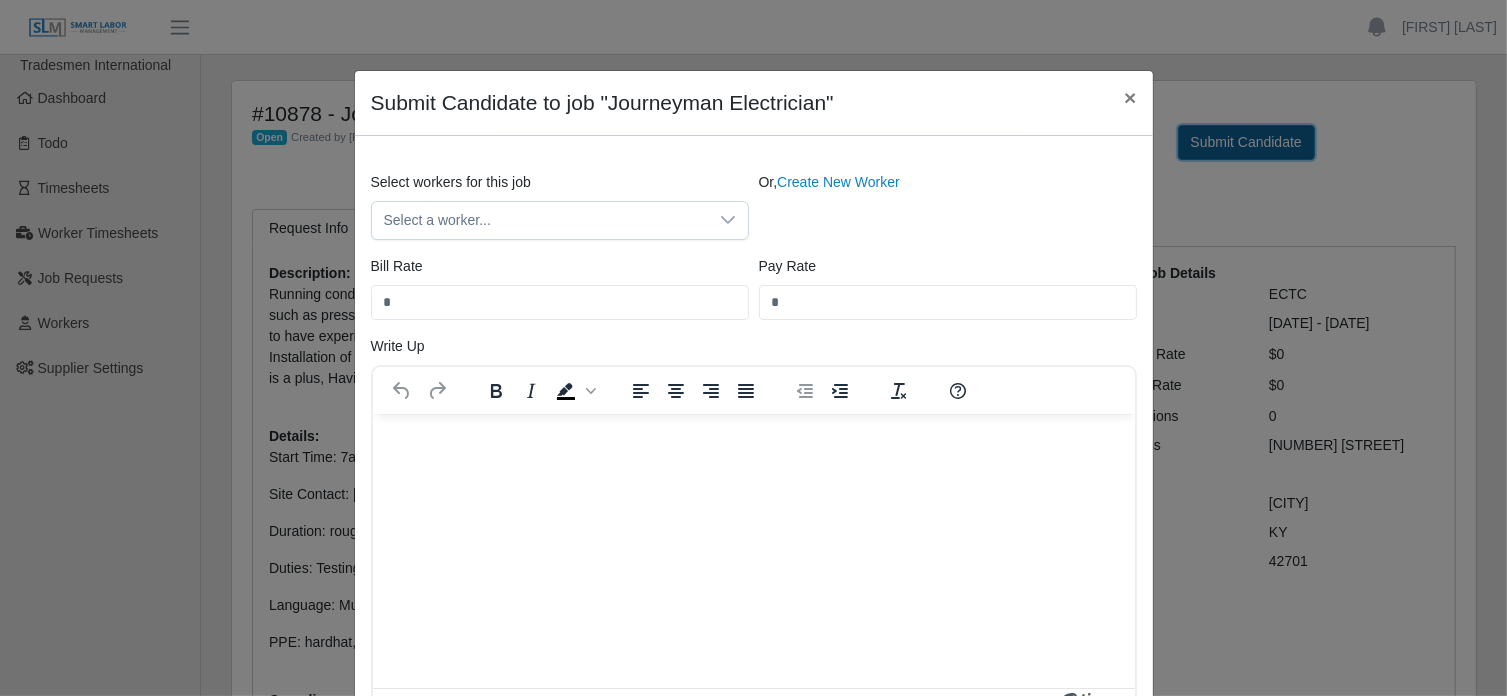 scroll, scrollTop: 0, scrollLeft: 0, axis: both 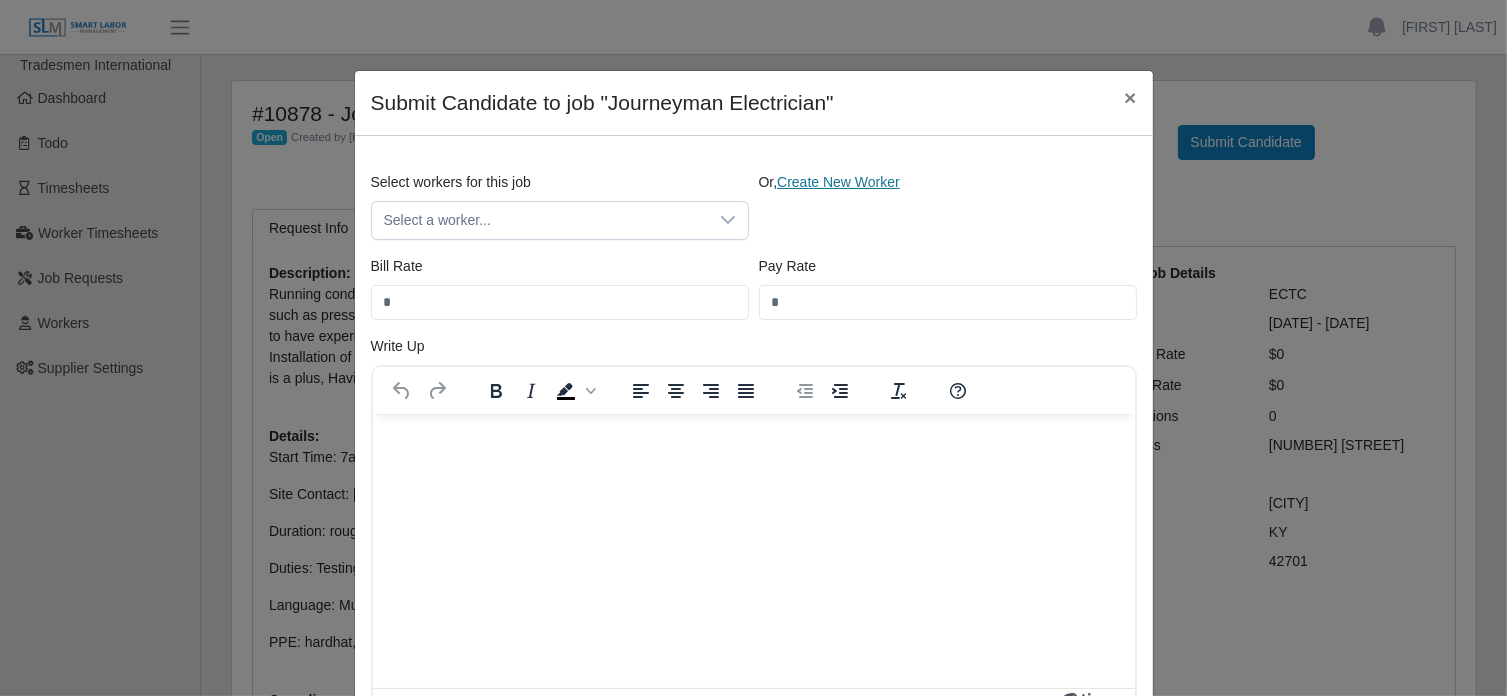 click on "Create New Worker" at bounding box center (838, 182) 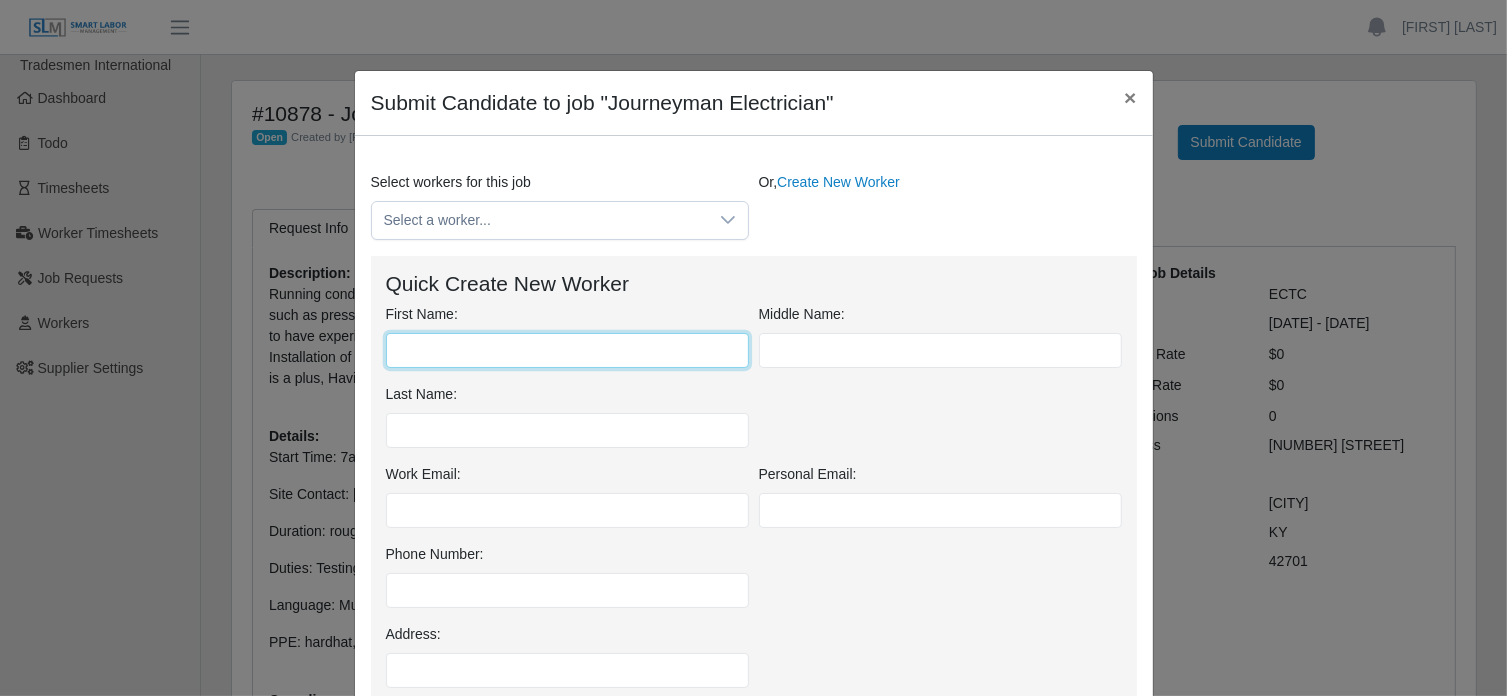 click on "First Name:" at bounding box center [567, 350] 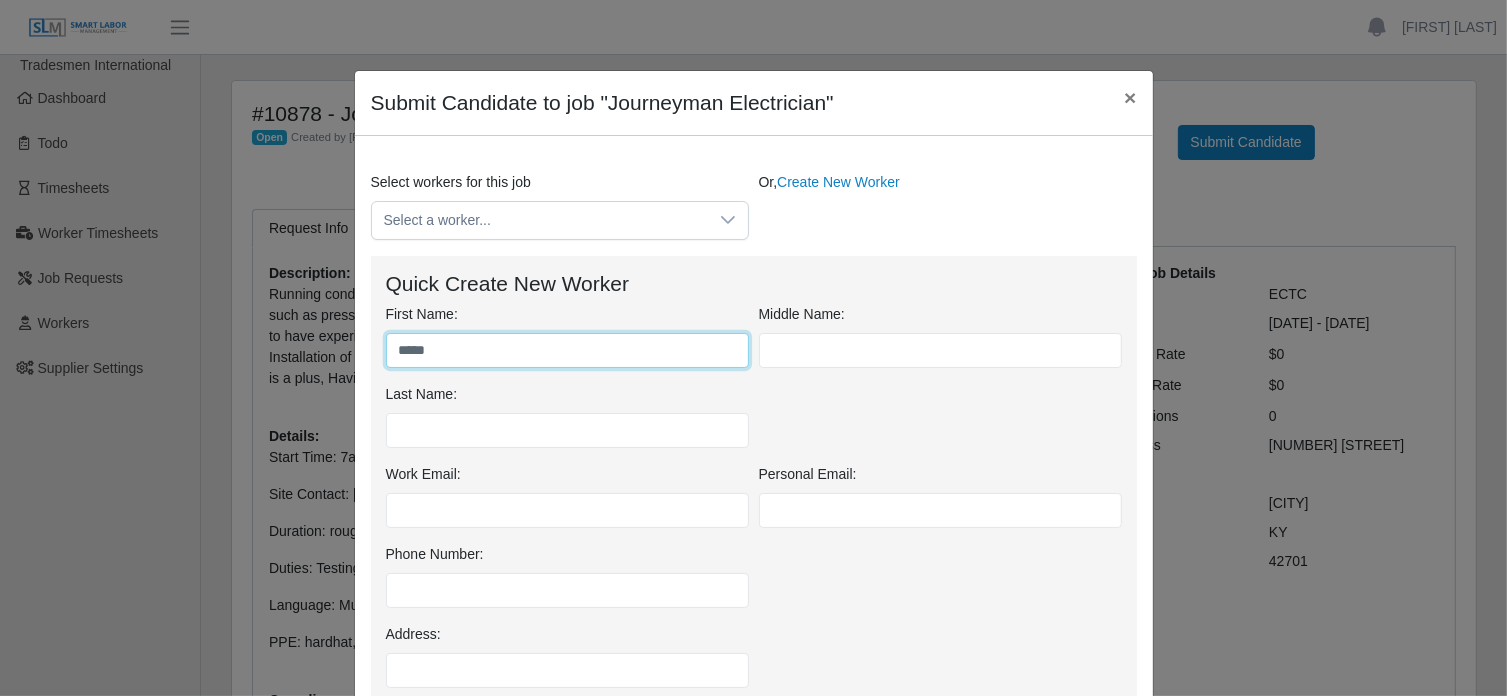 type on "*****" 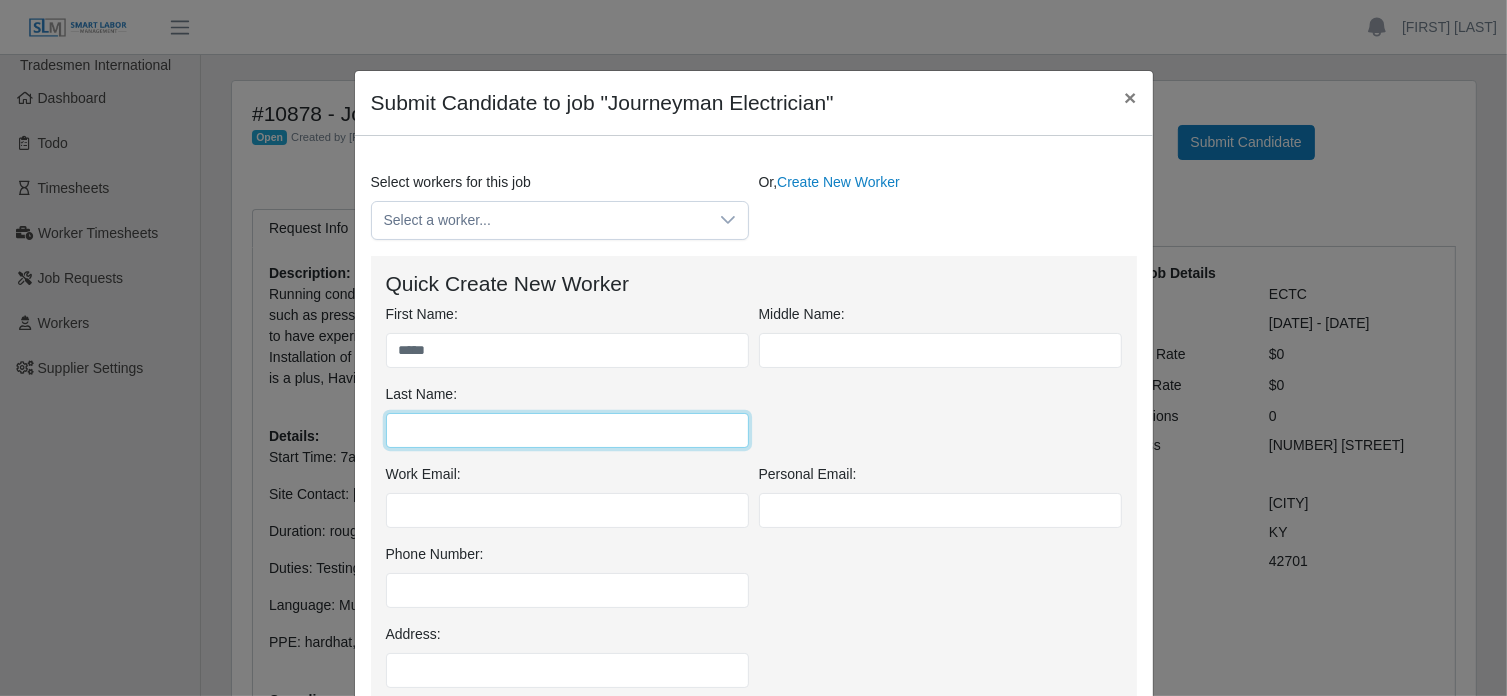 click on "Last Name:" at bounding box center [567, 430] 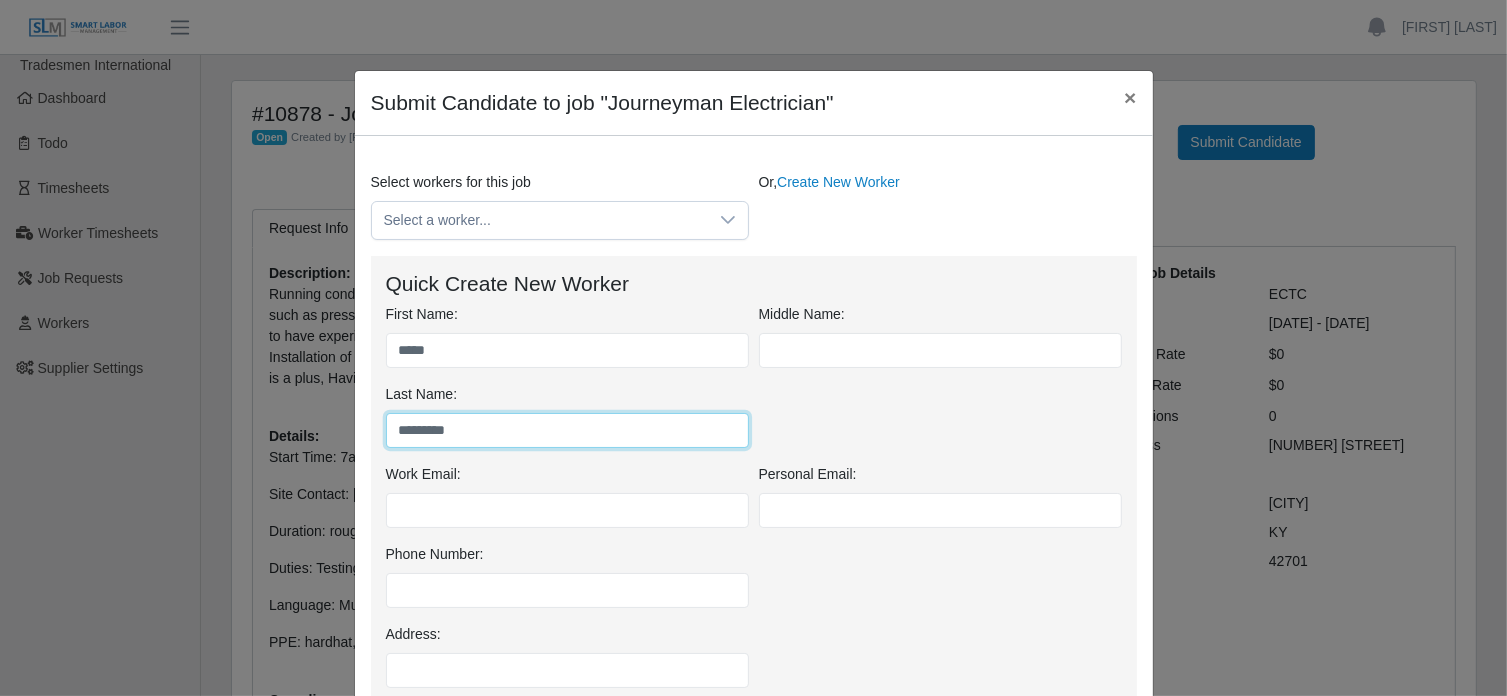 type on "*********" 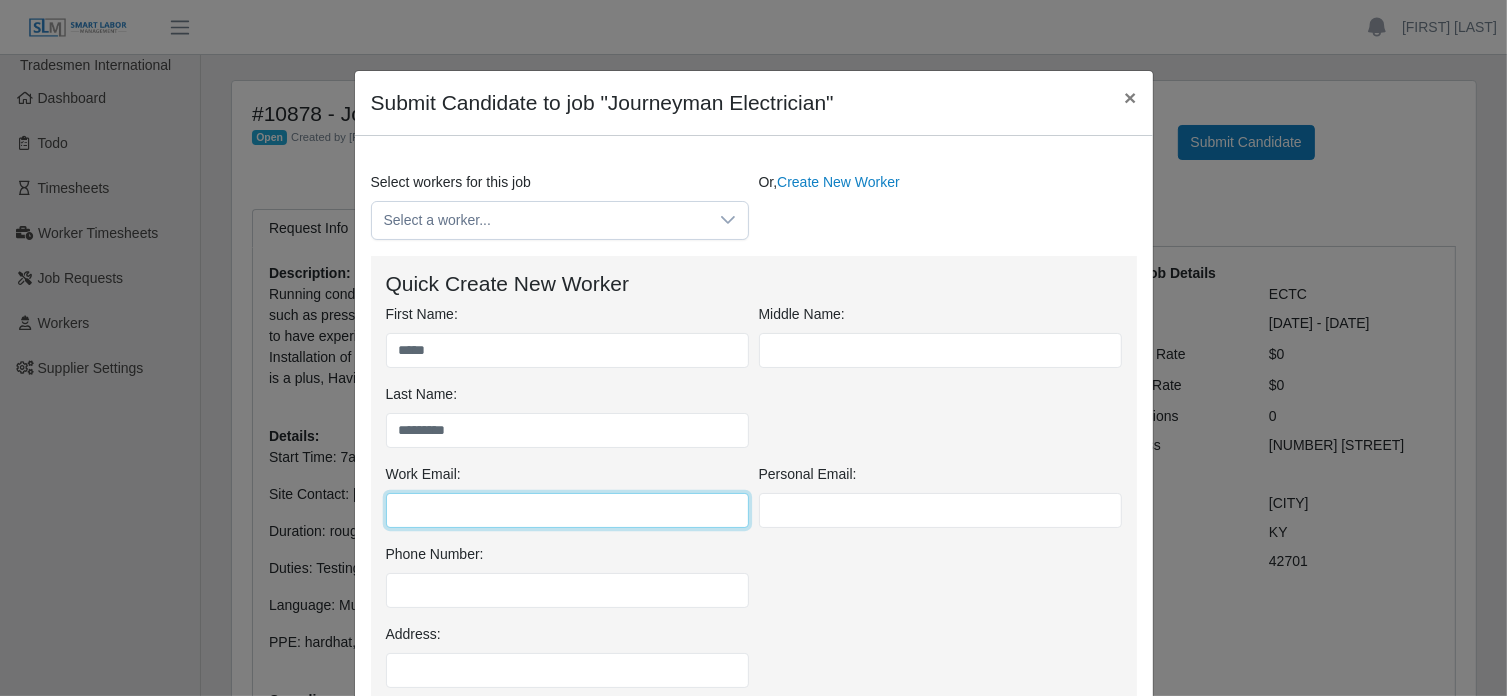 click on "Work Email:" at bounding box center (567, 510) 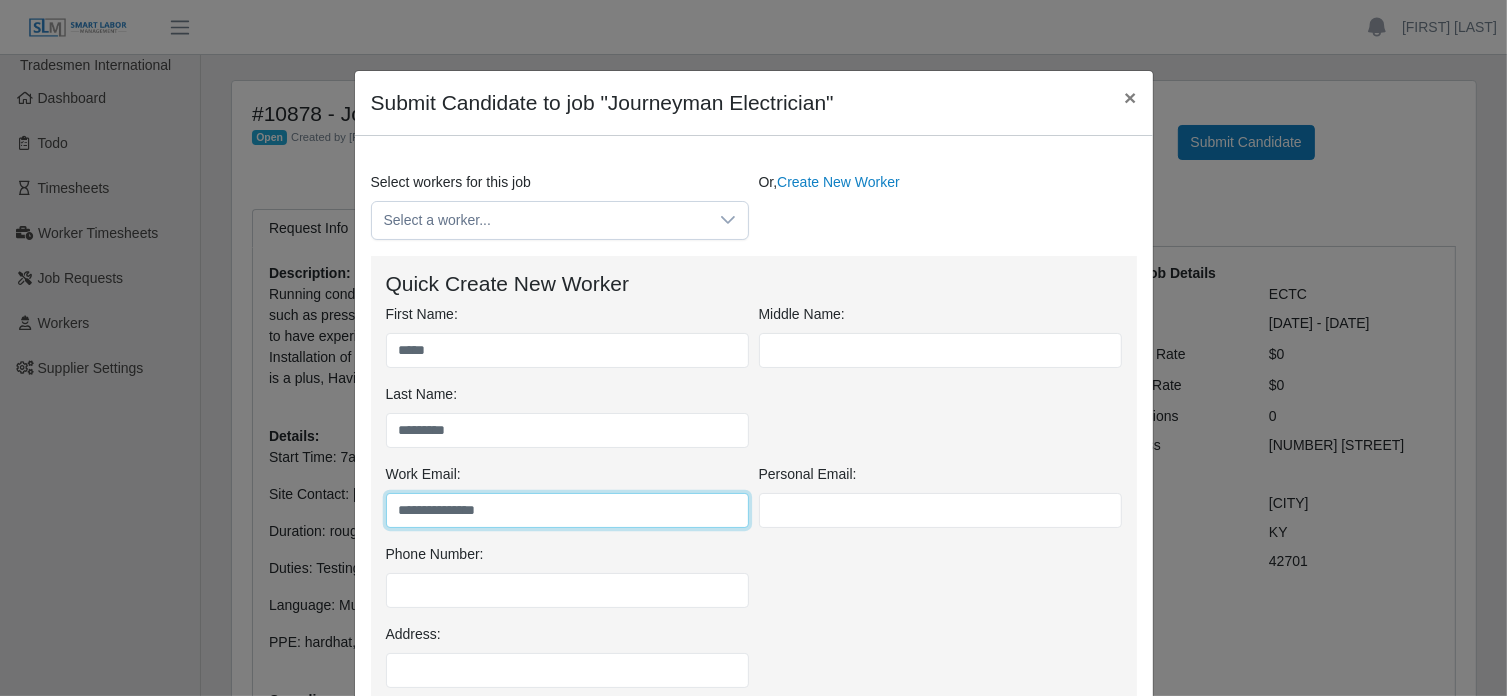 click on "**********" at bounding box center [567, 510] 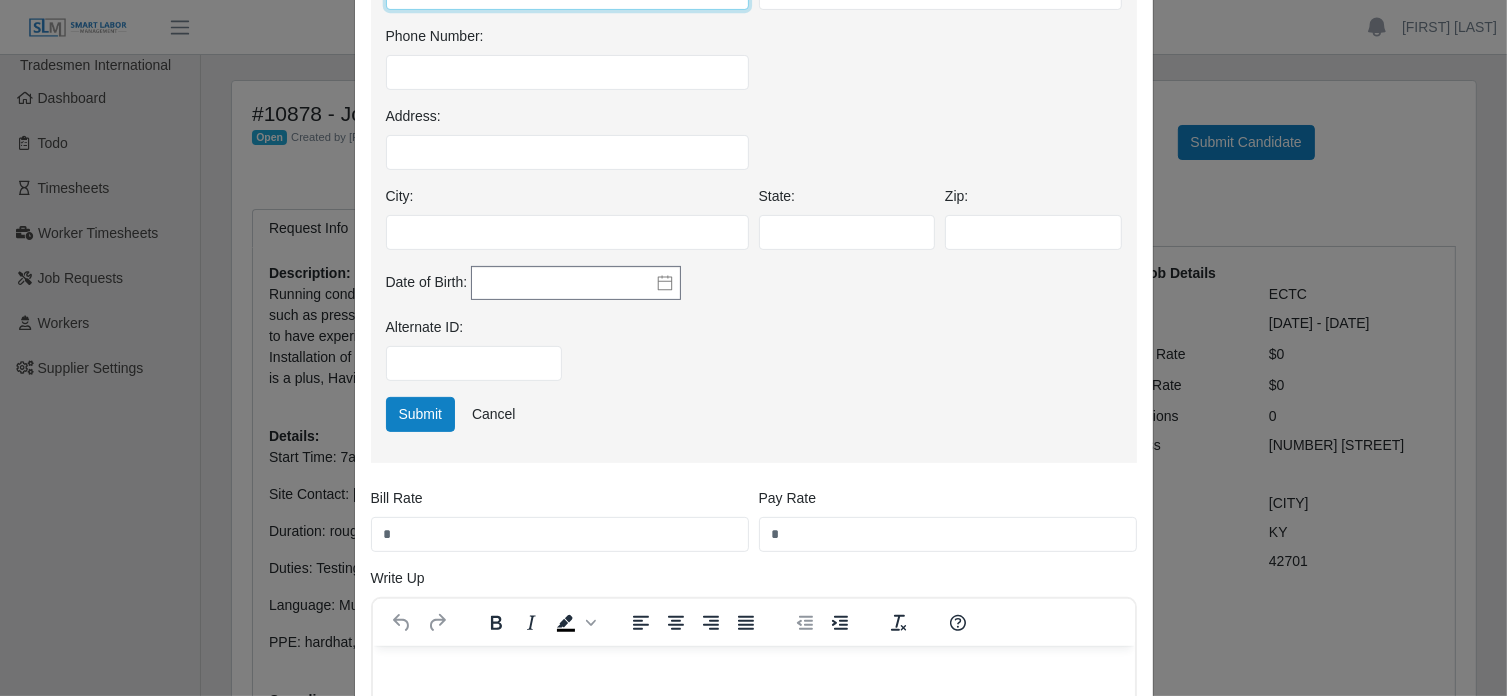 scroll, scrollTop: 526, scrollLeft: 0, axis: vertical 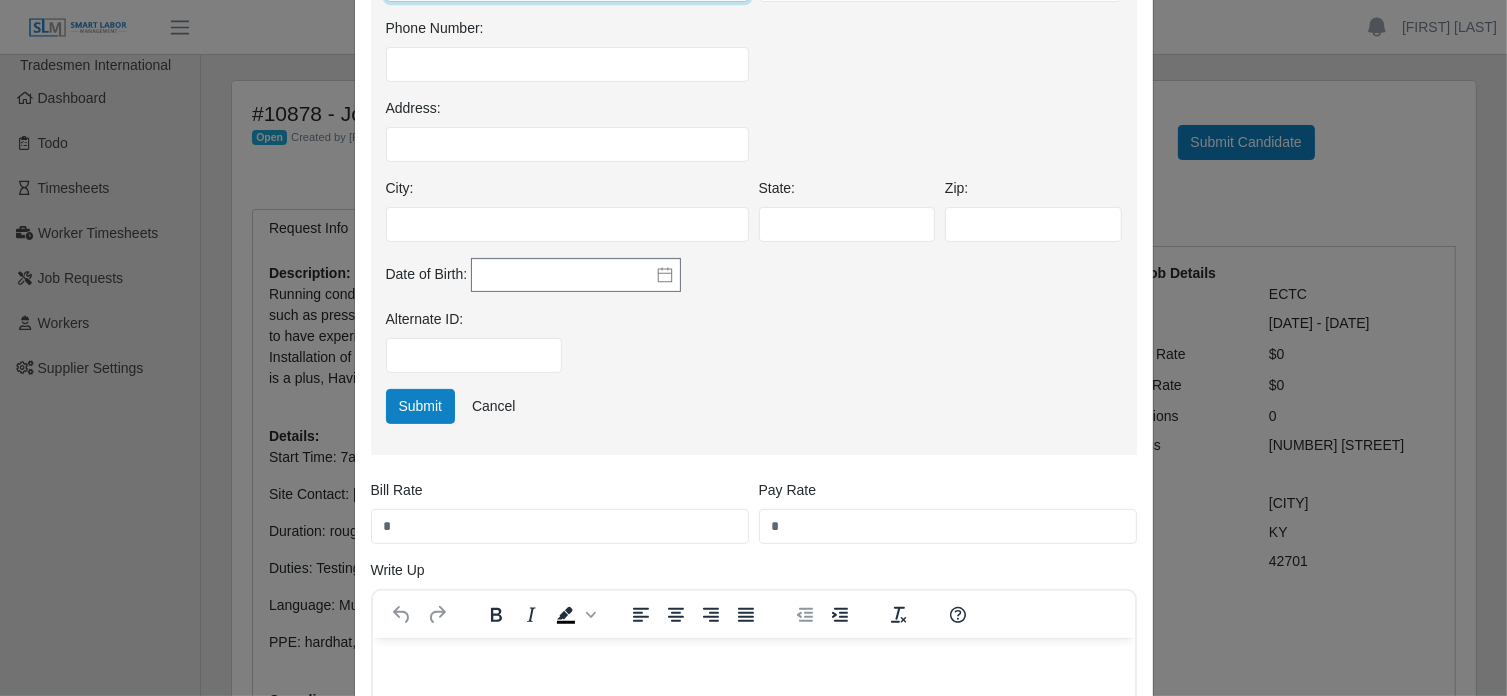 type on "**********" 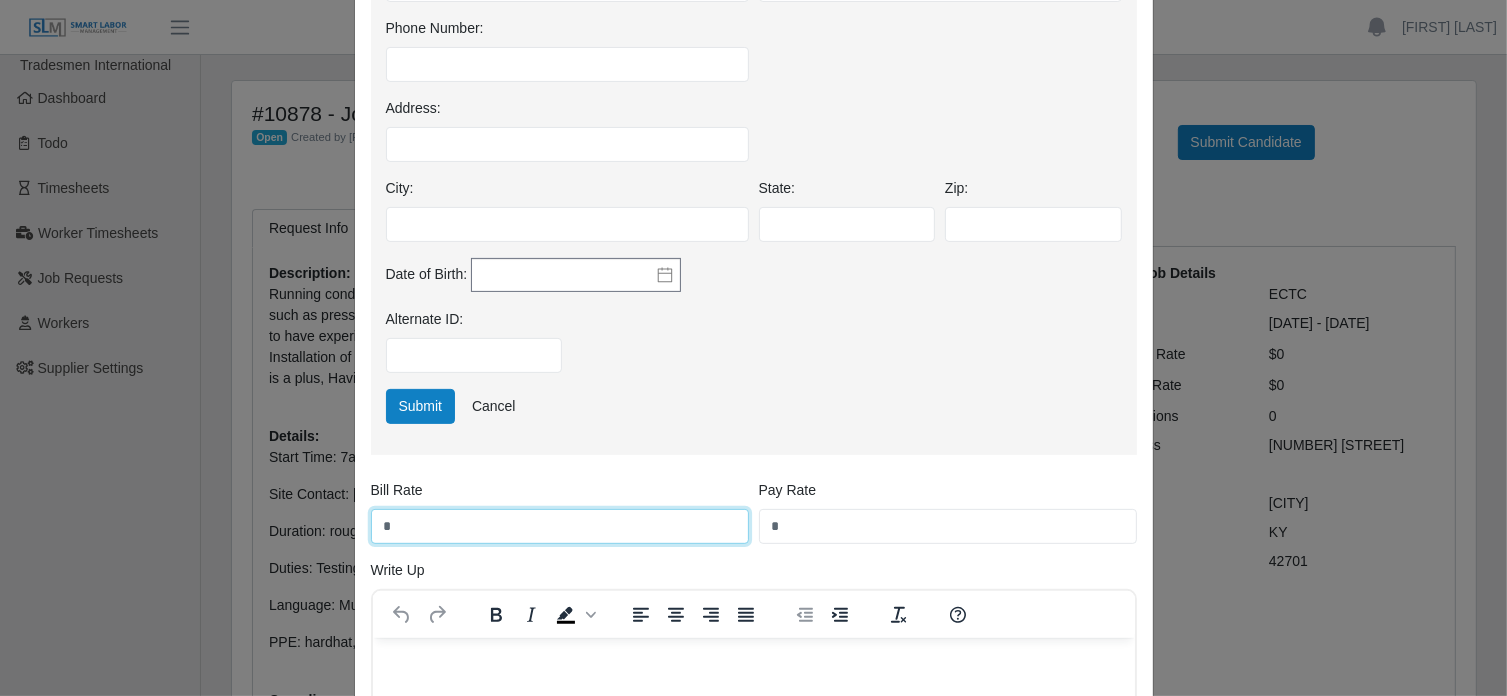 click on "*" at bounding box center (560, 526) 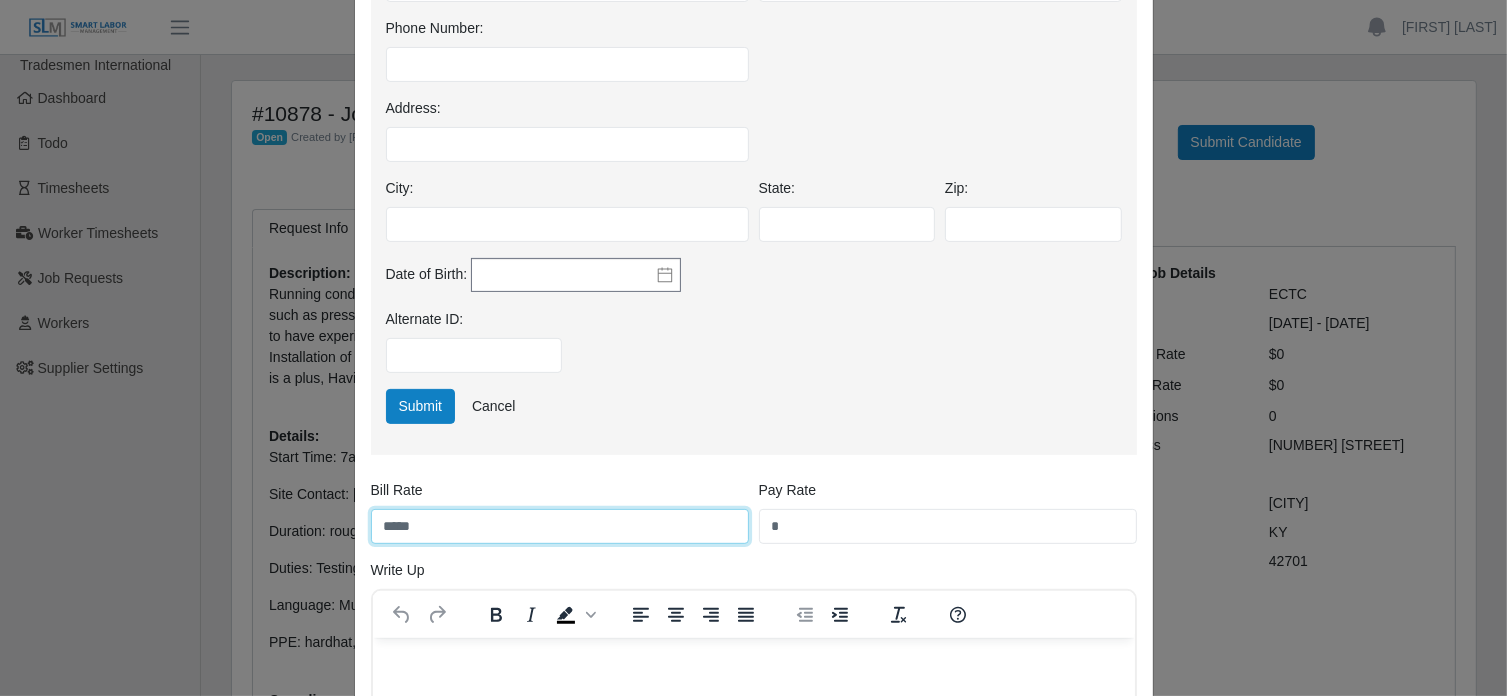 type on "*****" 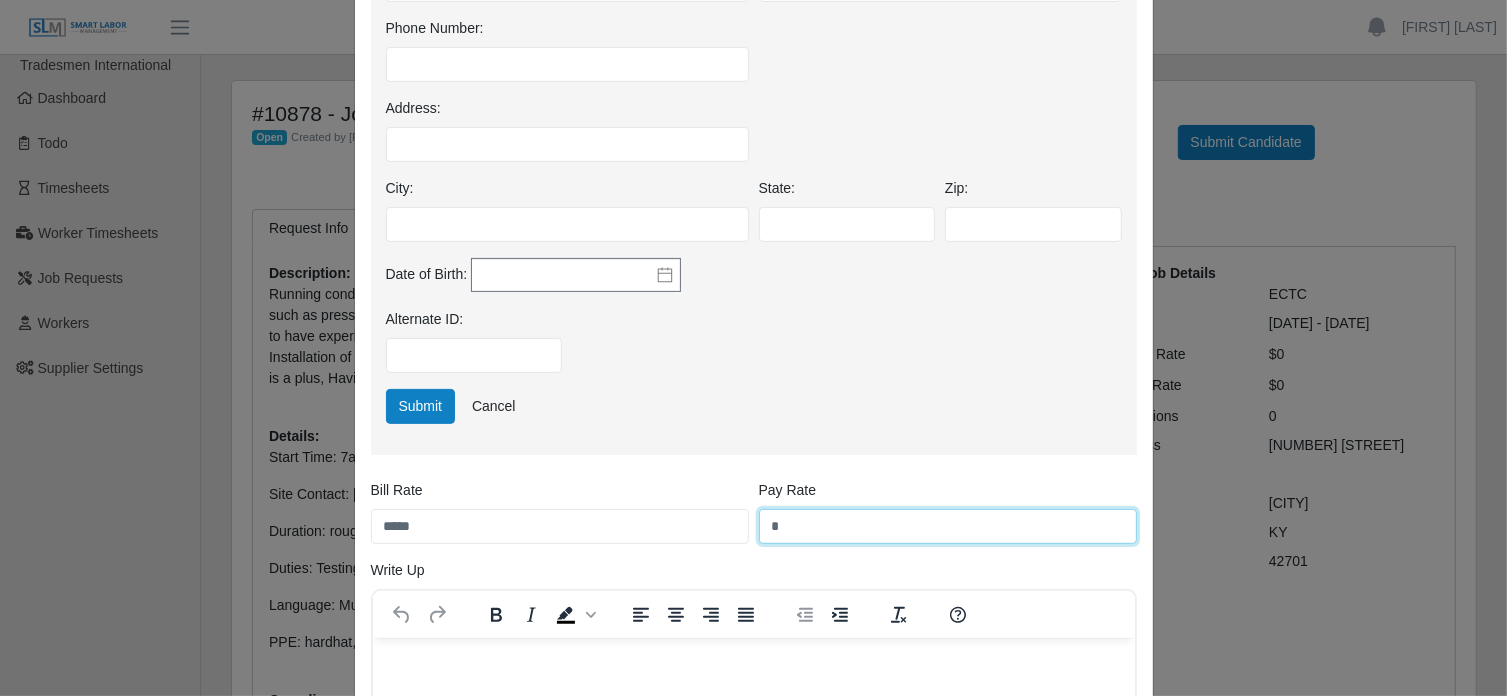 click on "*" at bounding box center [948, 526] 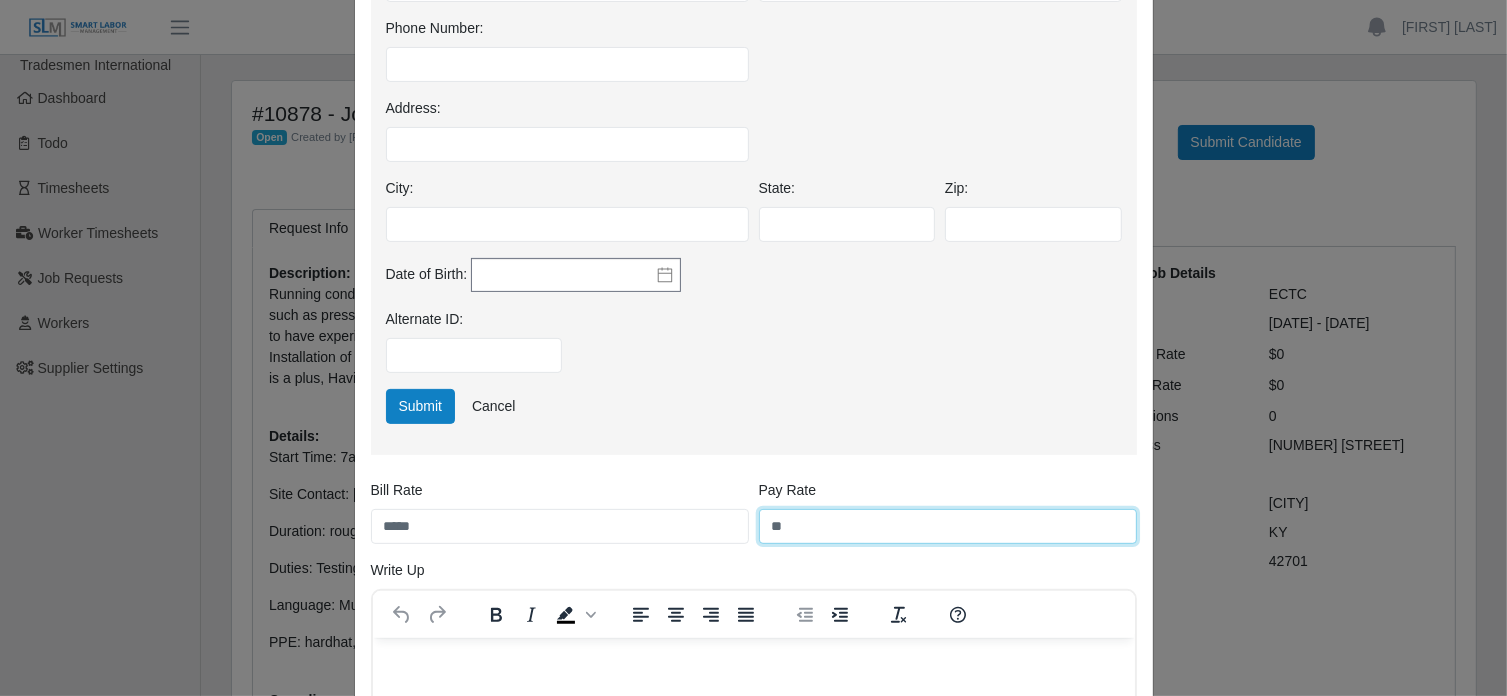 scroll, scrollTop: 791, scrollLeft: 0, axis: vertical 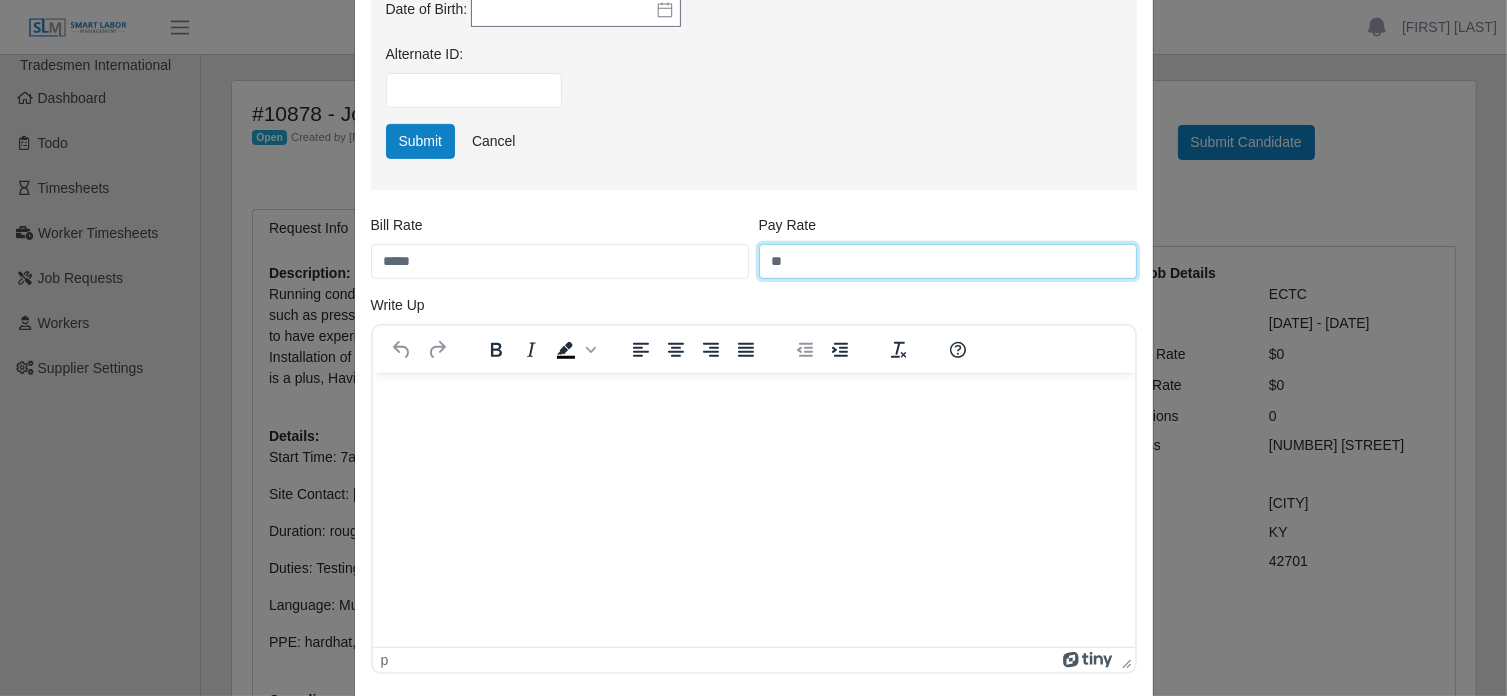 type on "**" 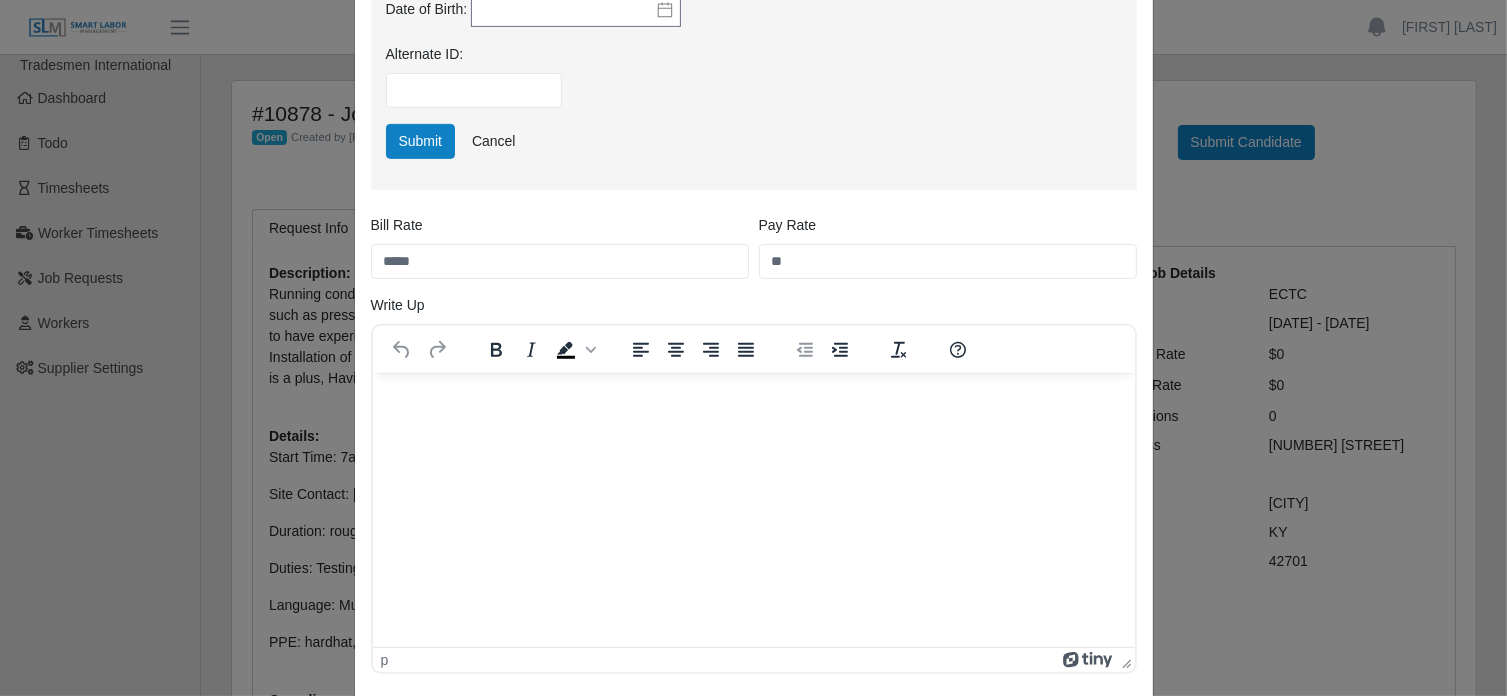 click at bounding box center (753, 400) 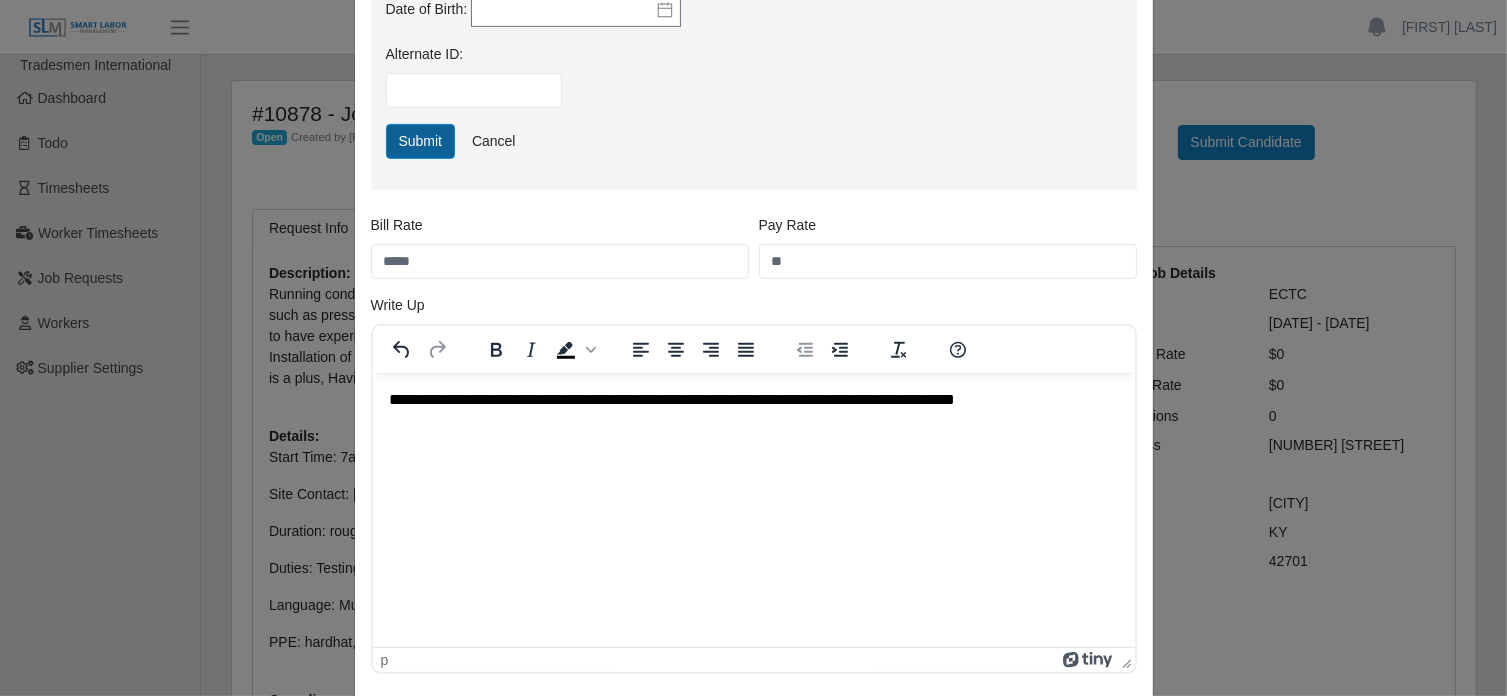 click on "Submit" at bounding box center (421, 141) 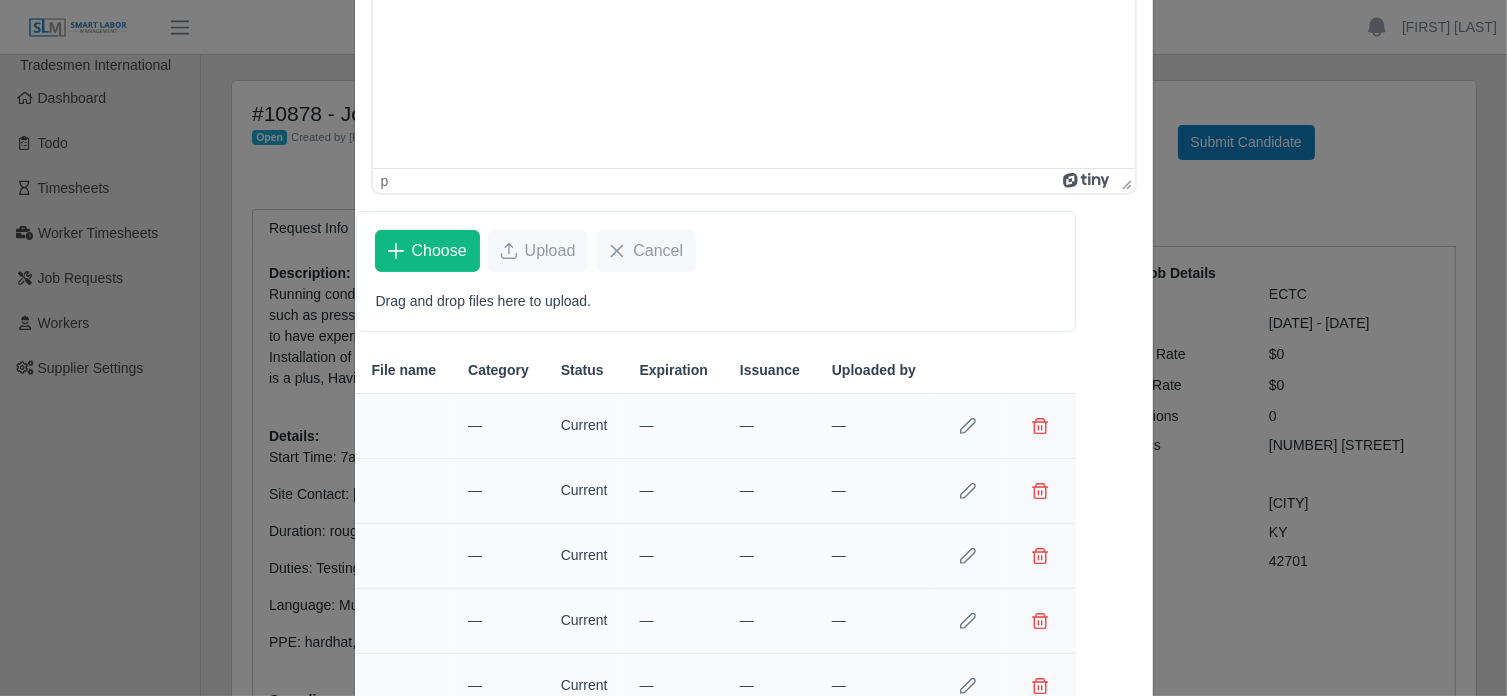 scroll, scrollTop: 659, scrollLeft: 0, axis: vertical 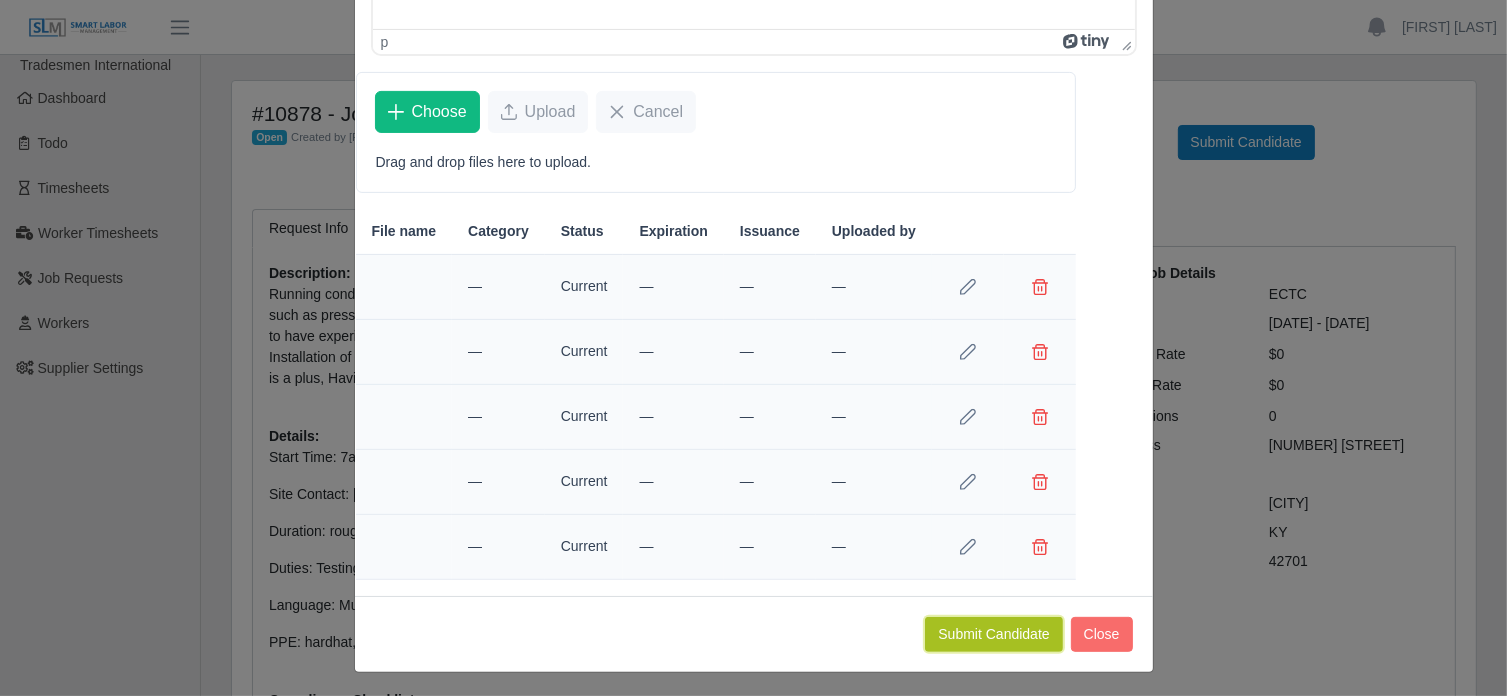 click on "Submit Candidate" 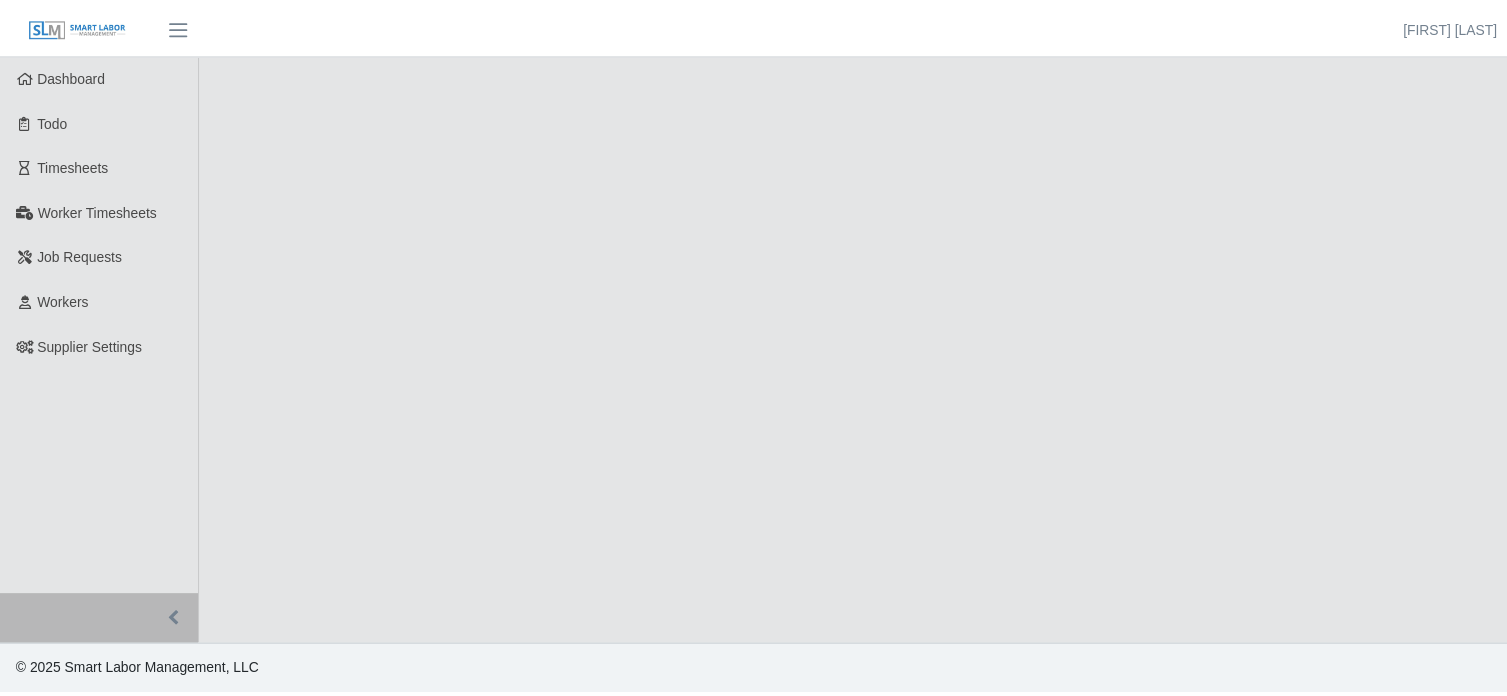 scroll, scrollTop: 0, scrollLeft: 0, axis: both 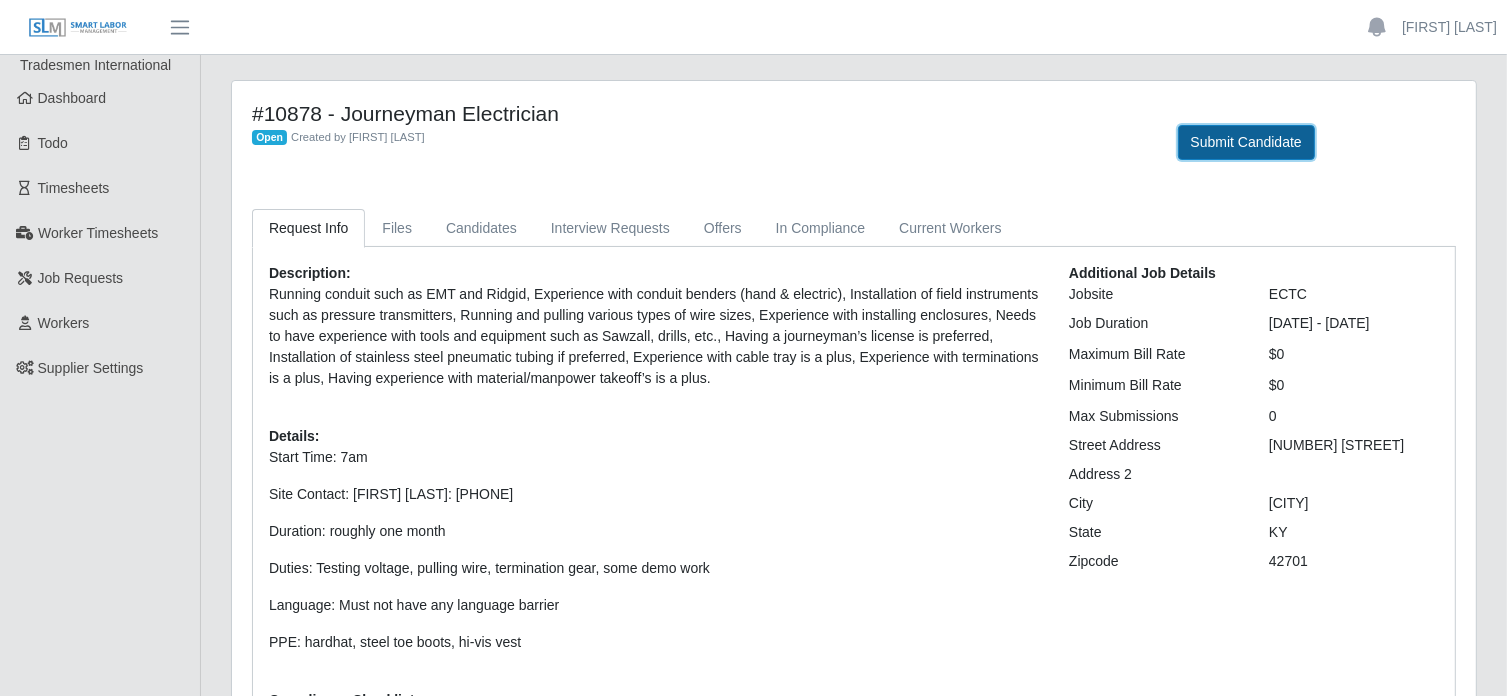 click on "Submit Candidate" at bounding box center [1246, 142] 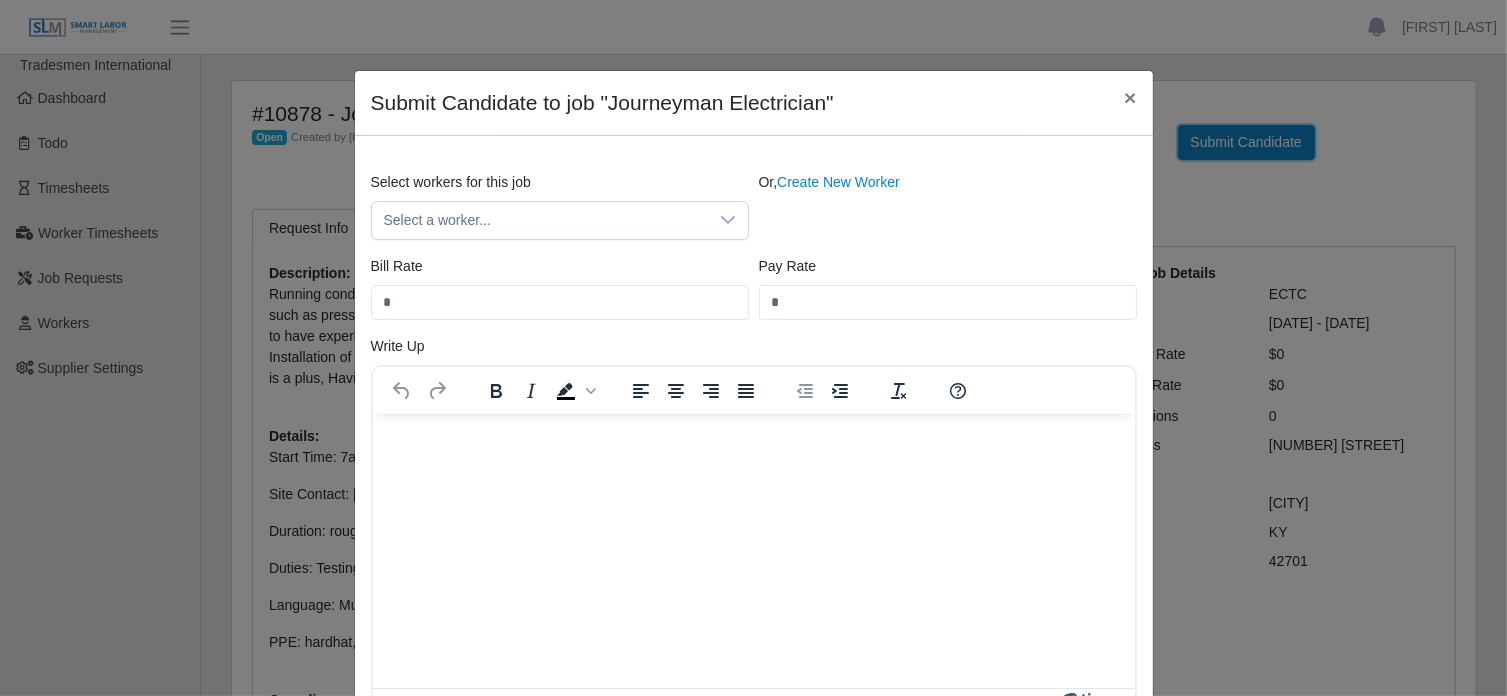 scroll, scrollTop: 0, scrollLeft: 0, axis: both 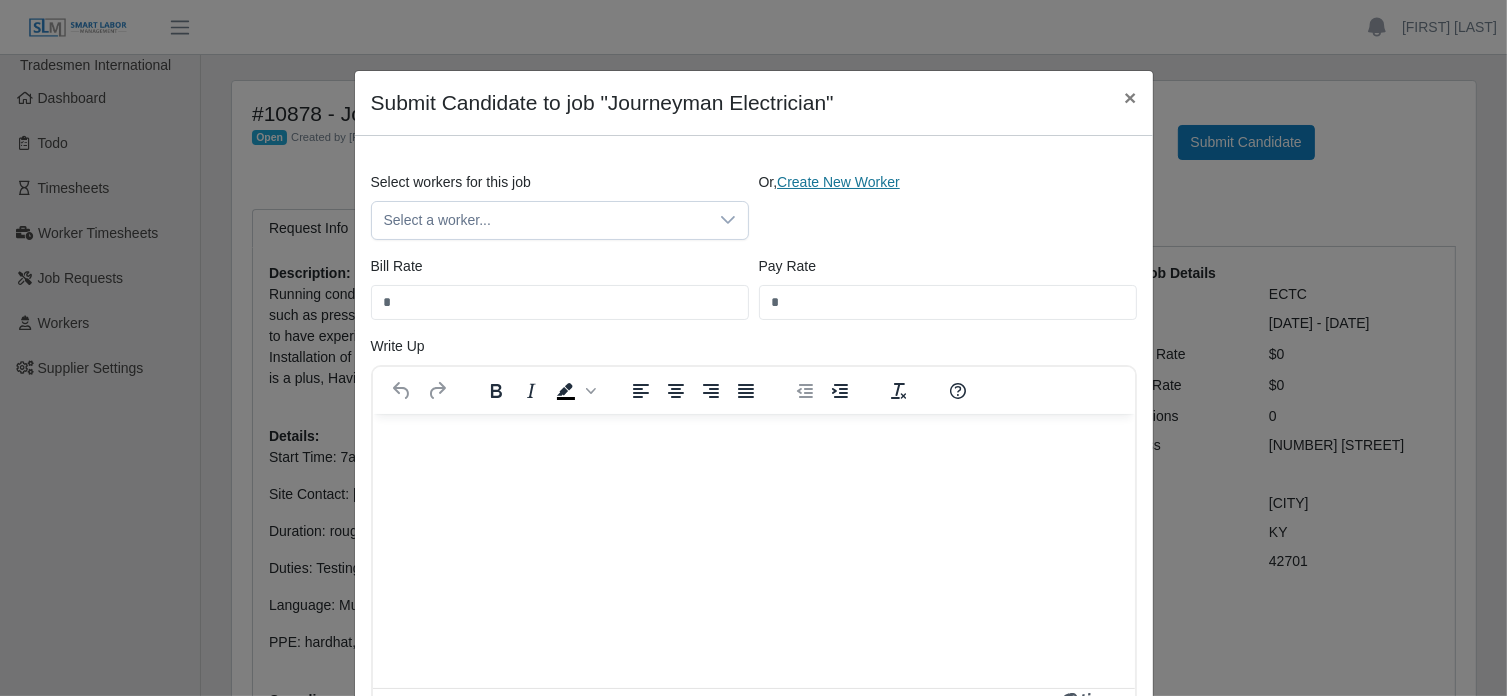 click on "Create New Worker" at bounding box center (838, 182) 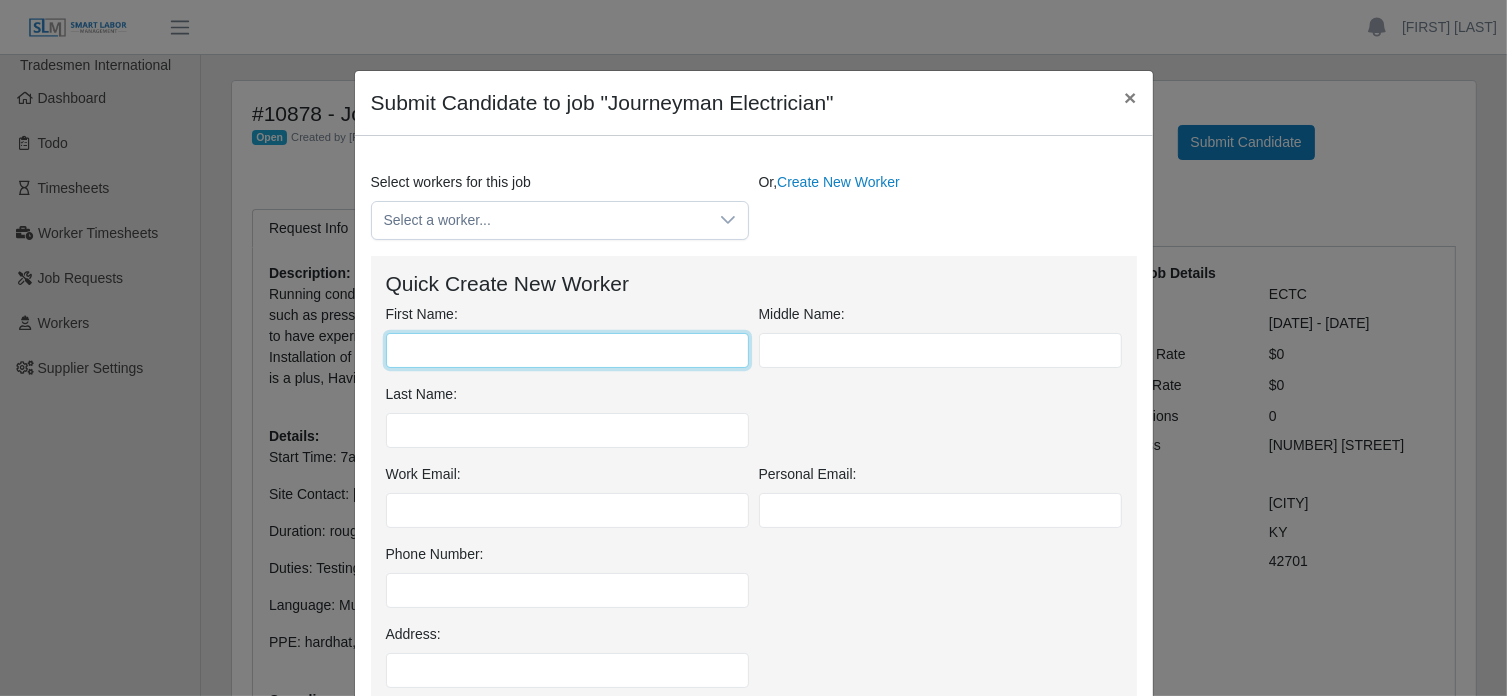 click on "First Name:" at bounding box center [567, 350] 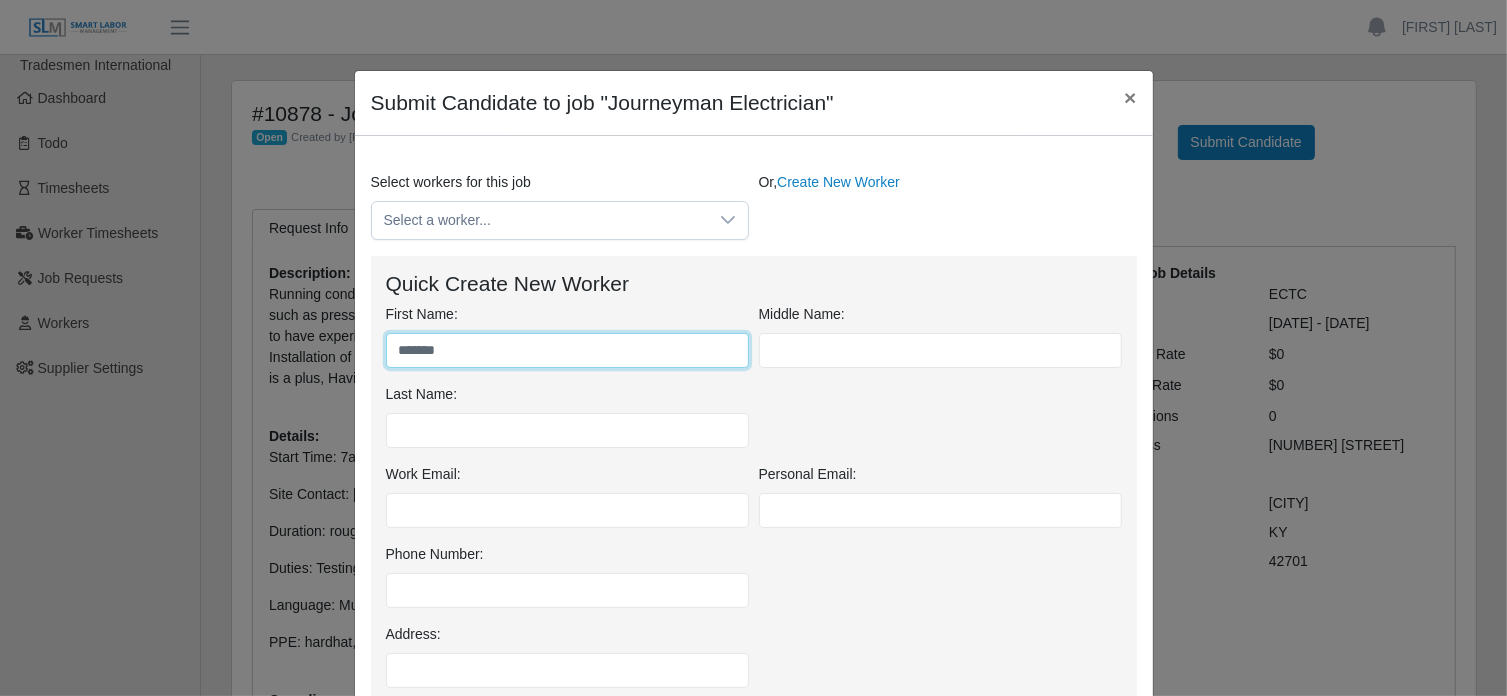 type on "*******" 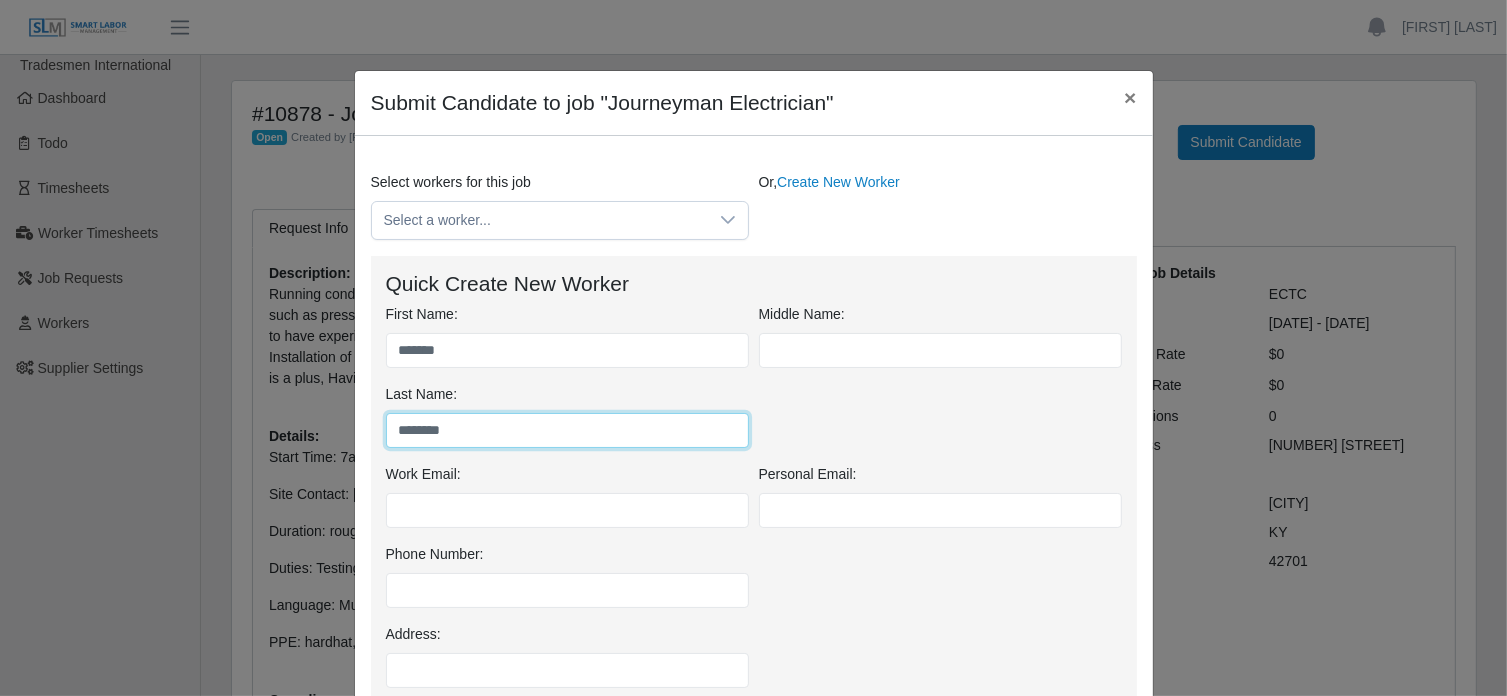 type on "********" 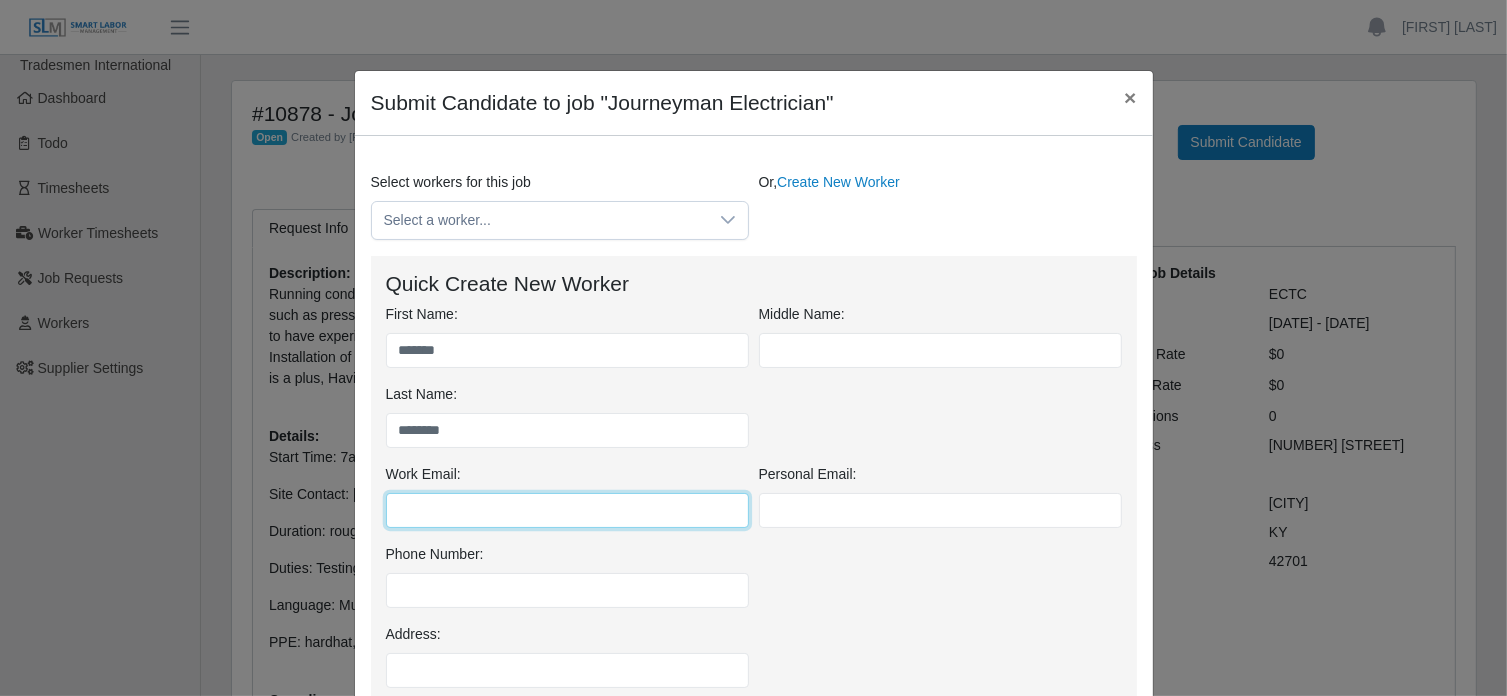 click on "Work Email:" at bounding box center (567, 510) 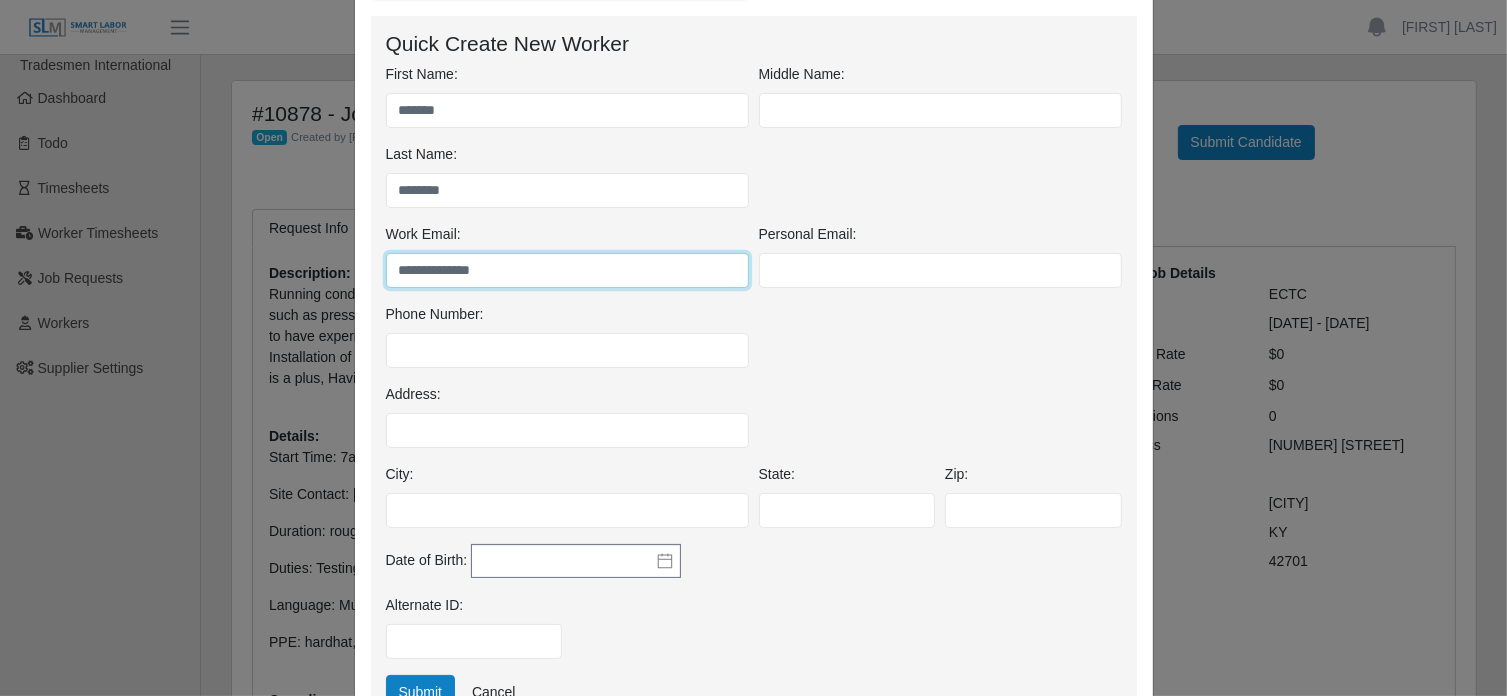 scroll, scrollTop: 560, scrollLeft: 0, axis: vertical 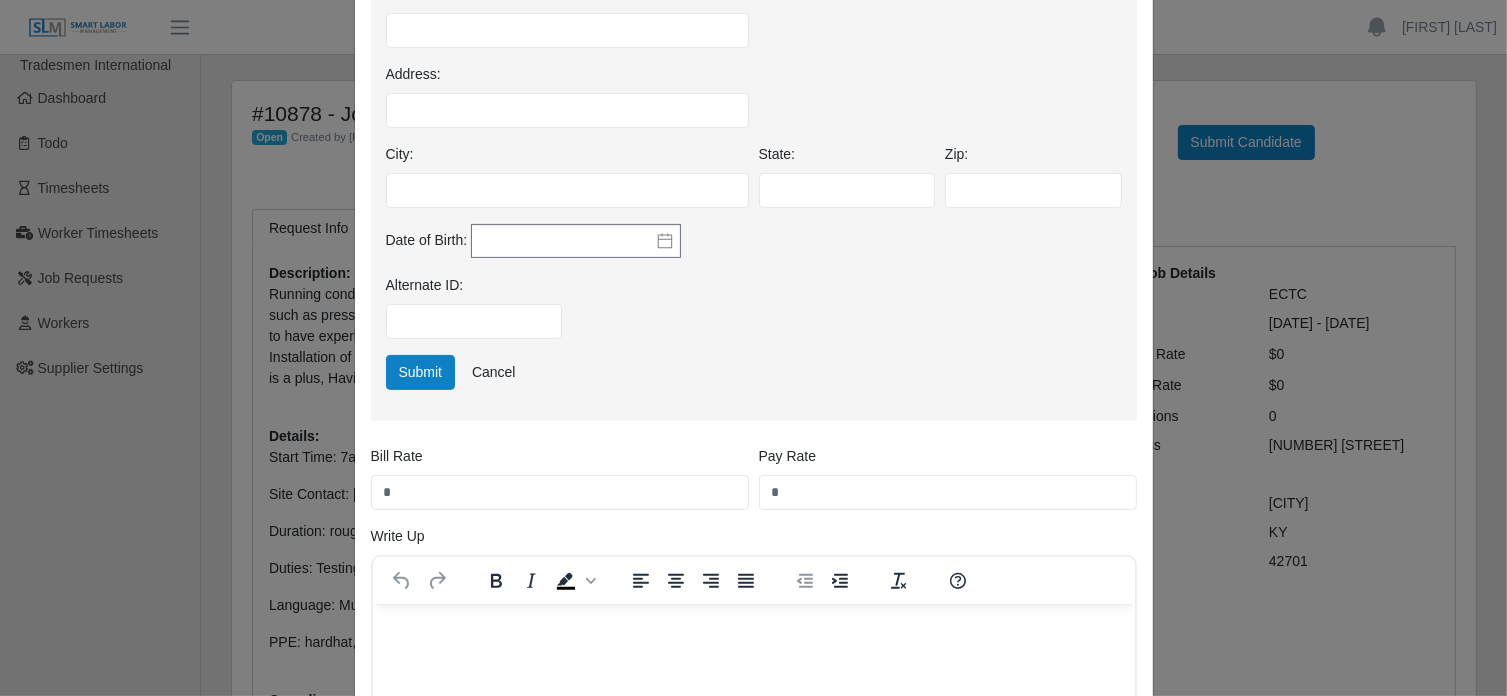 type on "**********" 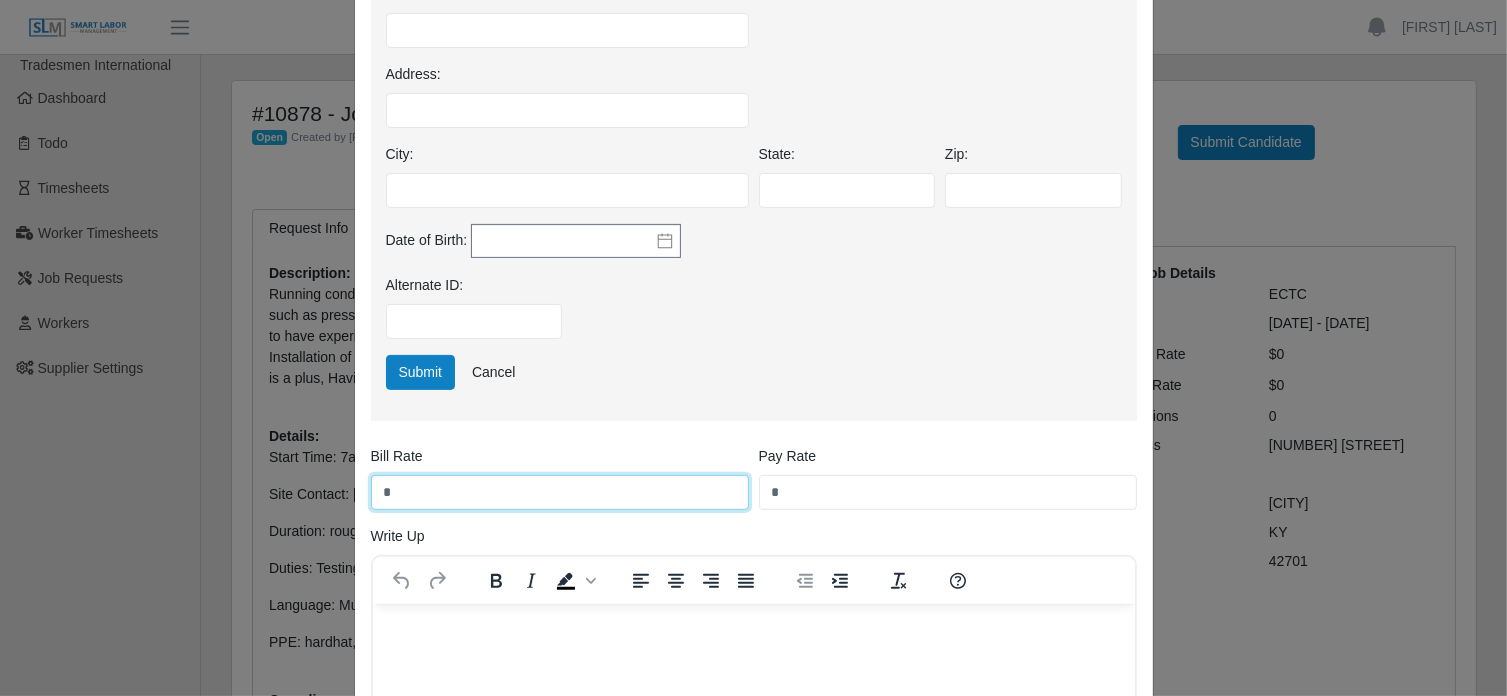 click on "*" at bounding box center (560, 492) 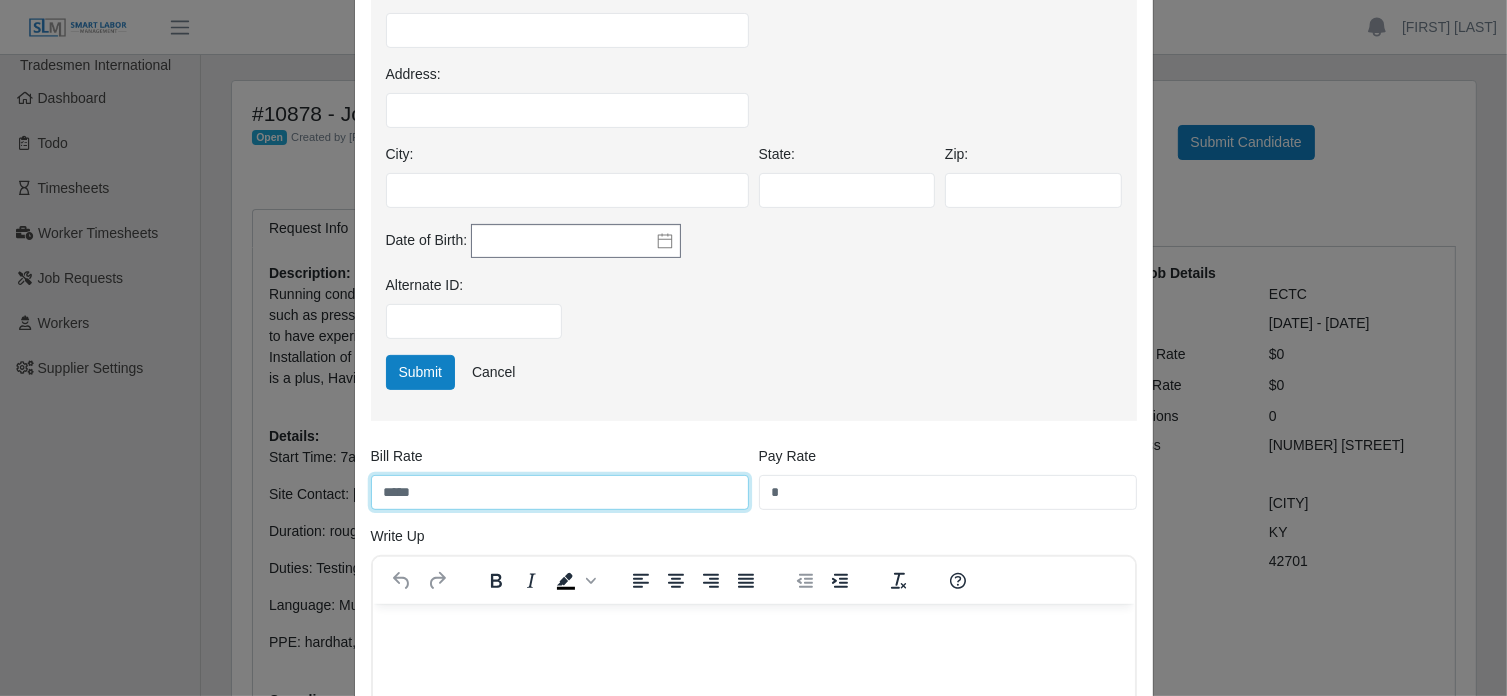 type on "*****" 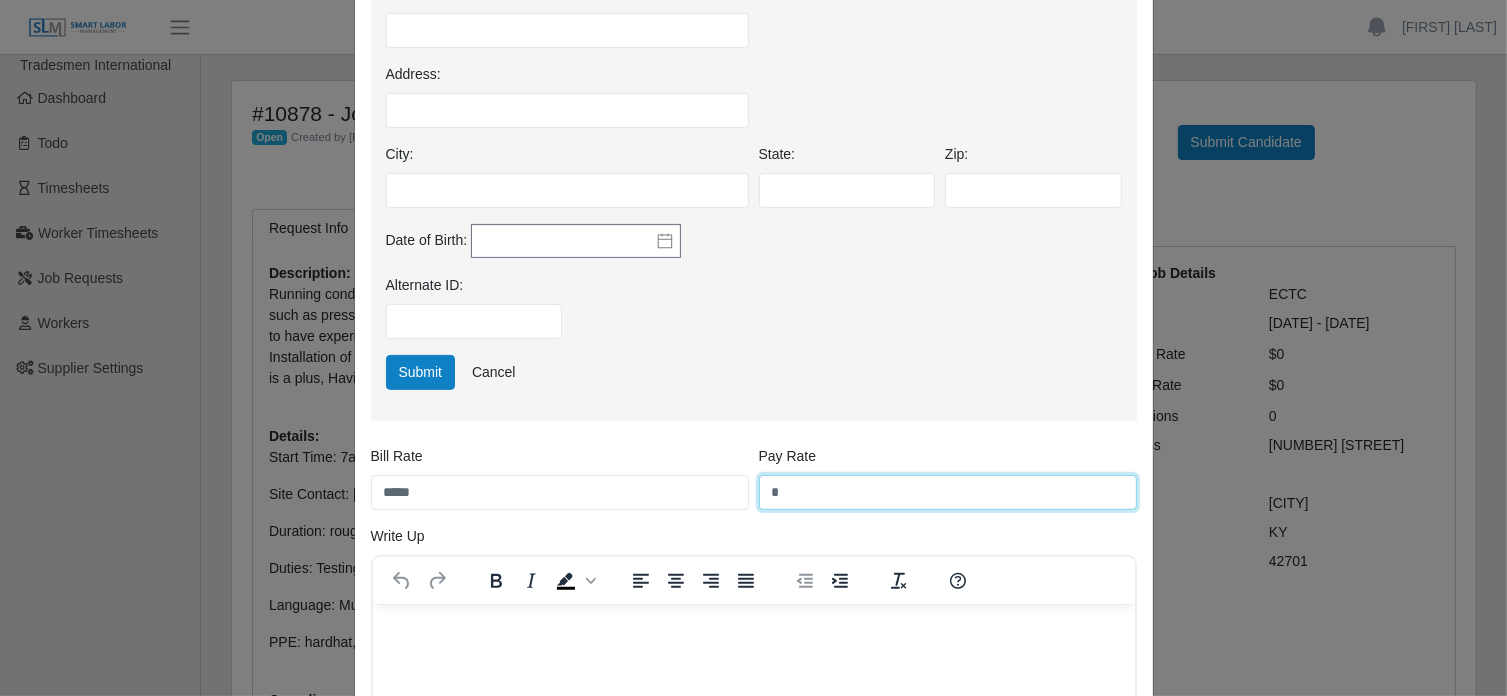click on "*" at bounding box center [948, 492] 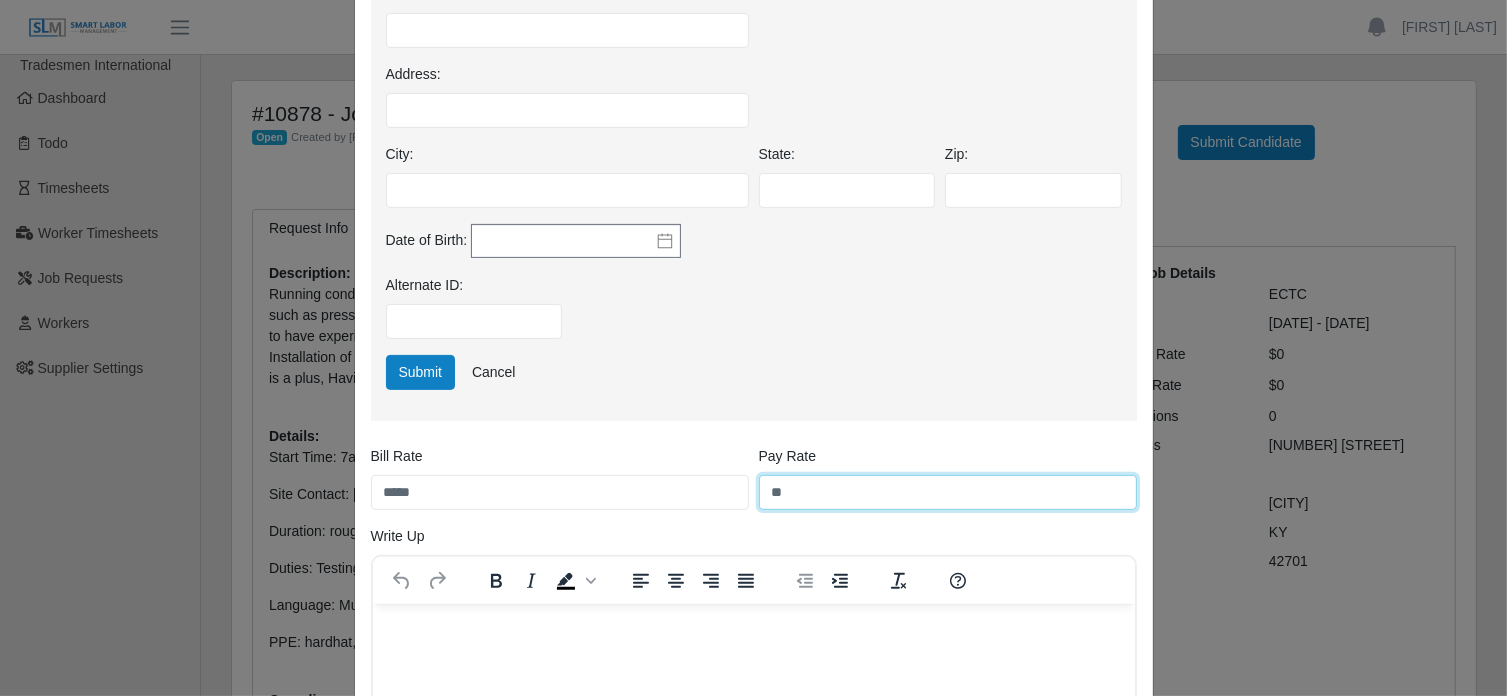 scroll, scrollTop: 829, scrollLeft: 0, axis: vertical 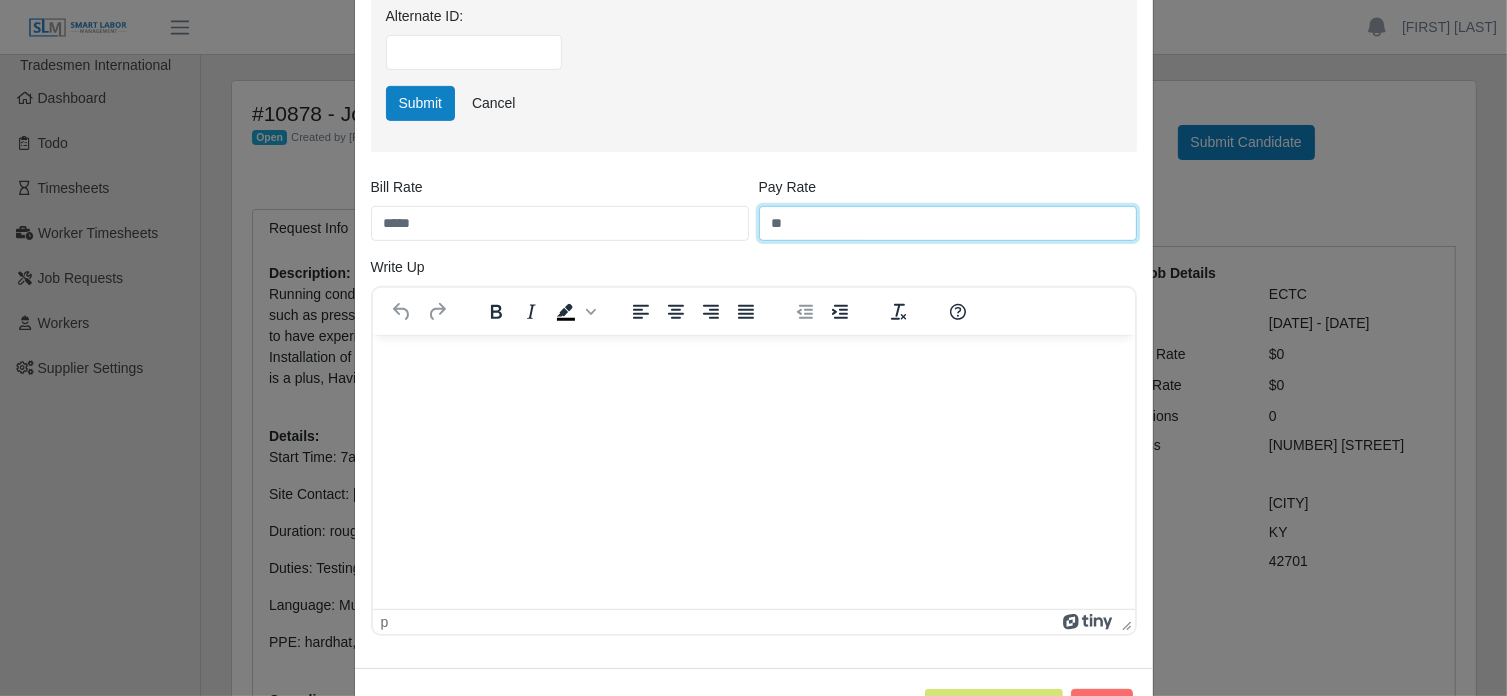 type on "**" 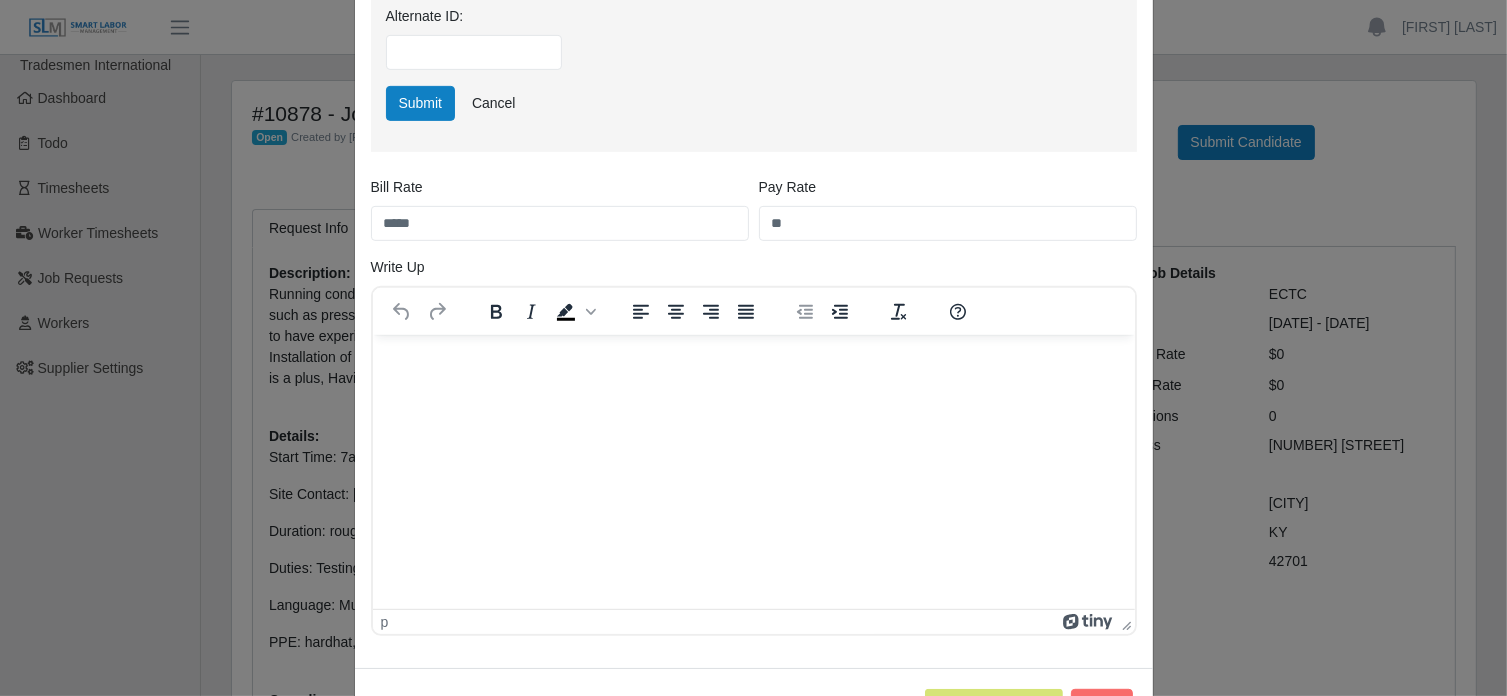 click at bounding box center (753, 362) 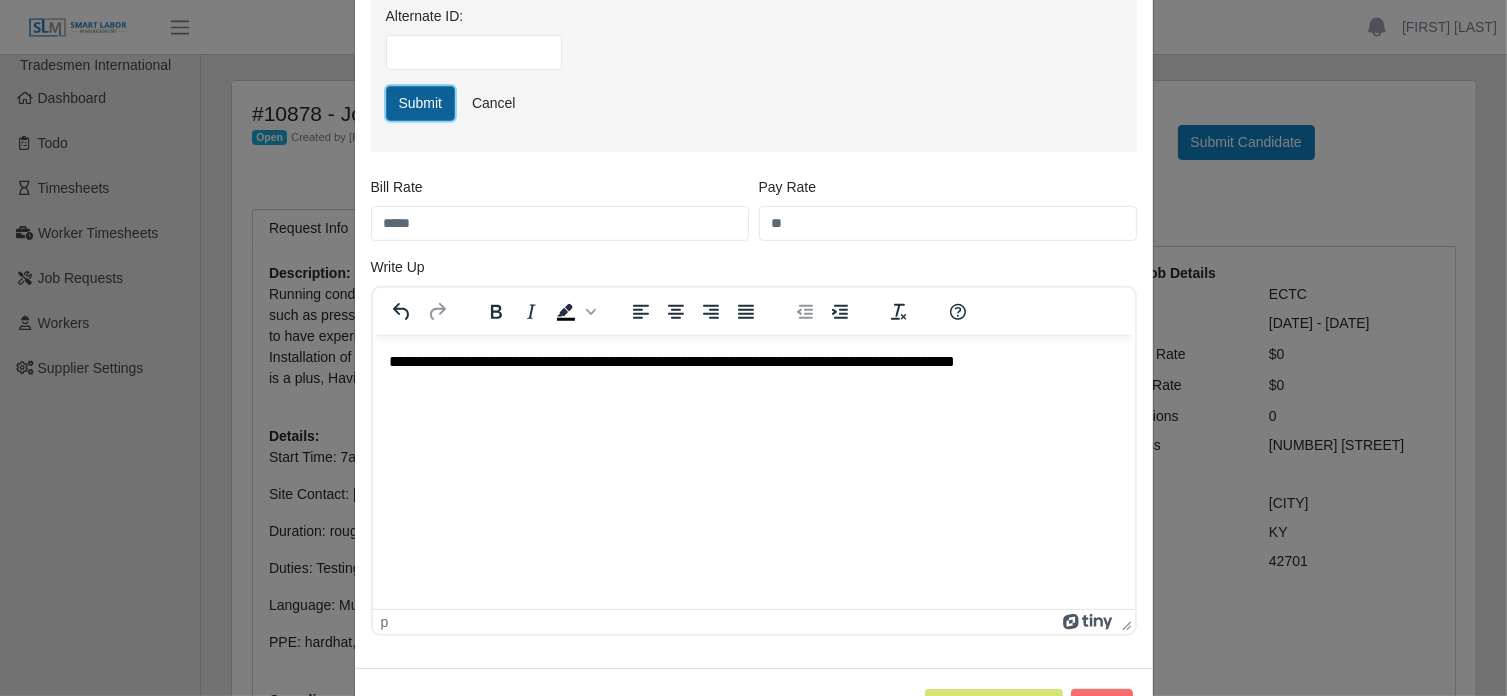 click on "Submit" at bounding box center (421, 103) 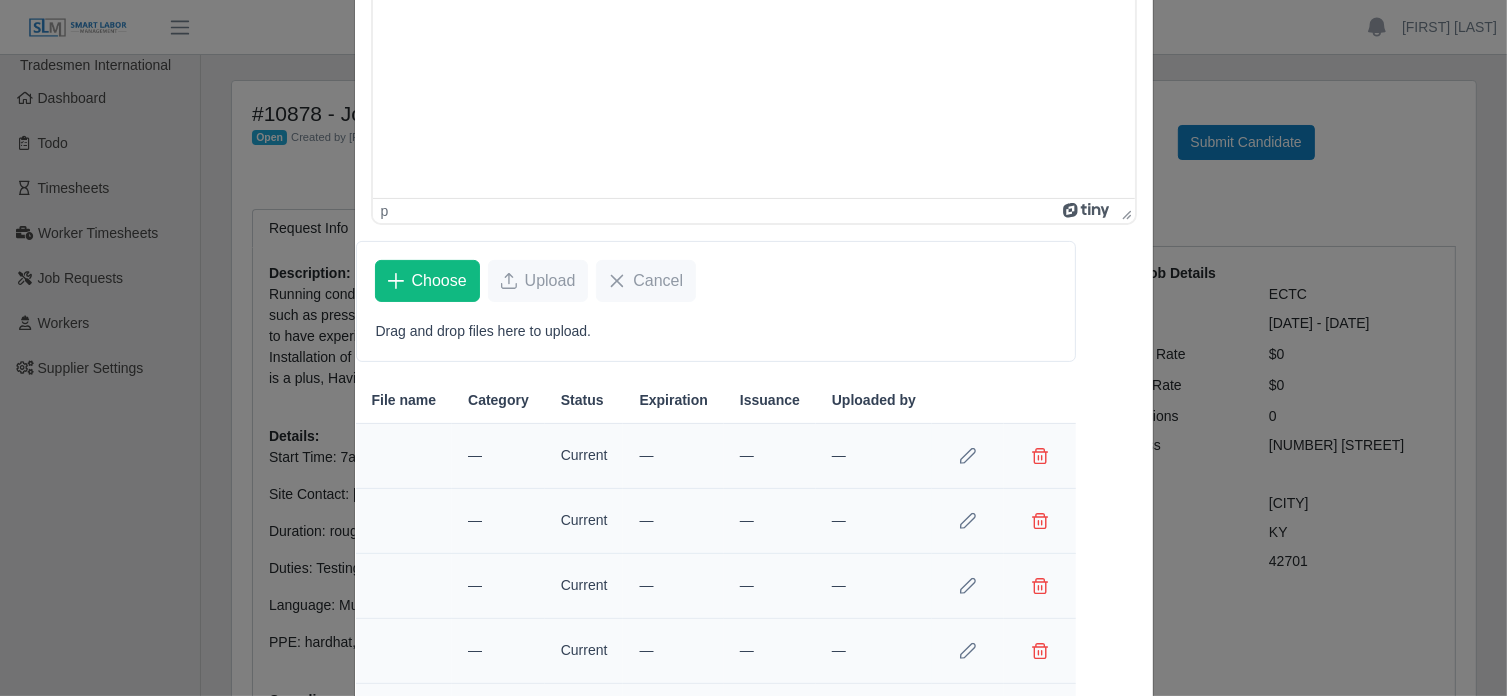 scroll, scrollTop: 659, scrollLeft: 0, axis: vertical 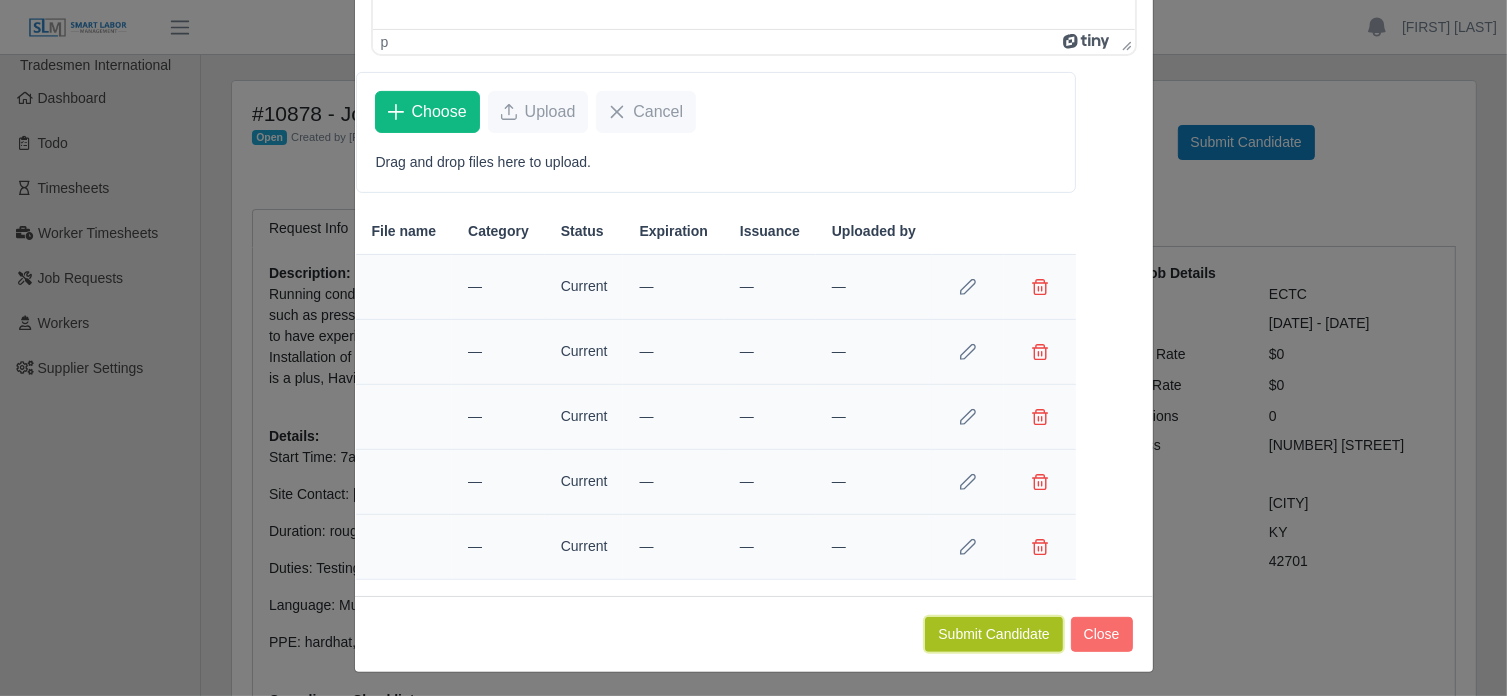 click on "Submit Candidate" 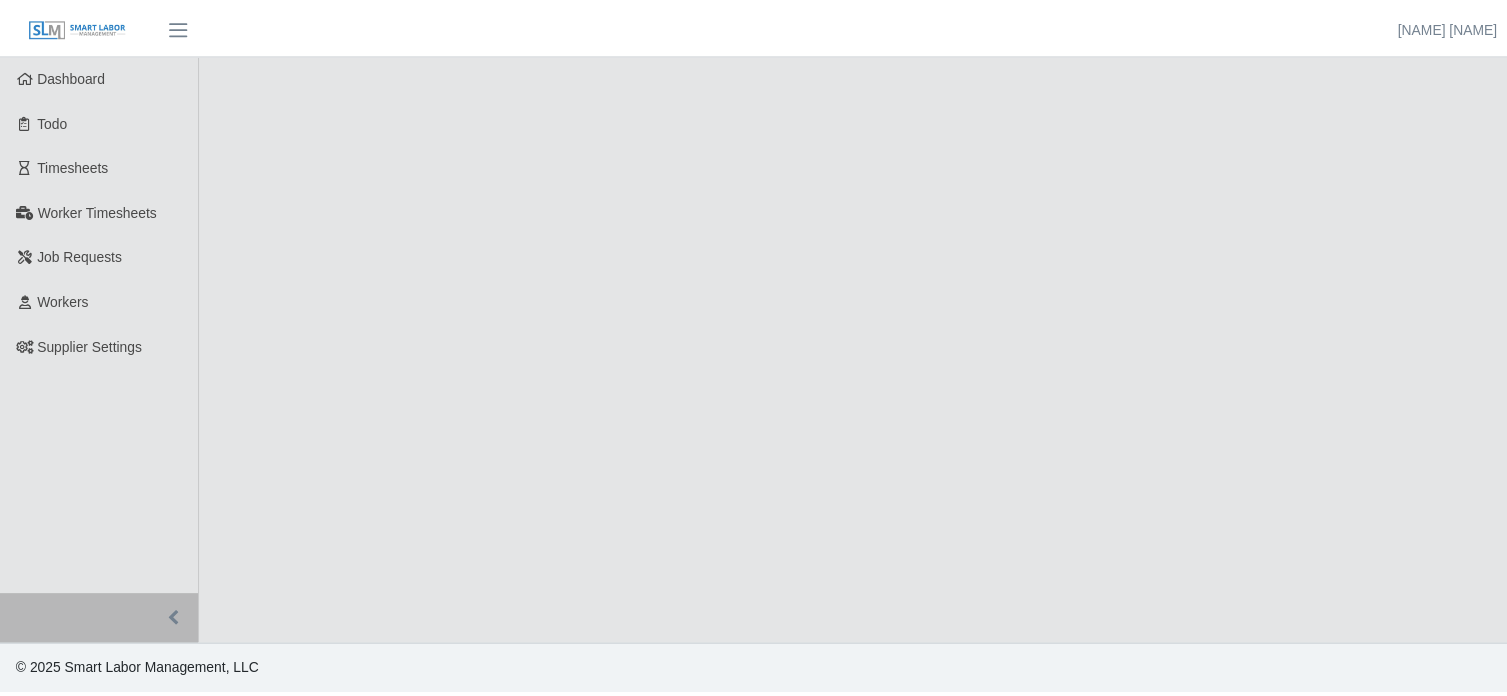 scroll, scrollTop: 0, scrollLeft: 0, axis: both 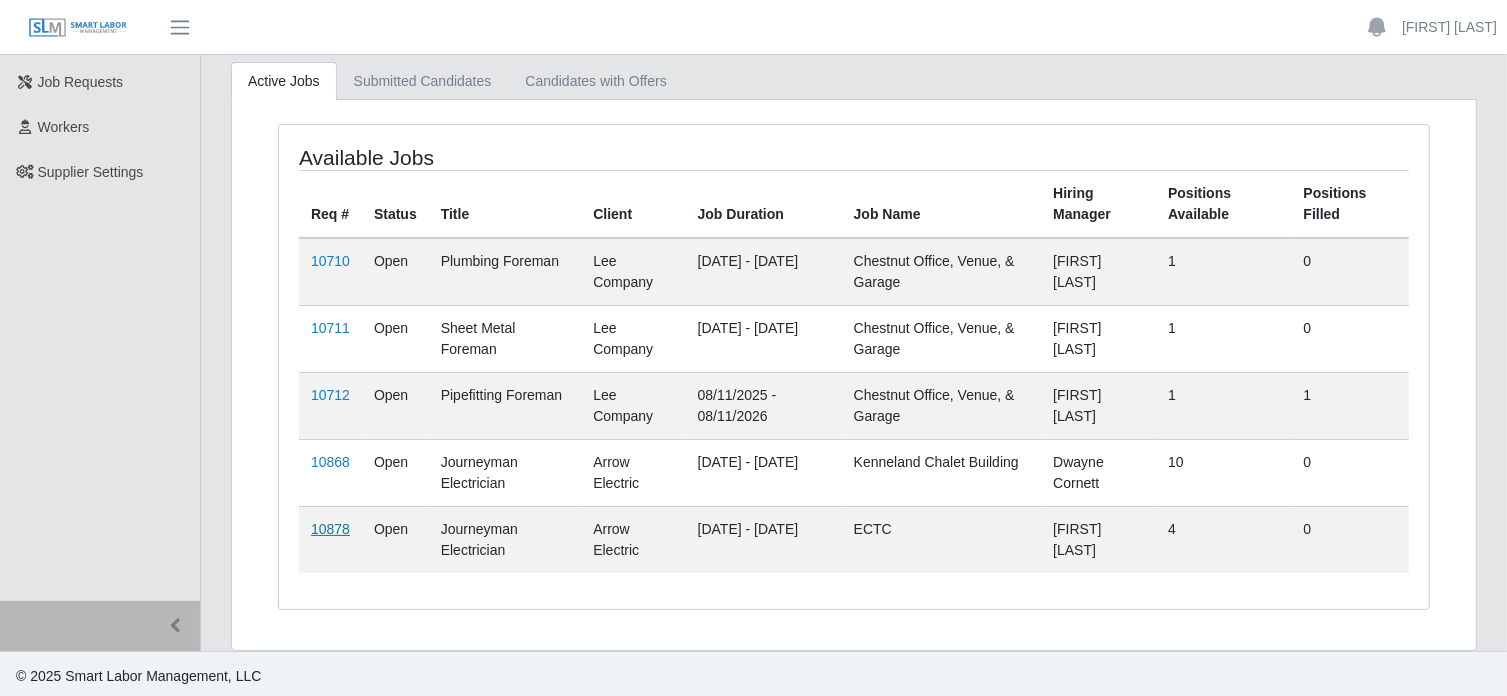click on "10878" at bounding box center [330, 529] 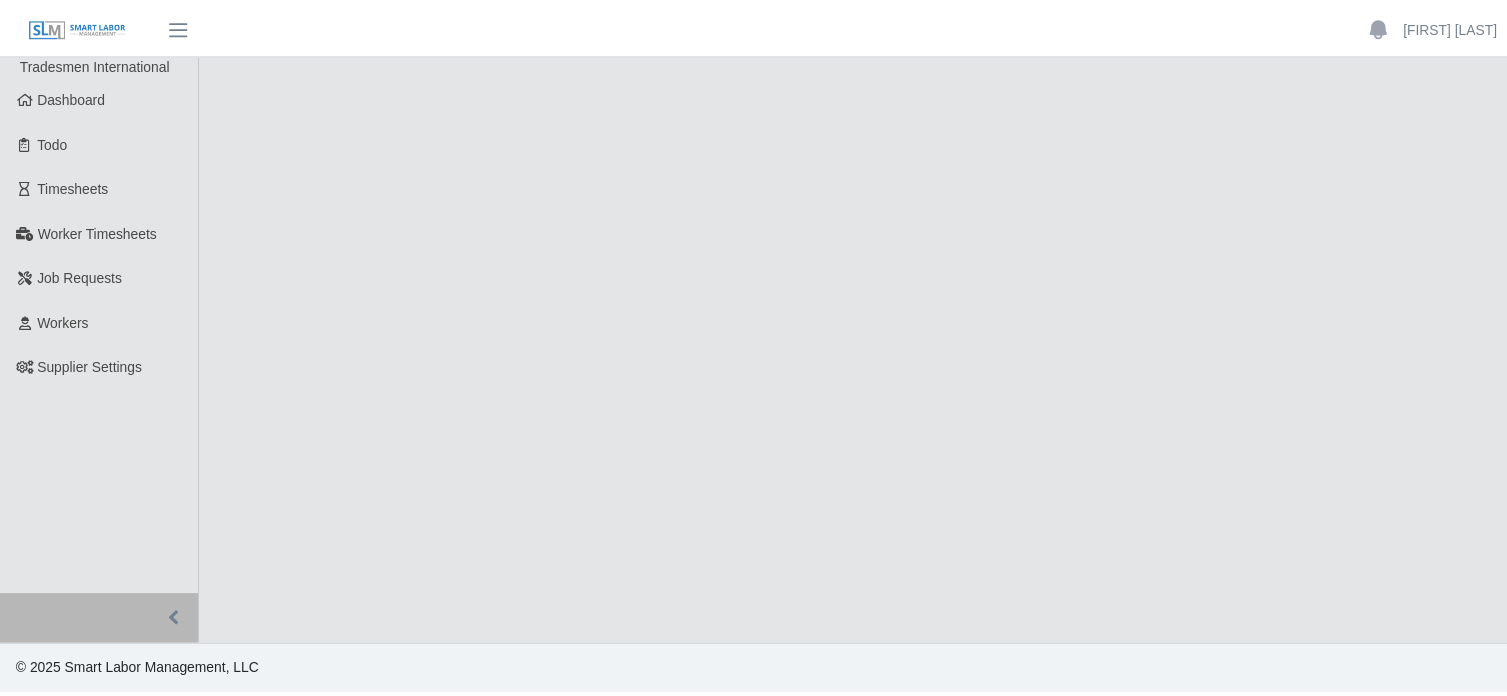 scroll, scrollTop: 0, scrollLeft: 0, axis: both 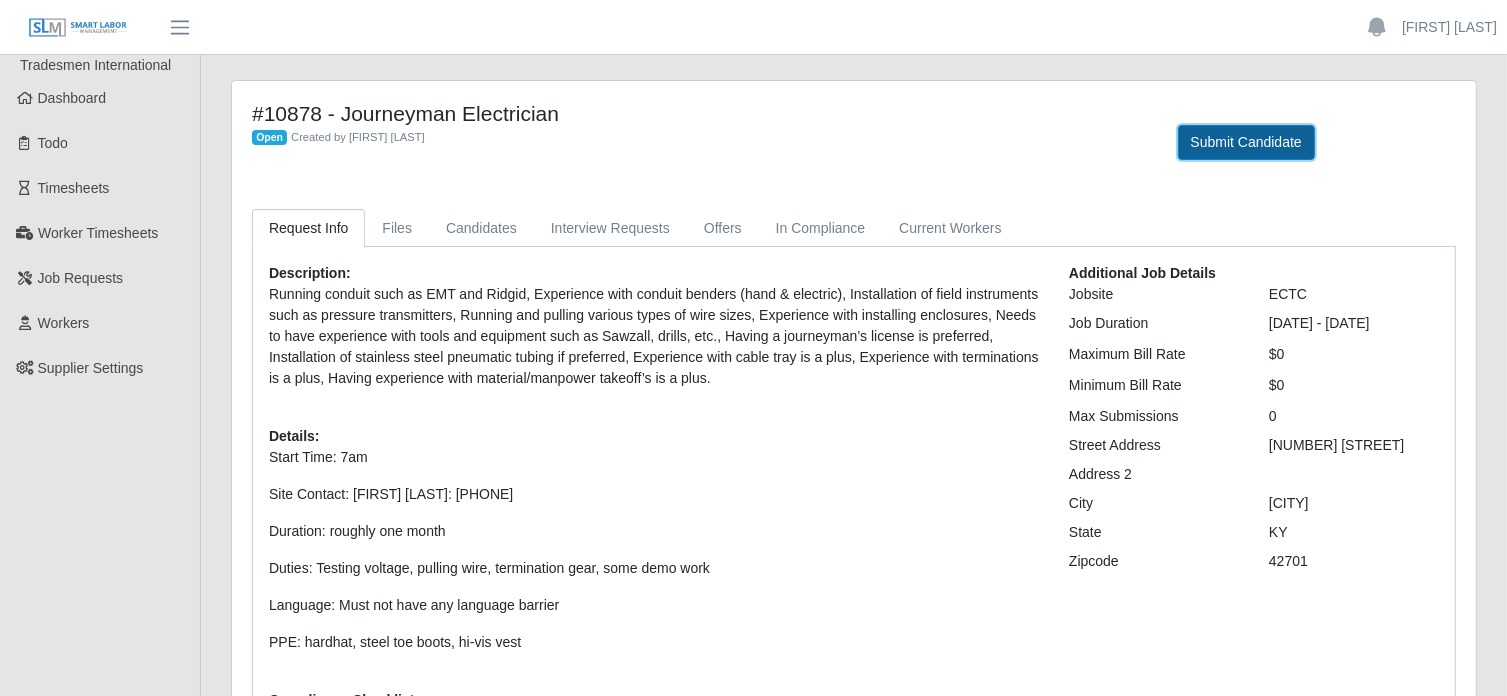 click on "Submit Candidate" at bounding box center (1246, 142) 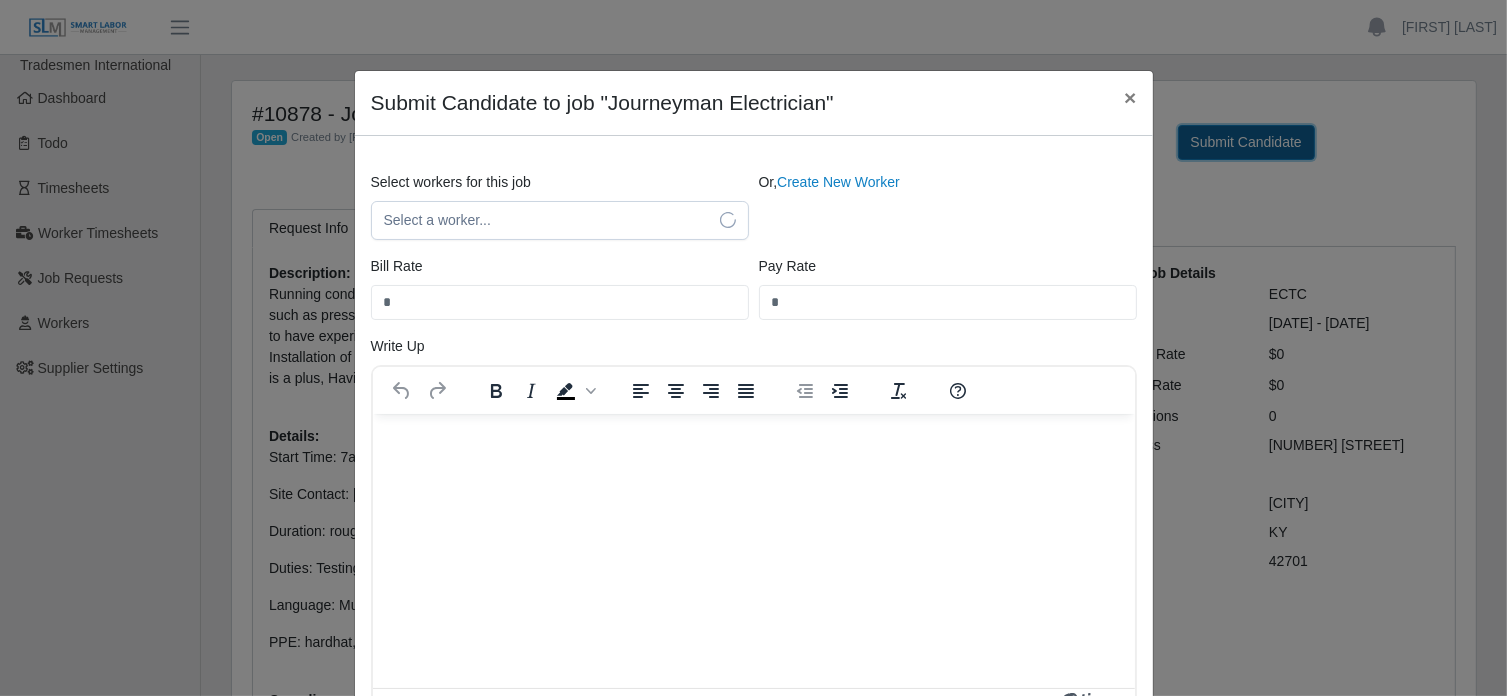 scroll, scrollTop: 0, scrollLeft: 0, axis: both 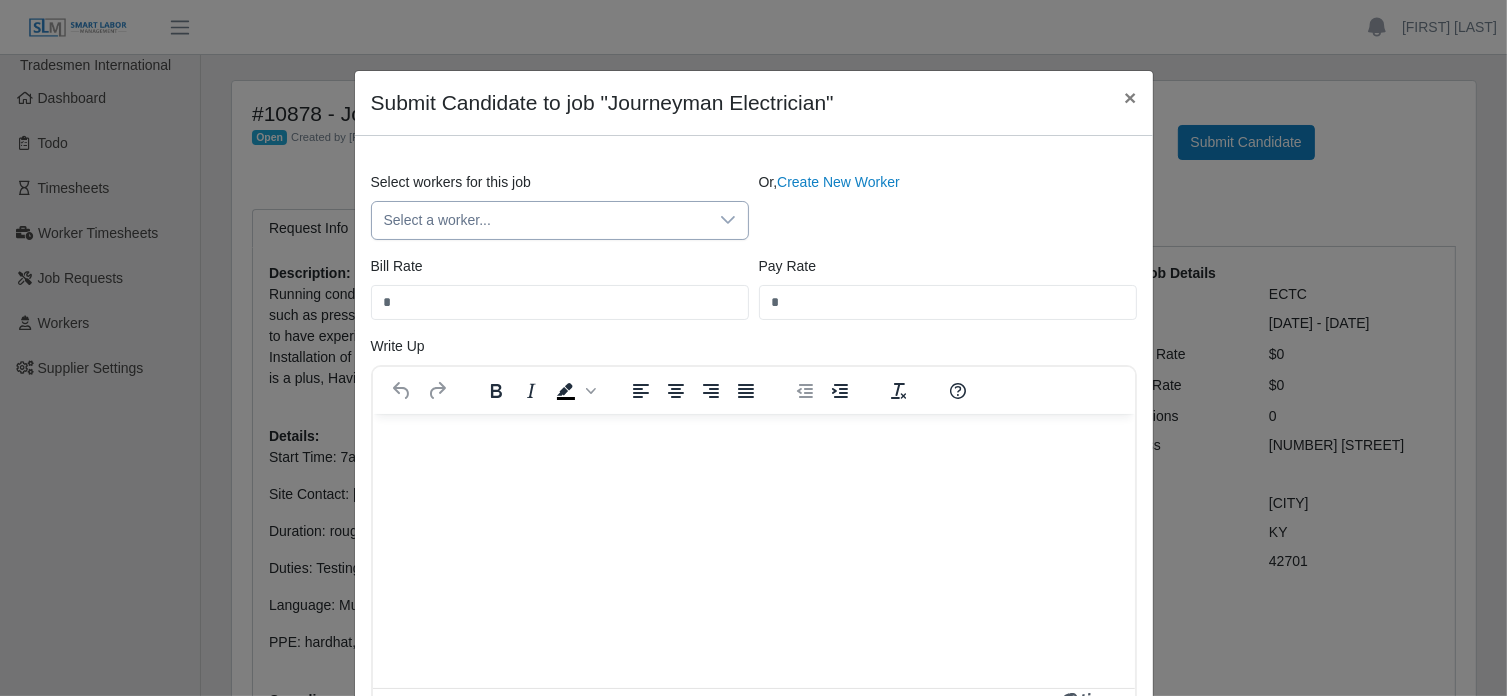 click on "Select a worker..." at bounding box center (540, 220) 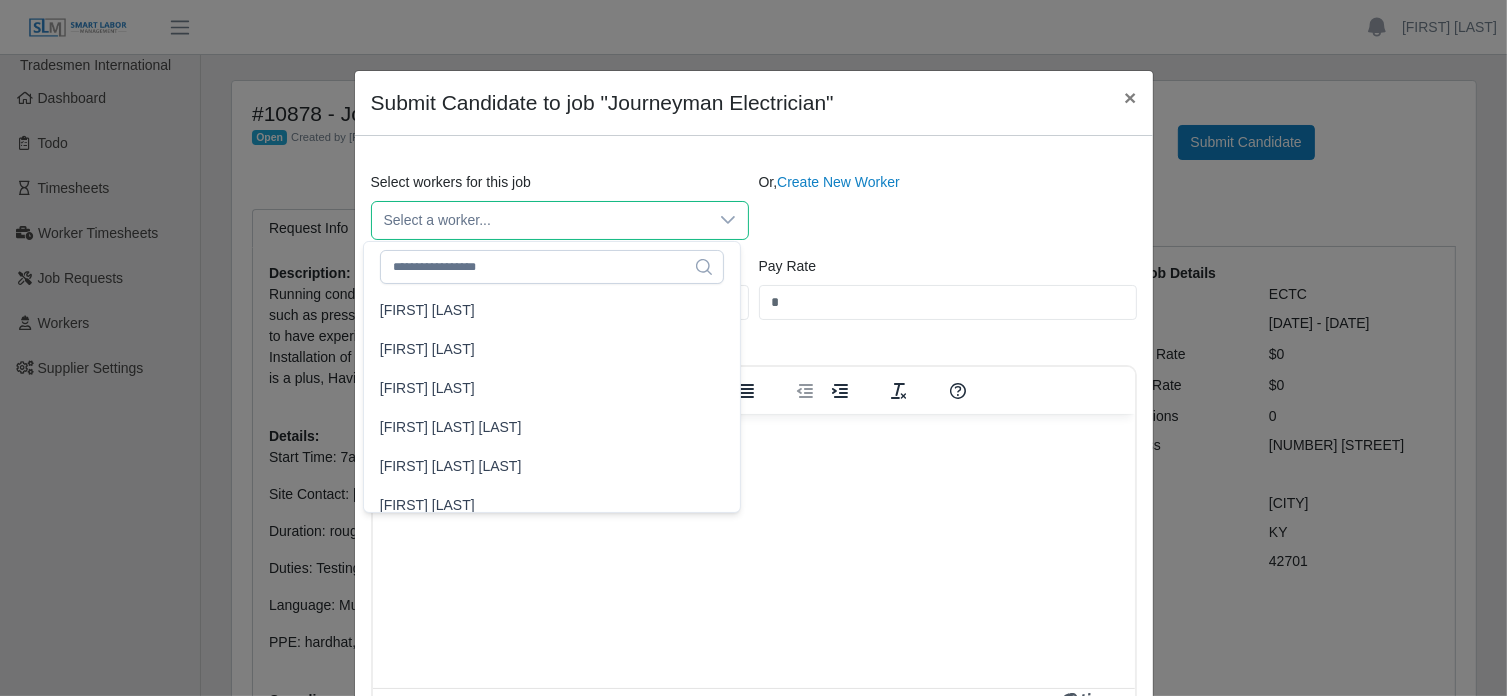 scroll, scrollTop: 8280, scrollLeft: 0, axis: vertical 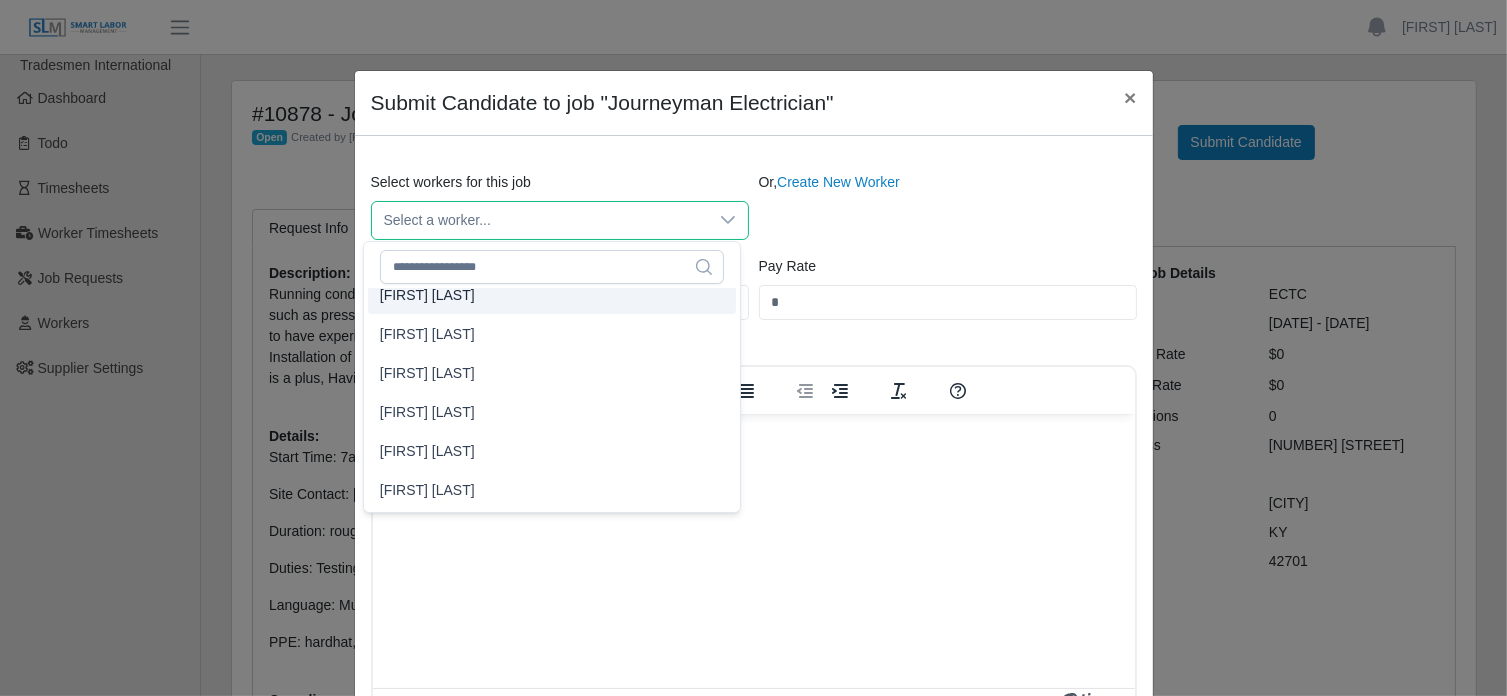 click on "Or,
Create New Worker" at bounding box center [948, 206] 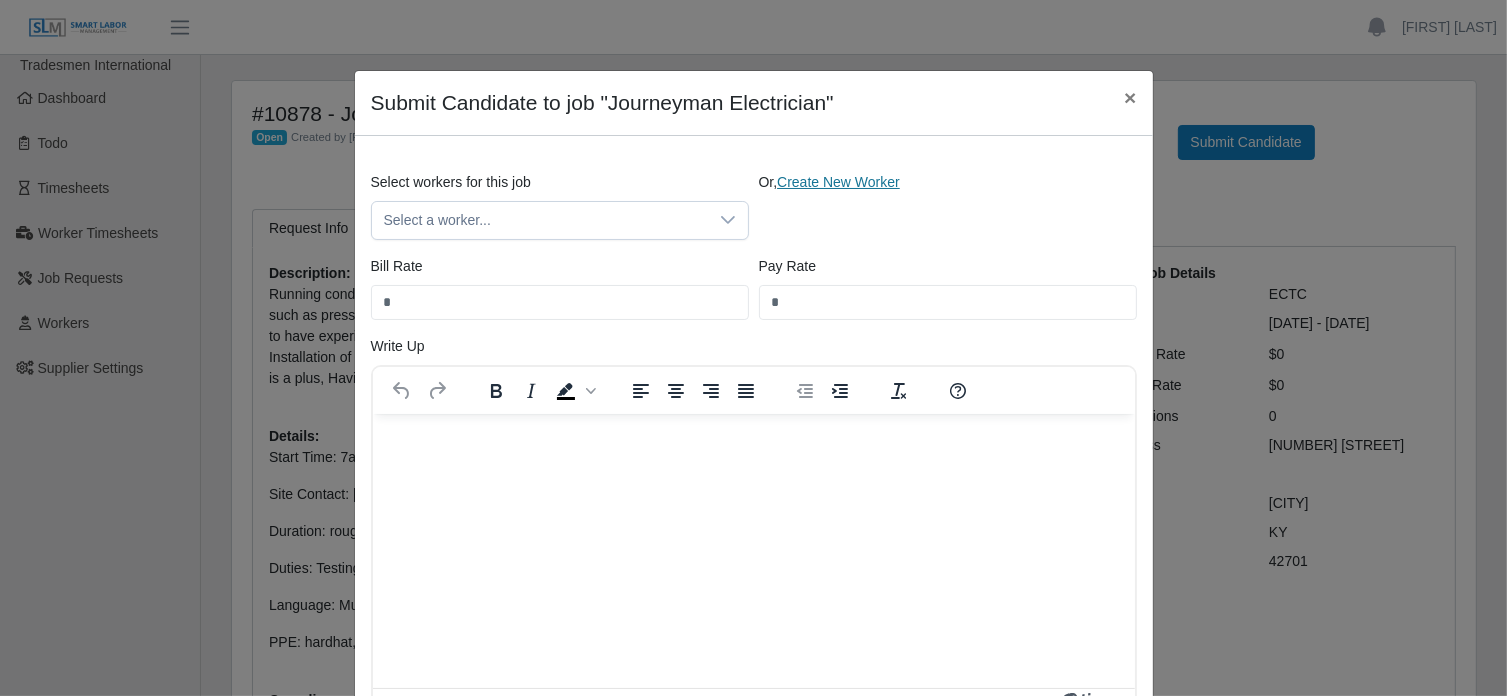 click on "Create New Worker" at bounding box center (838, 182) 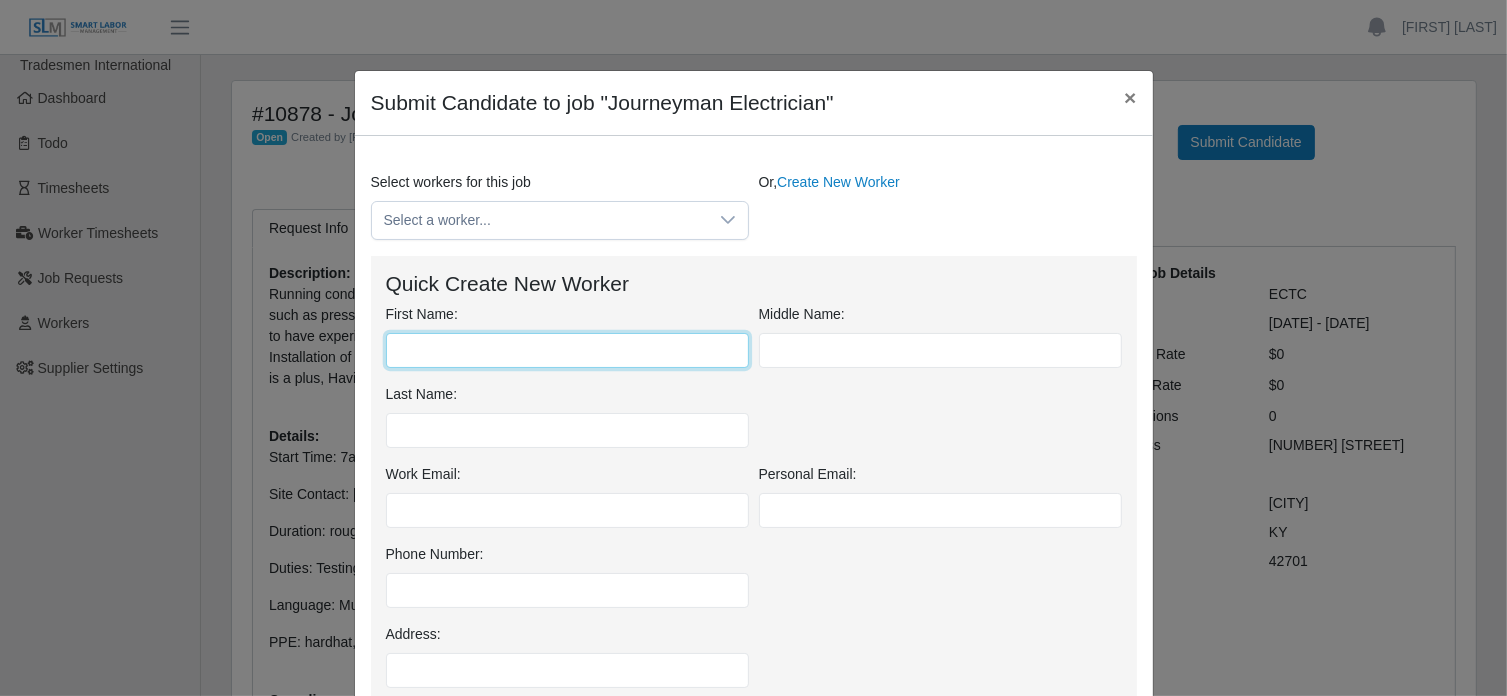 click on "First Name:" at bounding box center [567, 350] 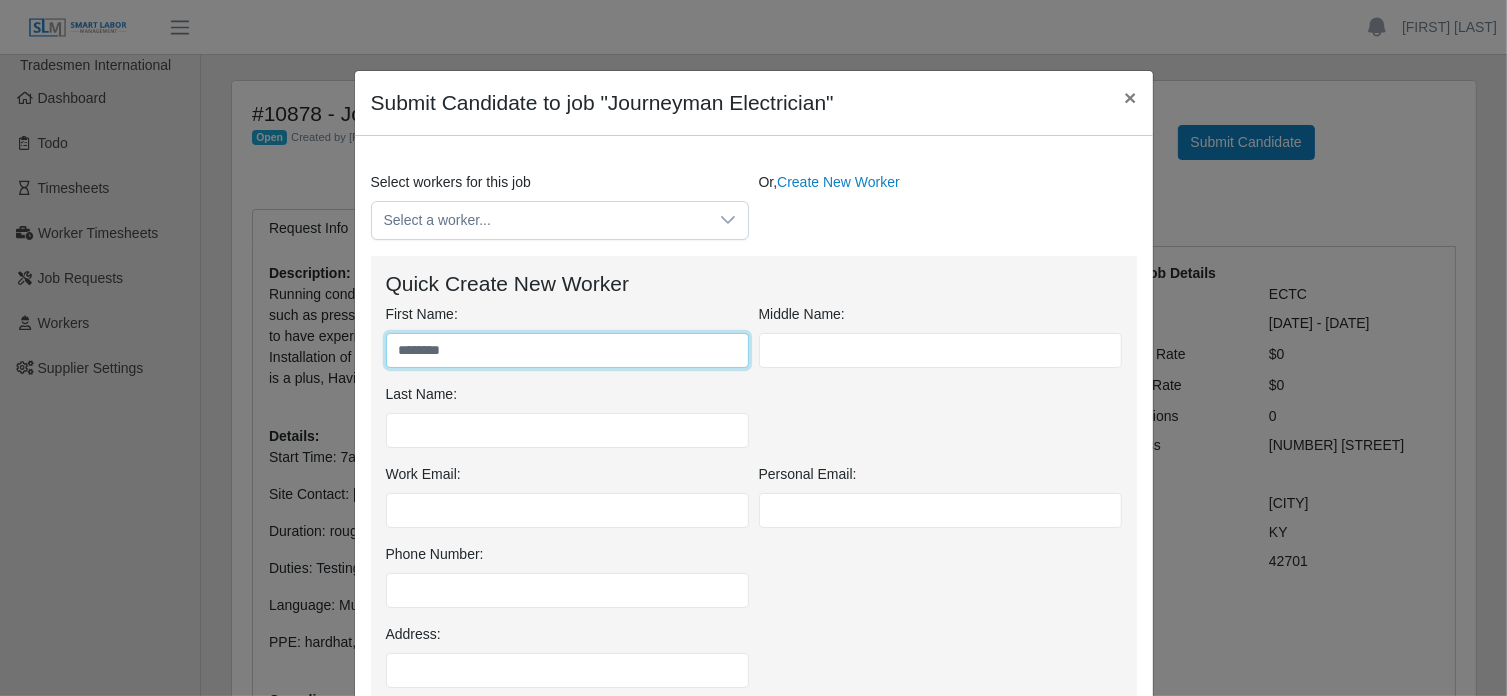 type on "********" 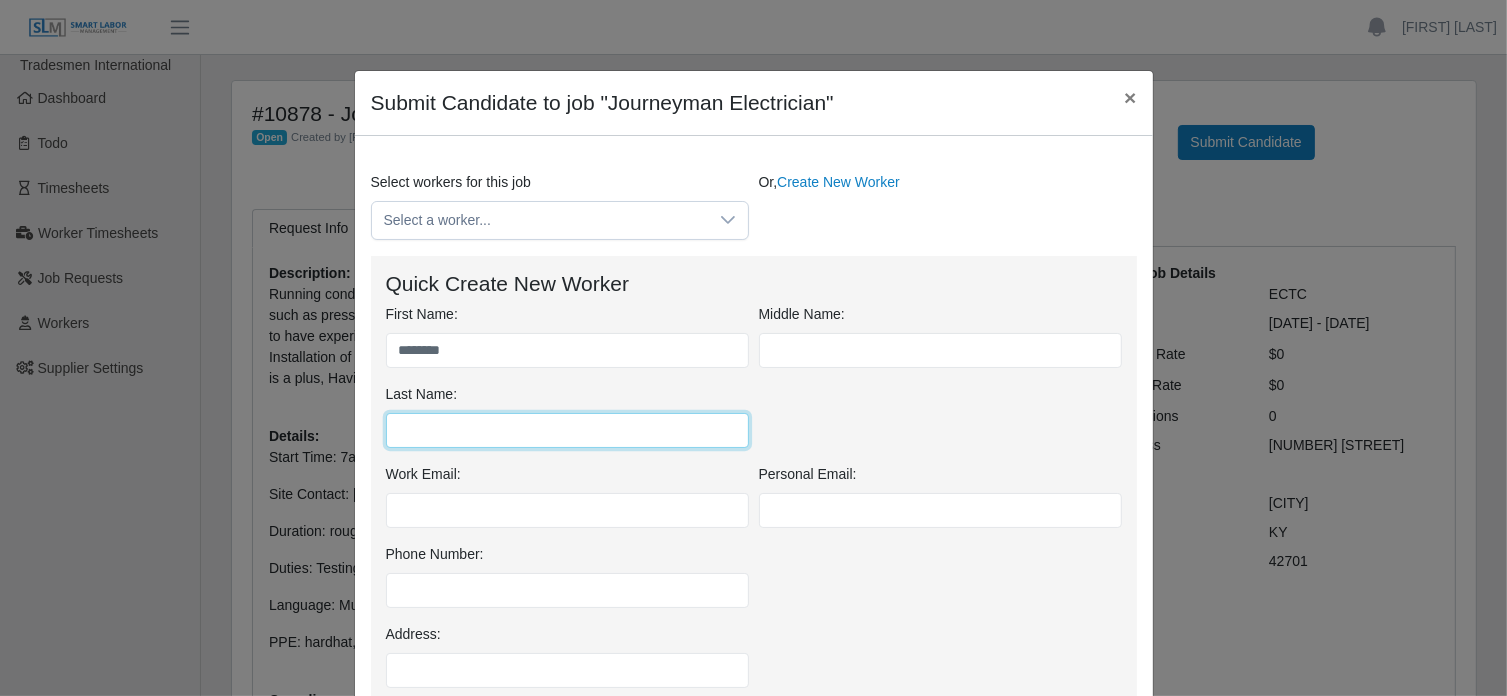 click on "Last Name:" at bounding box center (567, 430) 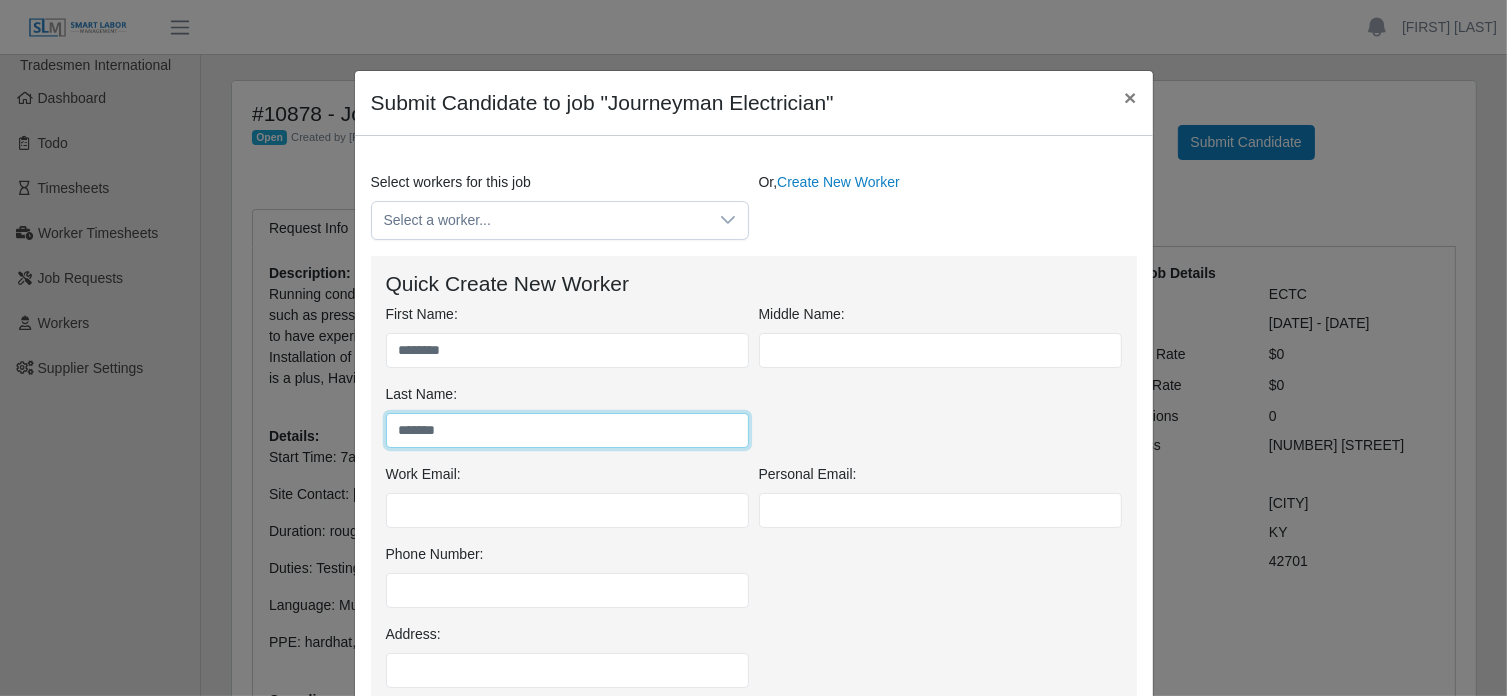 click on "*******" at bounding box center [567, 430] 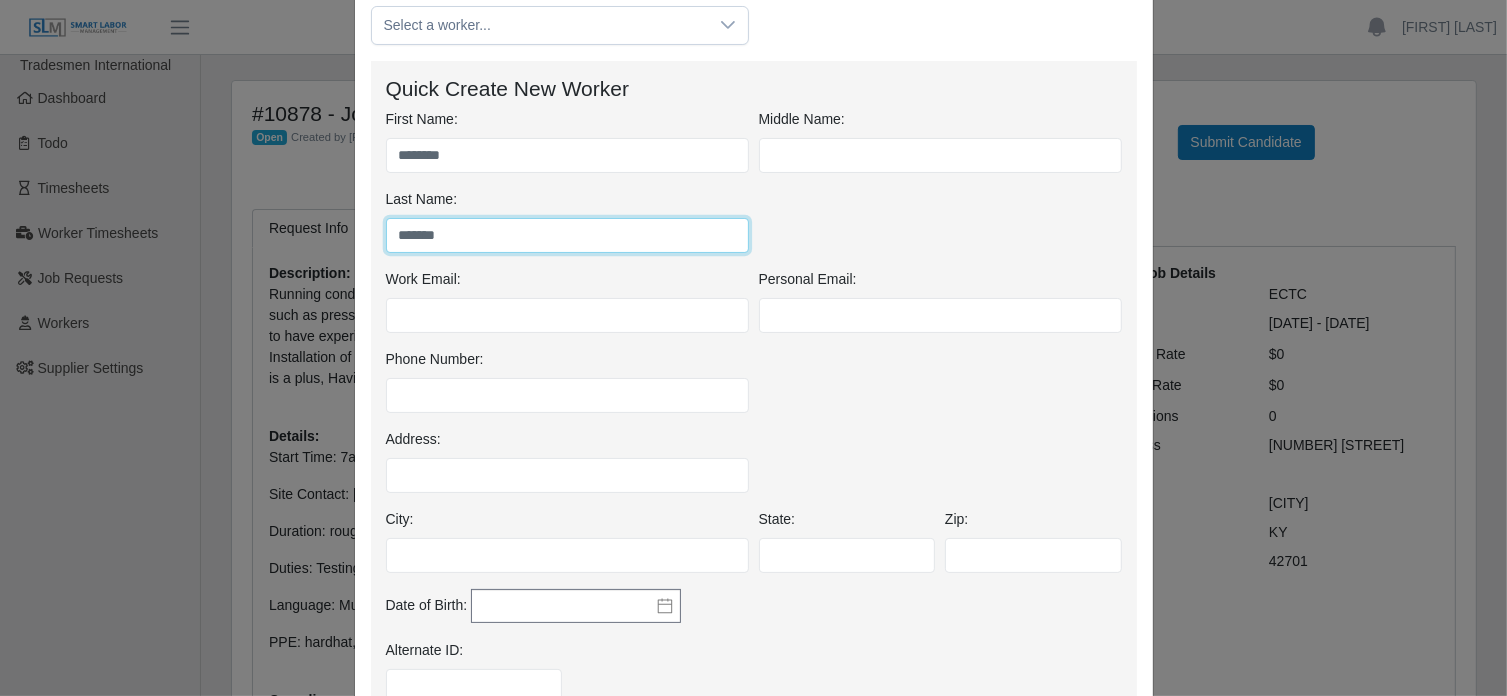 type on "*******" 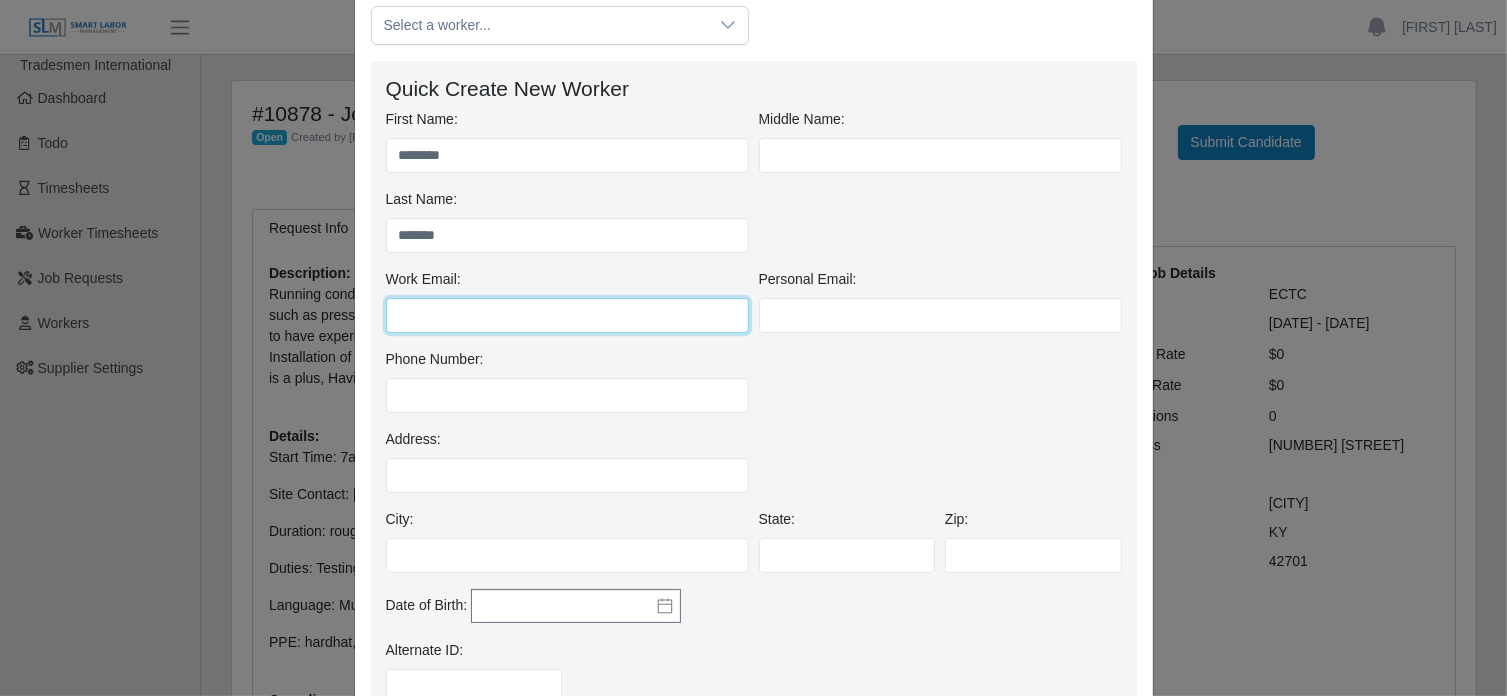 click on "Work Email:" at bounding box center [567, 315] 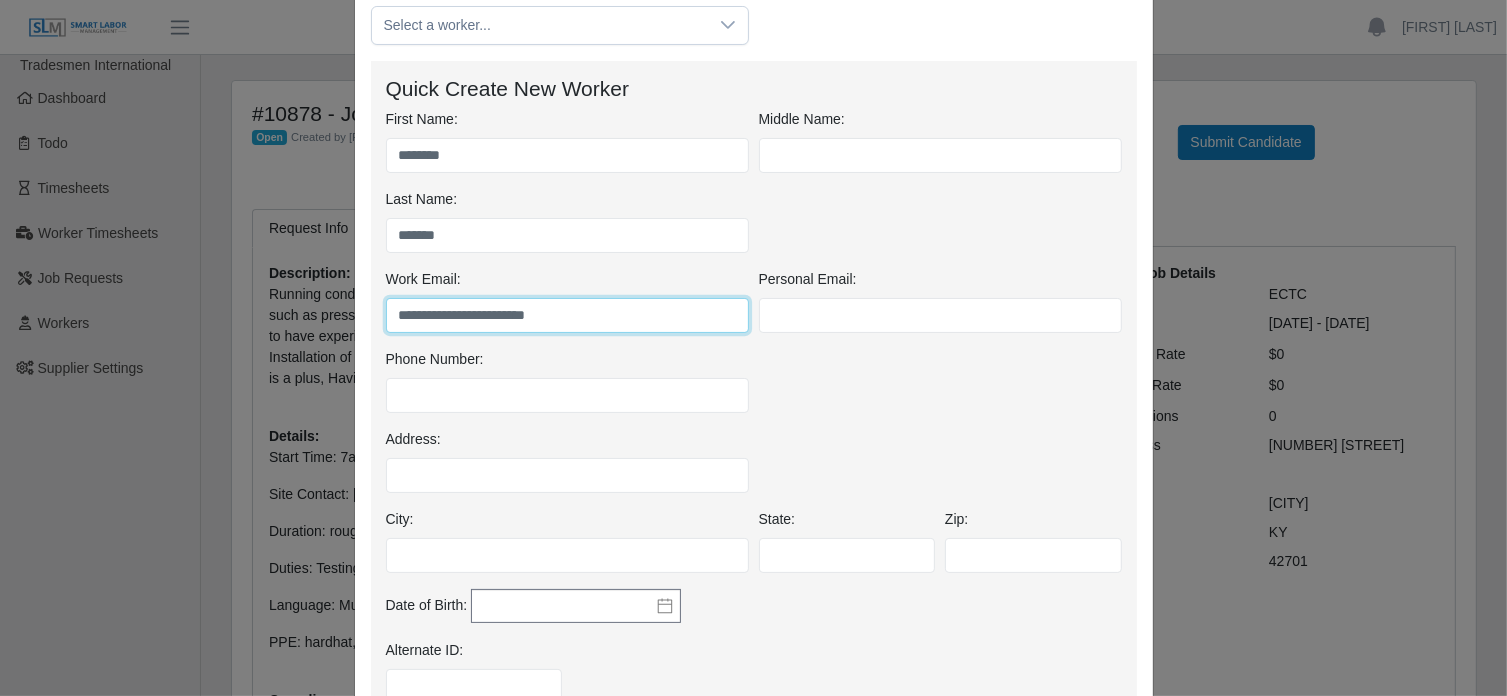 drag, startPoint x: 467, startPoint y: 316, endPoint x: 313, endPoint y: 319, distance: 154.02922 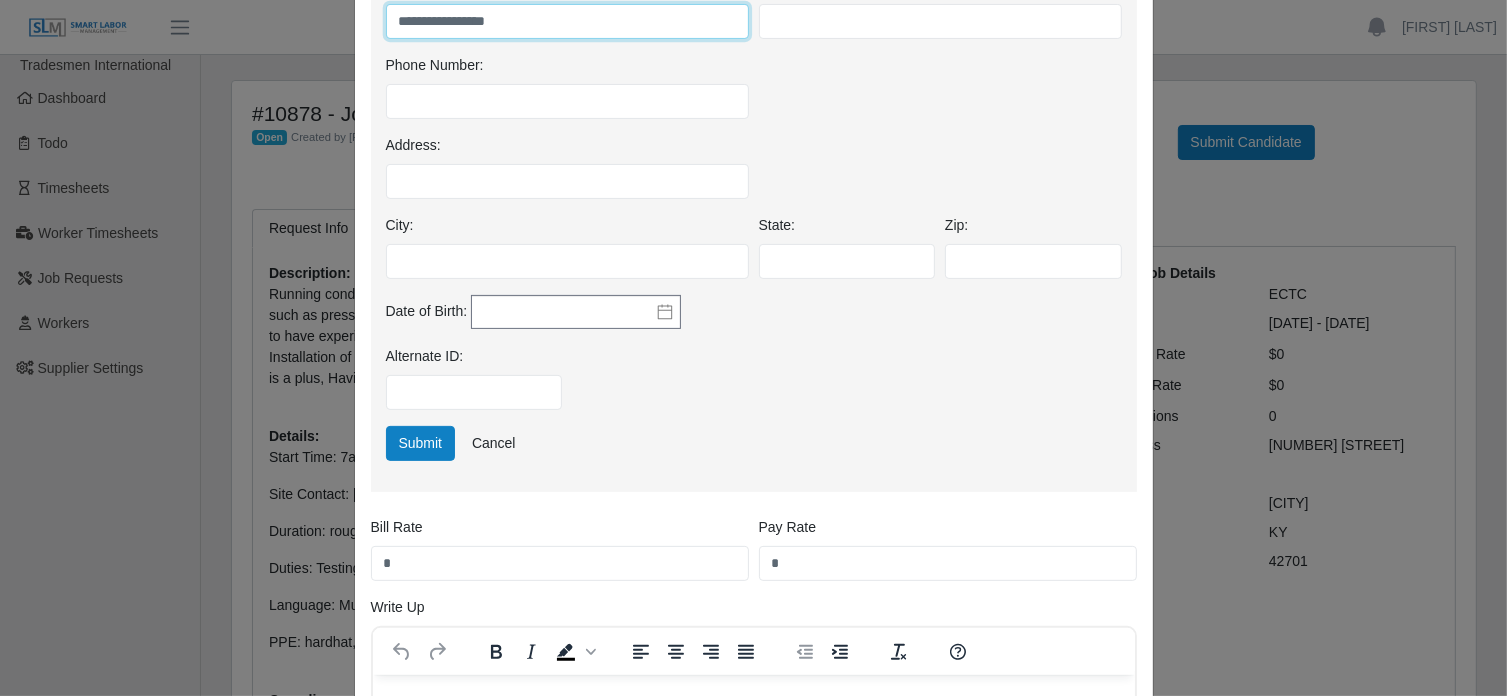scroll, scrollTop: 506, scrollLeft: 0, axis: vertical 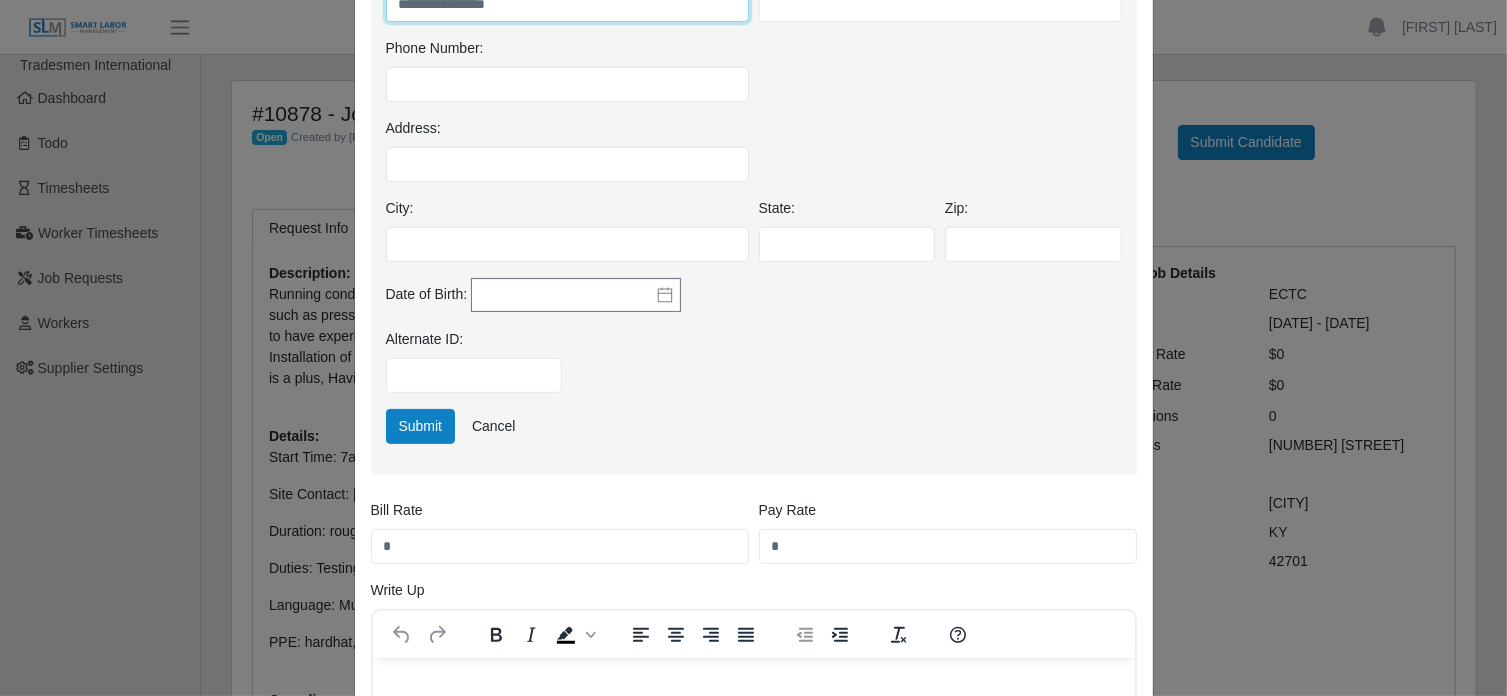 type on "**********" 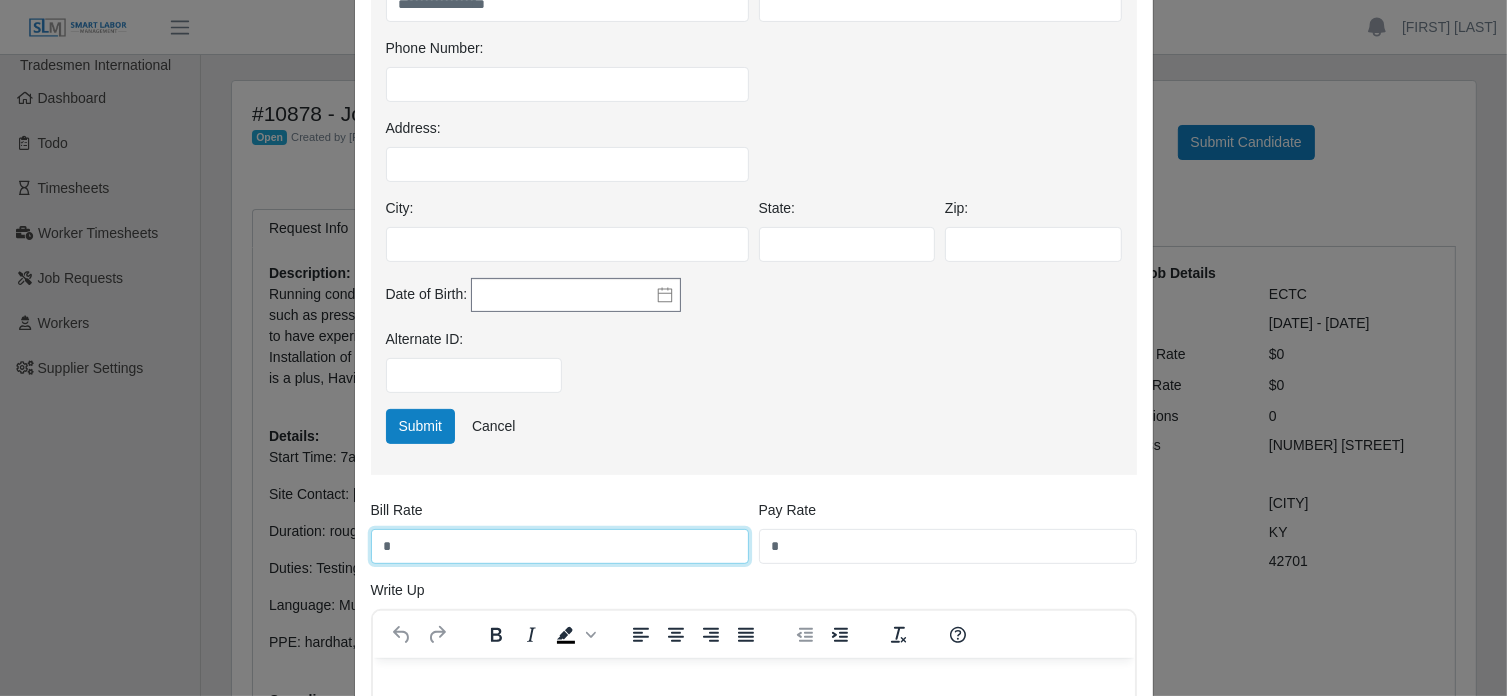 click on "*" at bounding box center [560, 546] 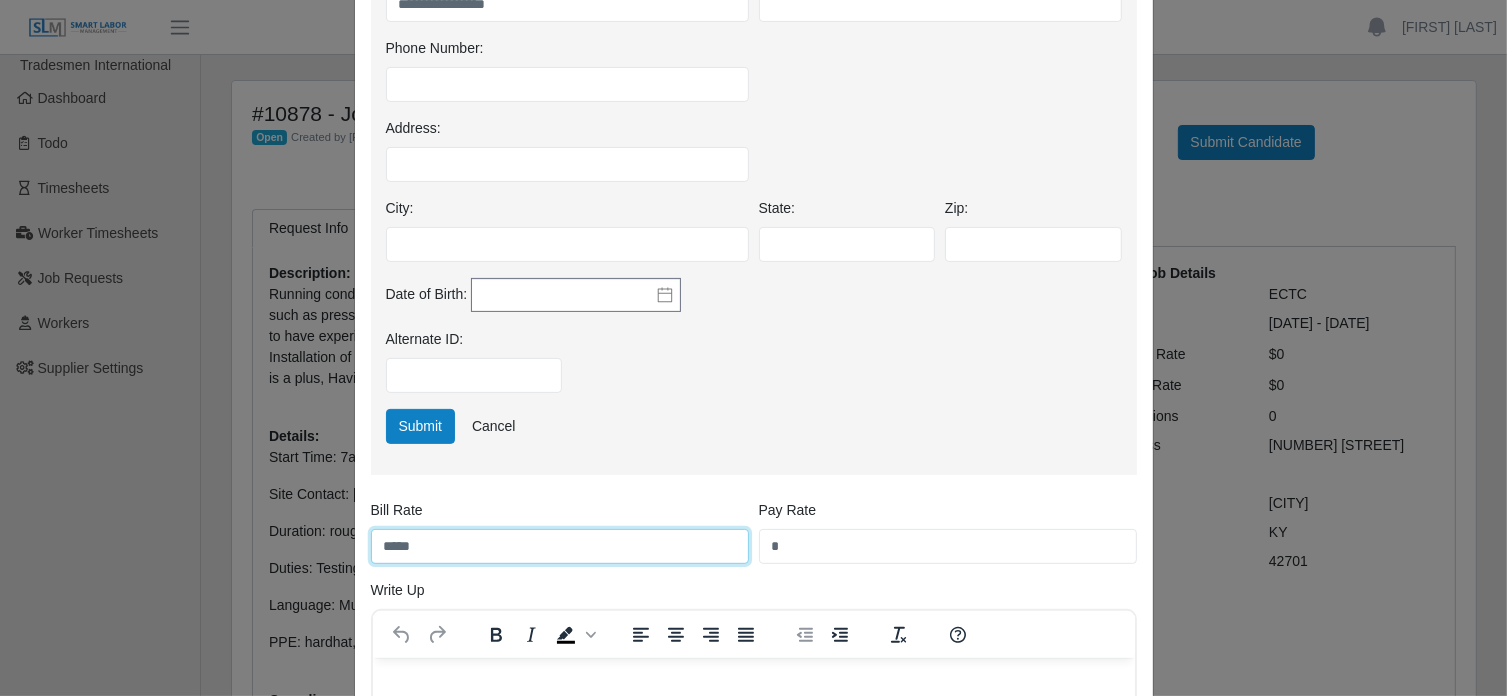 type on "*****" 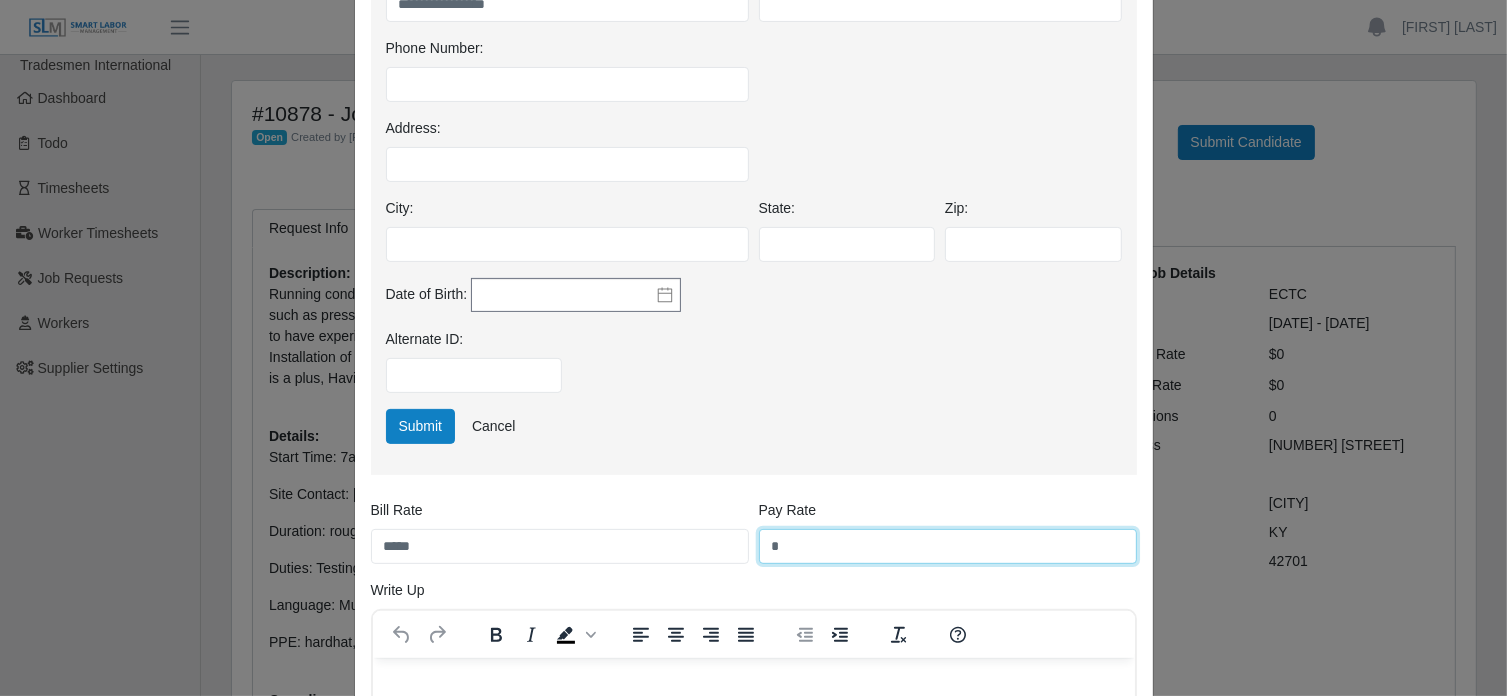 click on "*" at bounding box center (948, 546) 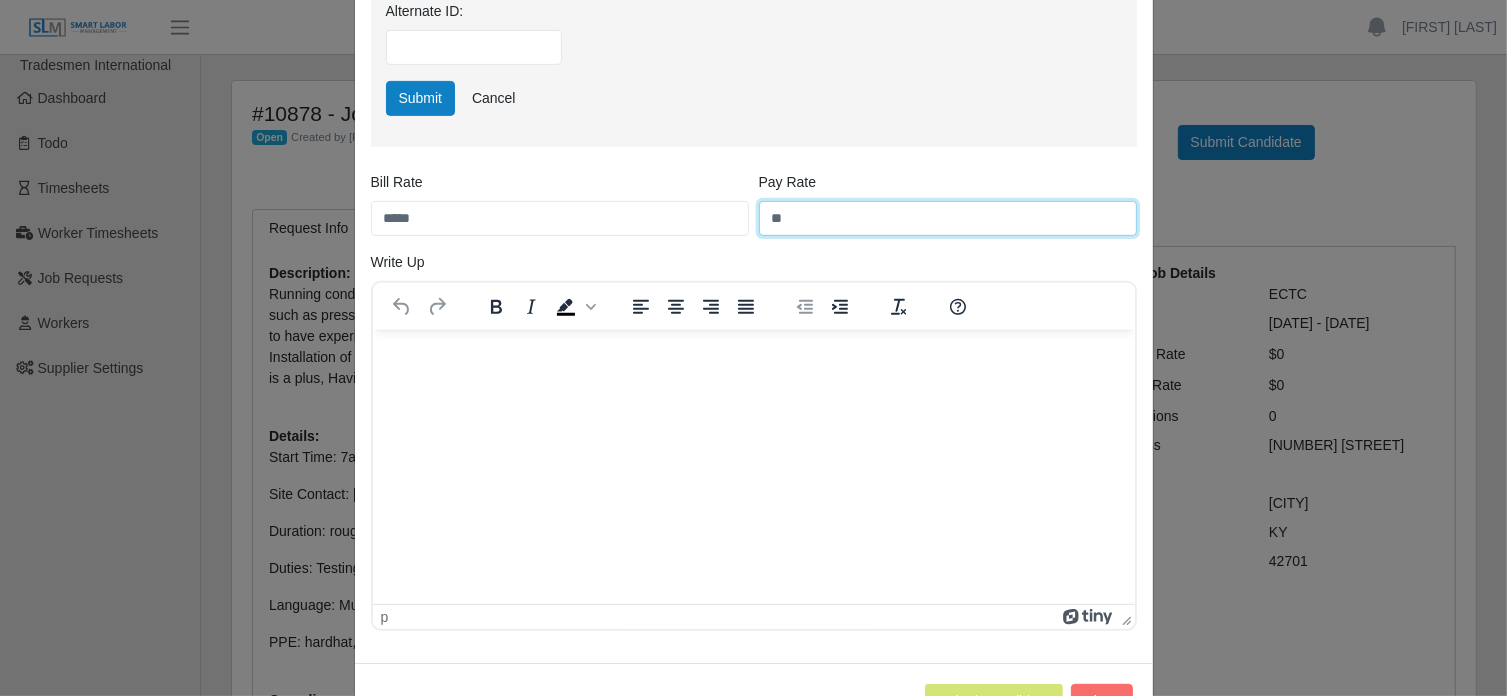 scroll, scrollTop: 840, scrollLeft: 0, axis: vertical 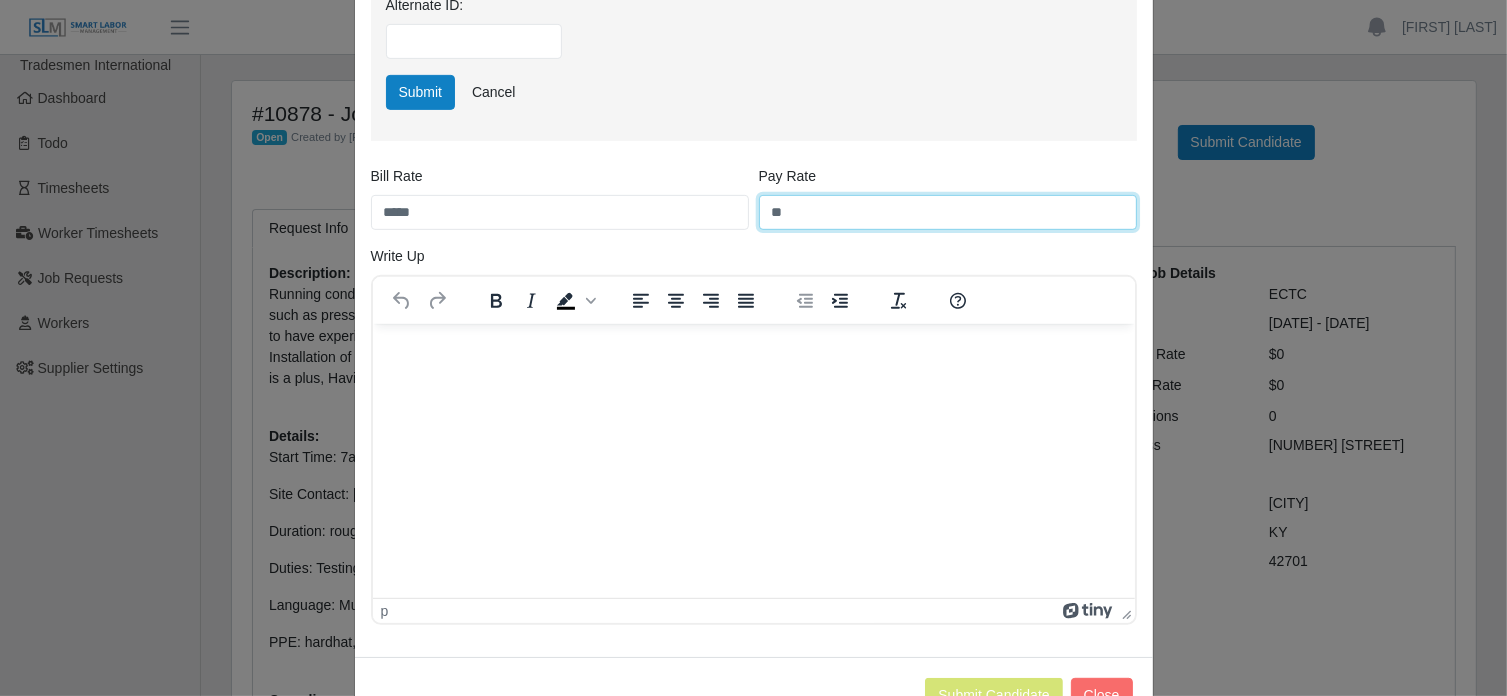 type on "**" 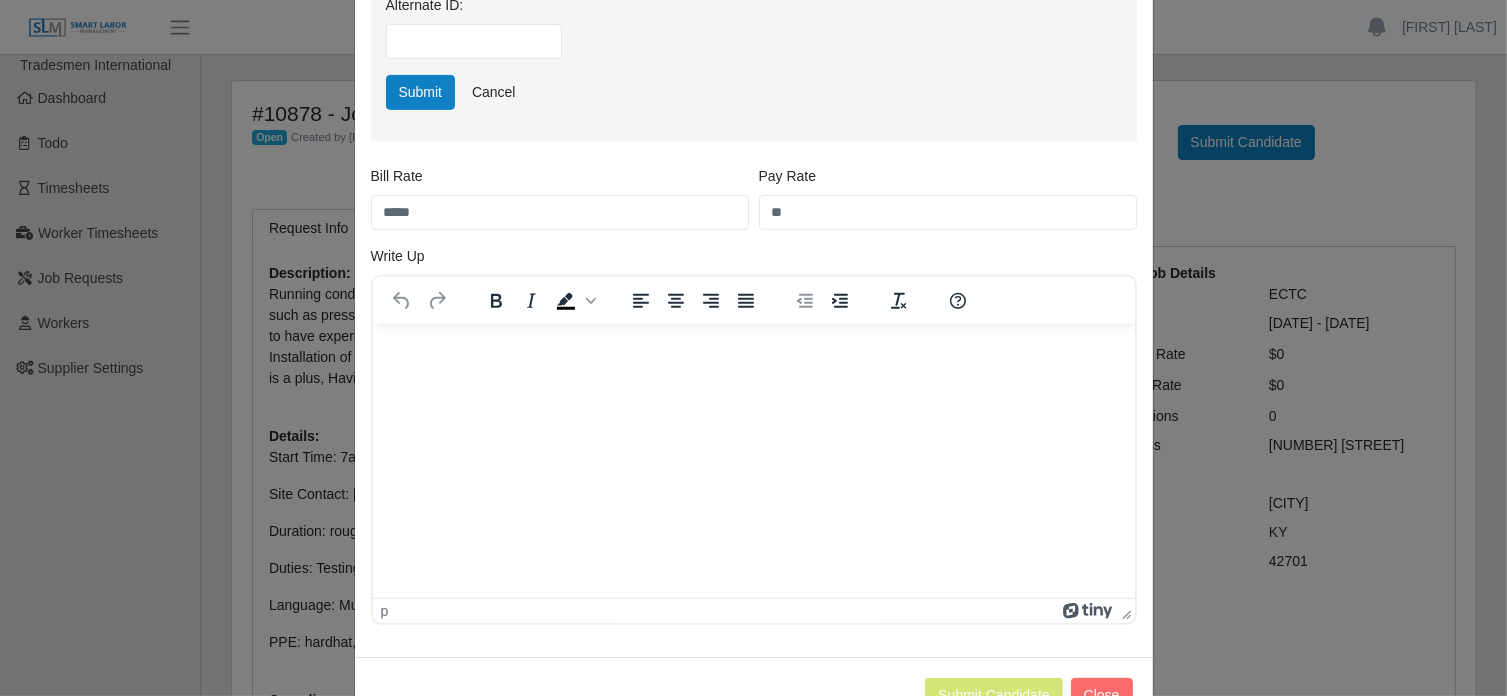 click at bounding box center (753, 351) 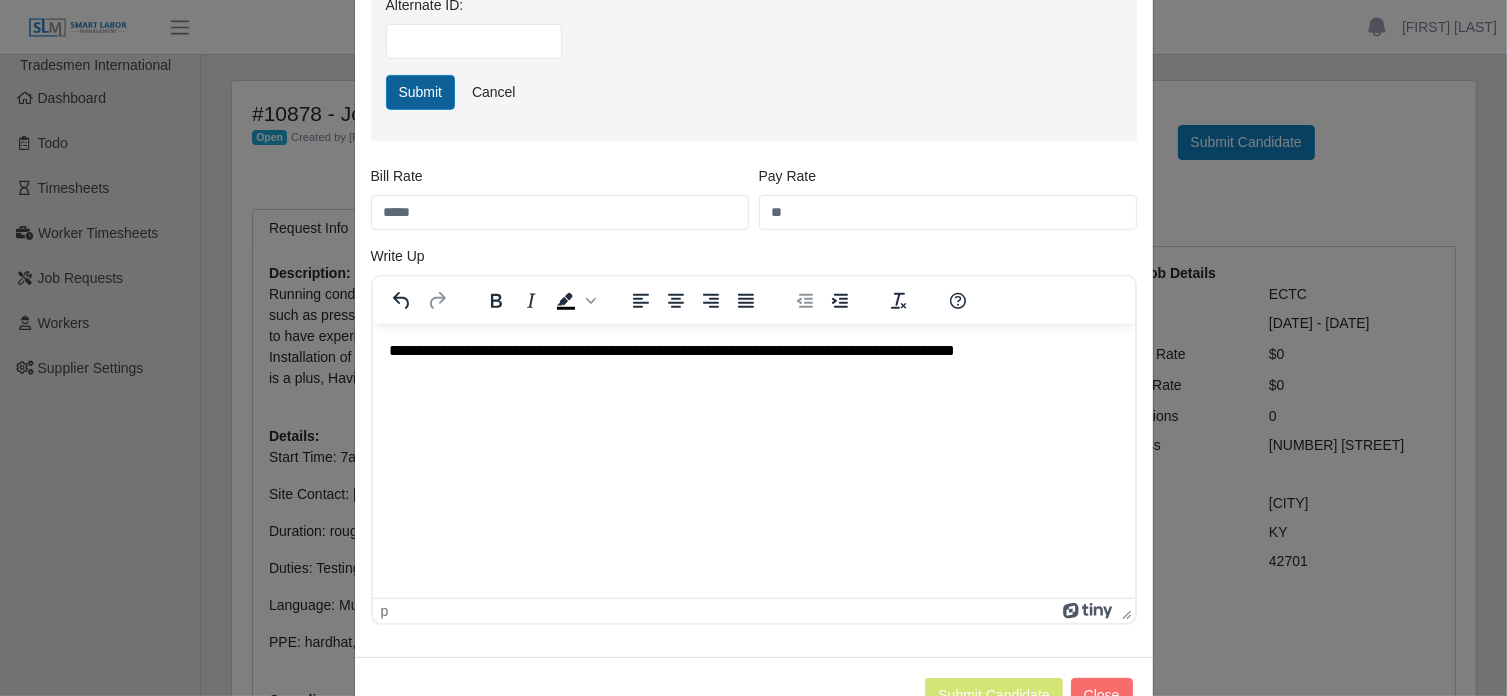 click on "Submit" at bounding box center [421, 92] 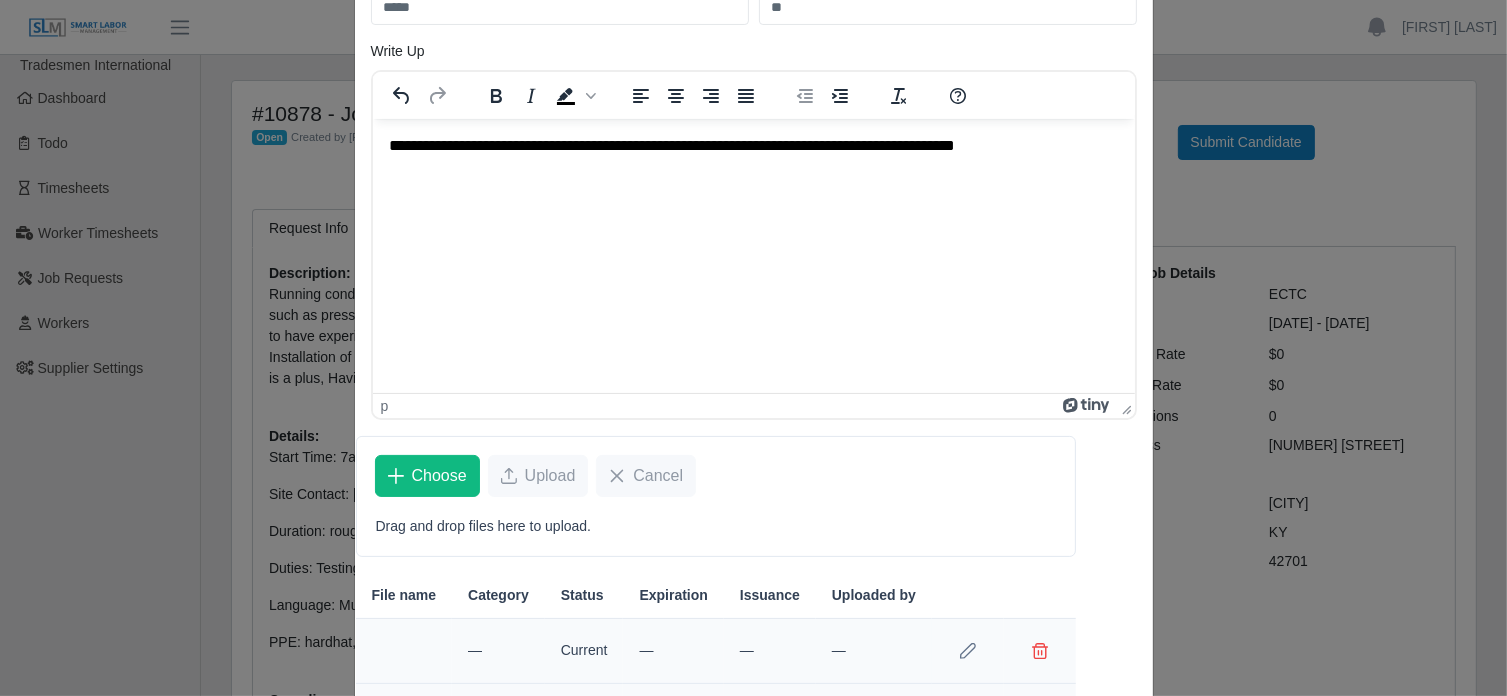 scroll, scrollTop: 659, scrollLeft: 0, axis: vertical 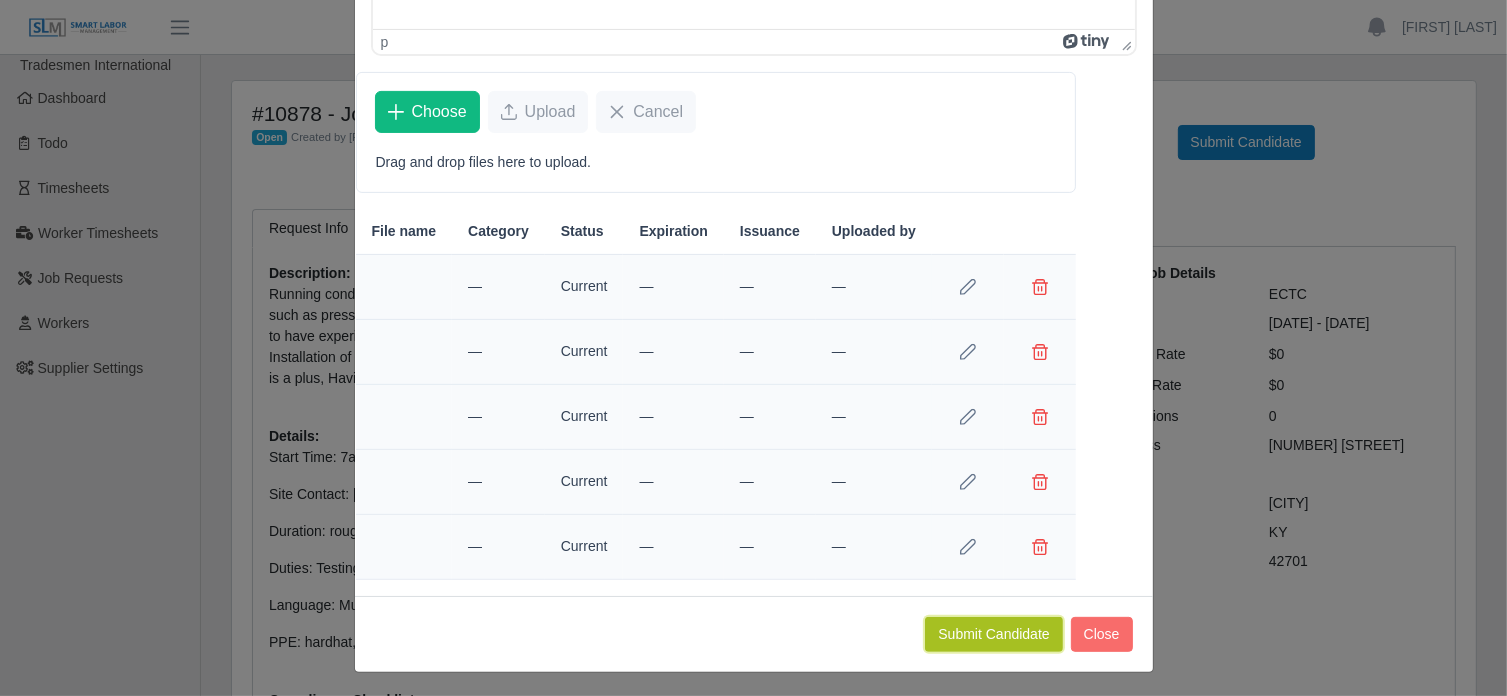 click on "Submit Candidate" 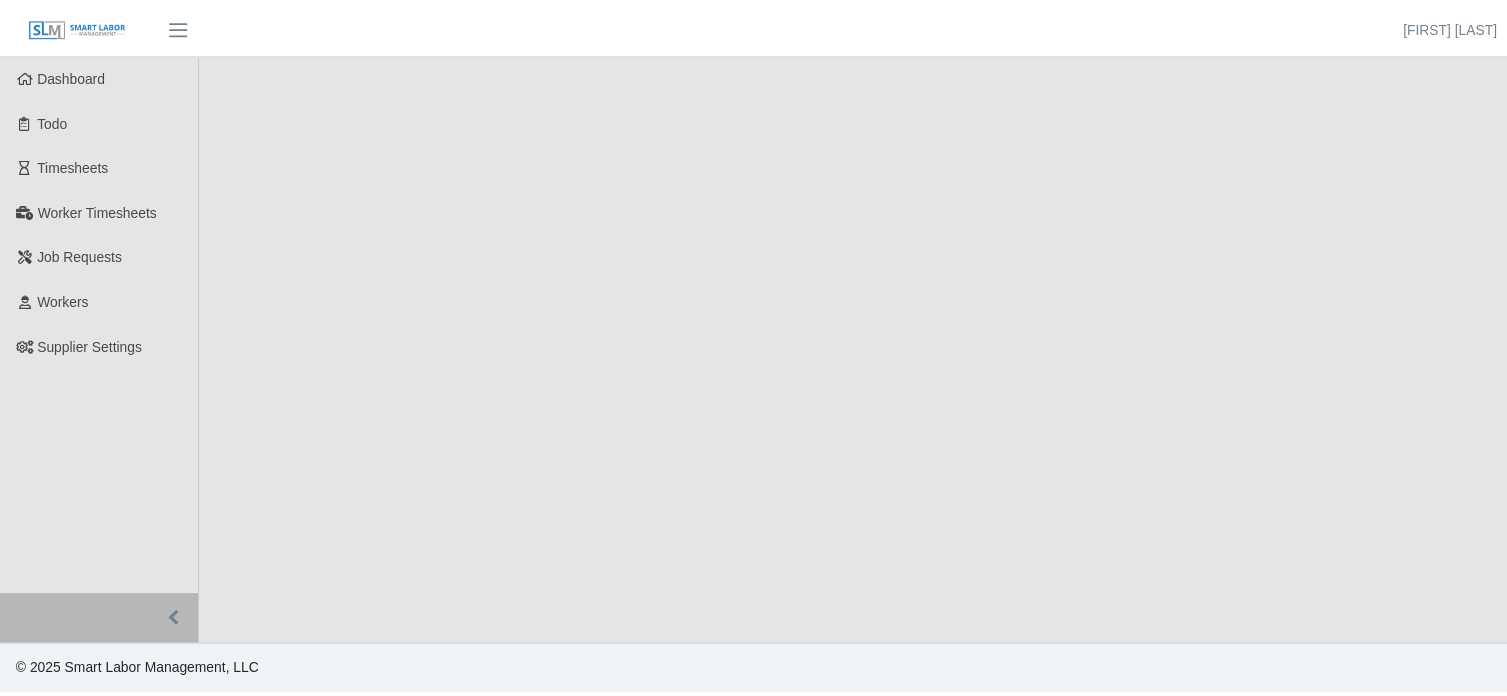 scroll, scrollTop: 0, scrollLeft: 0, axis: both 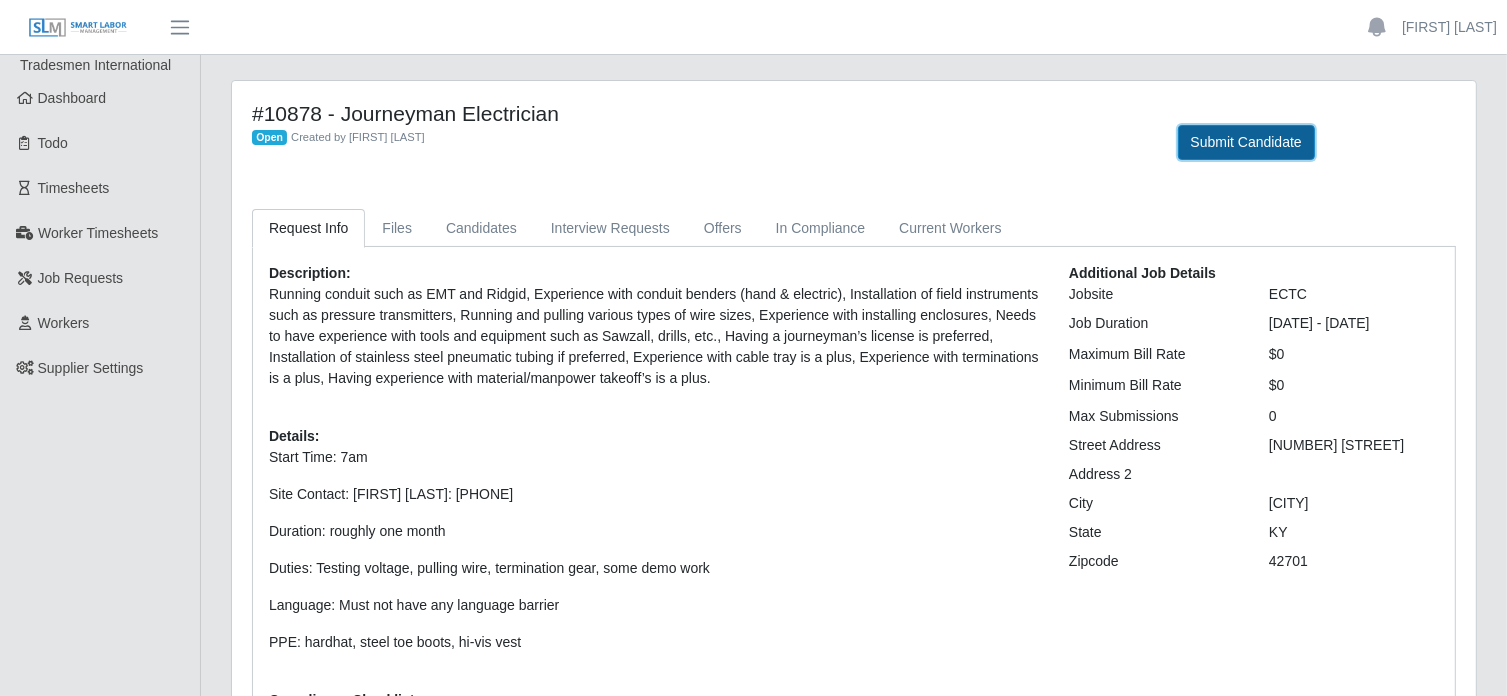 click on "Submit Candidate" at bounding box center [1246, 142] 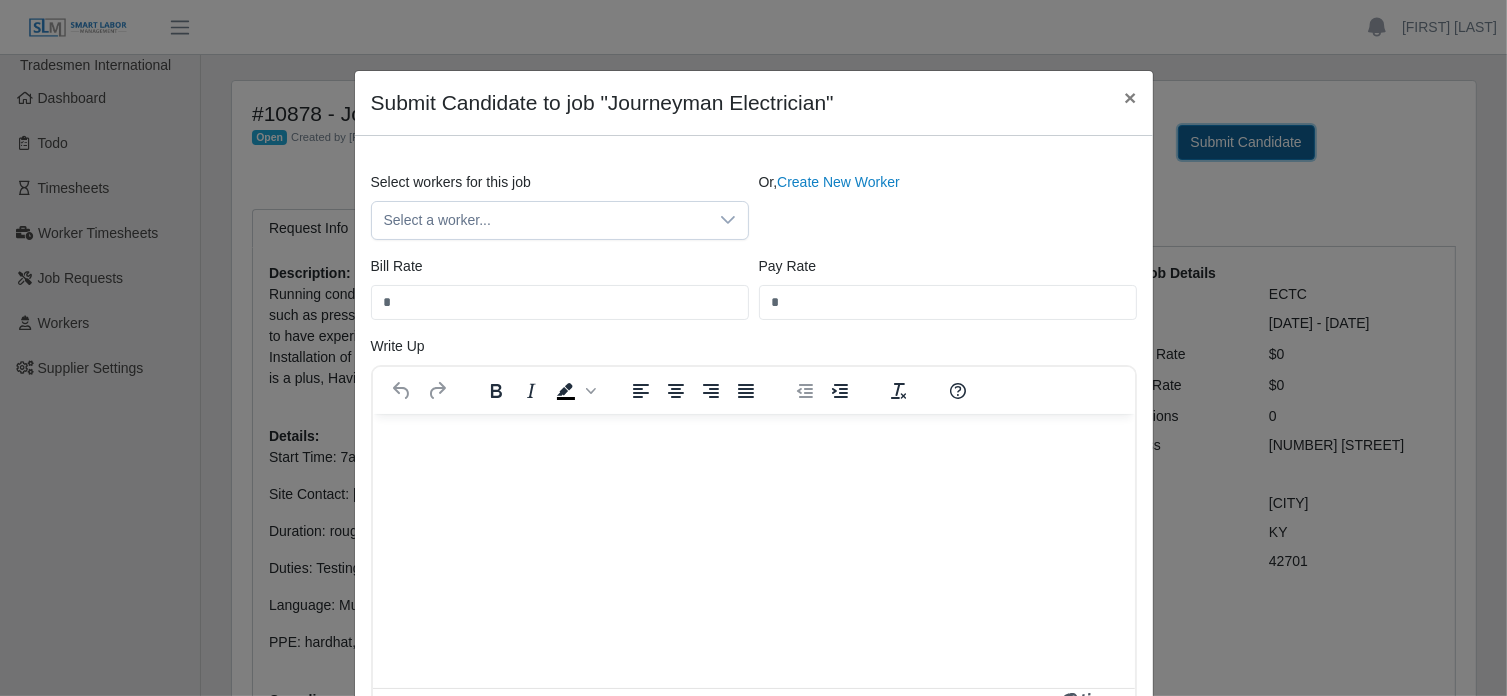 scroll, scrollTop: 0, scrollLeft: 0, axis: both 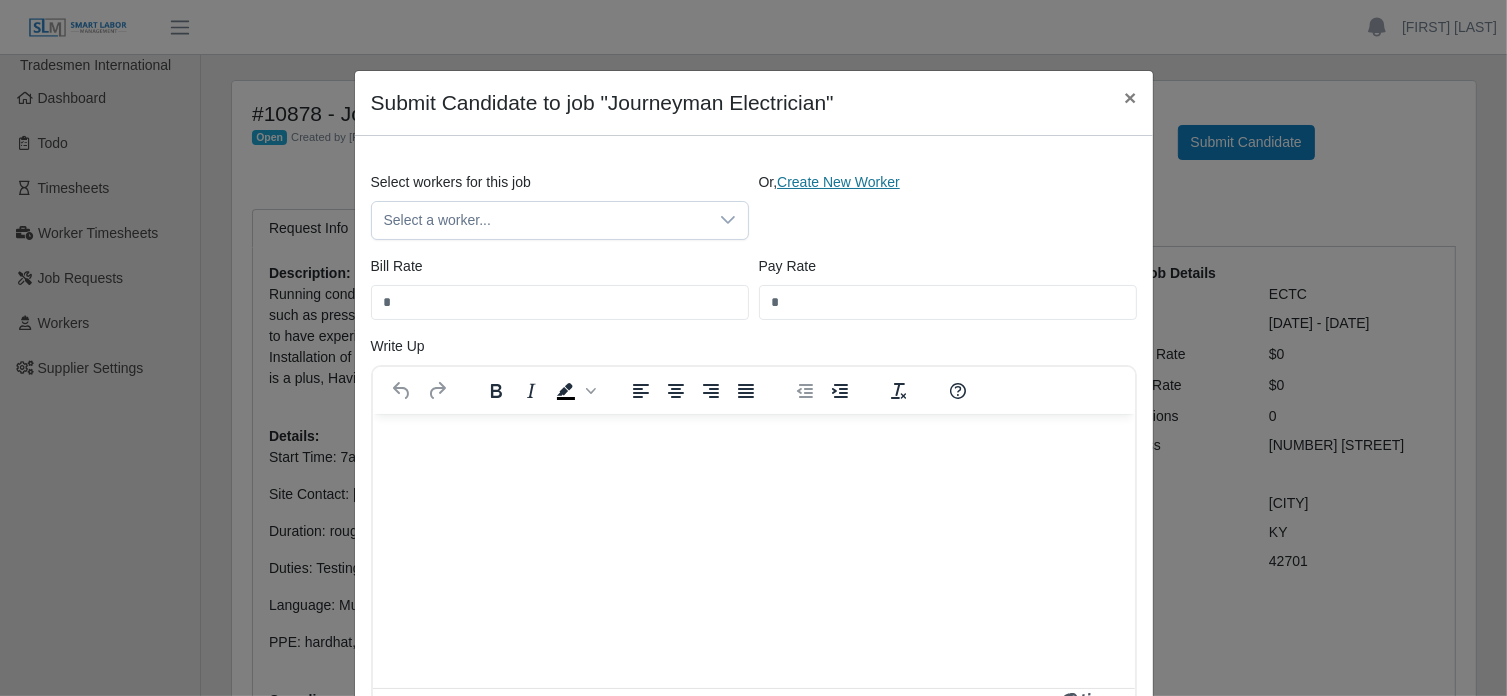 click on "Create New Worker" at bounding box center (838, 182) 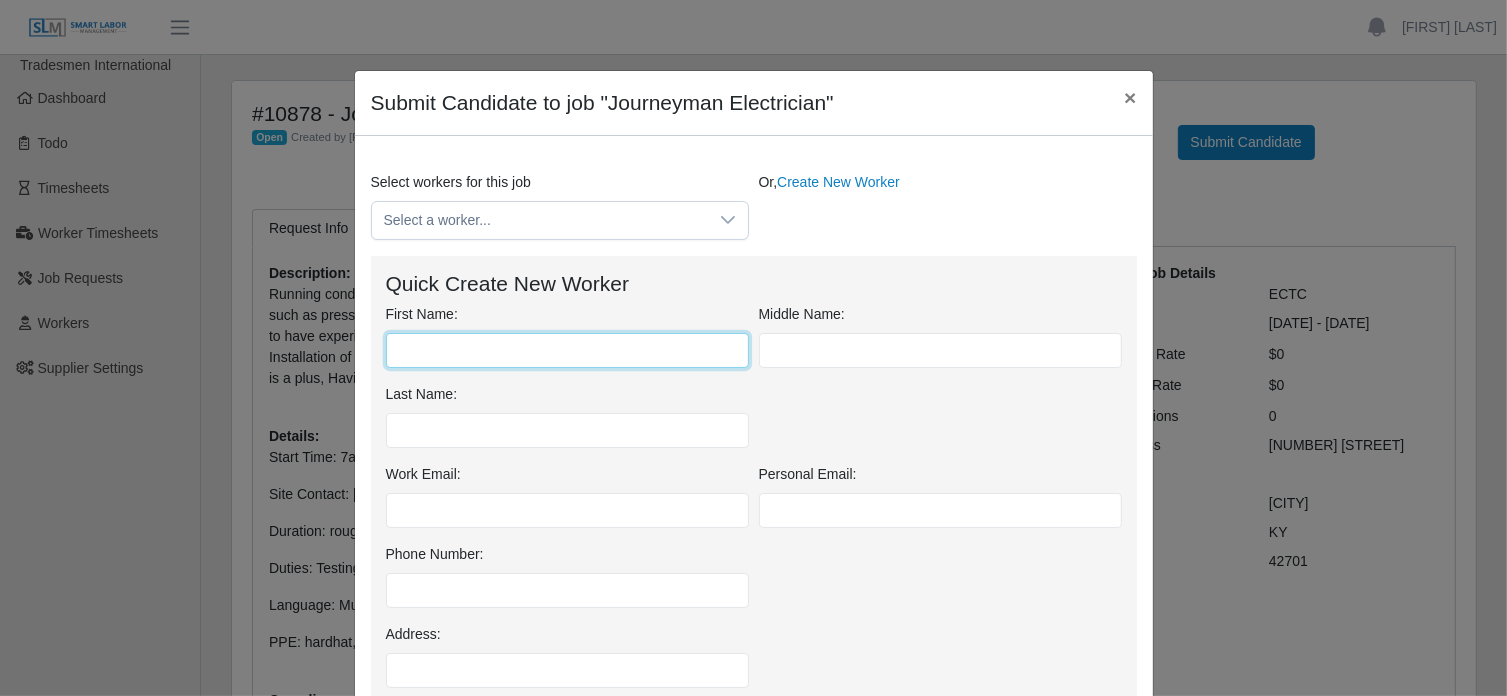click on "First Name:" at bounding box center [567, 350] 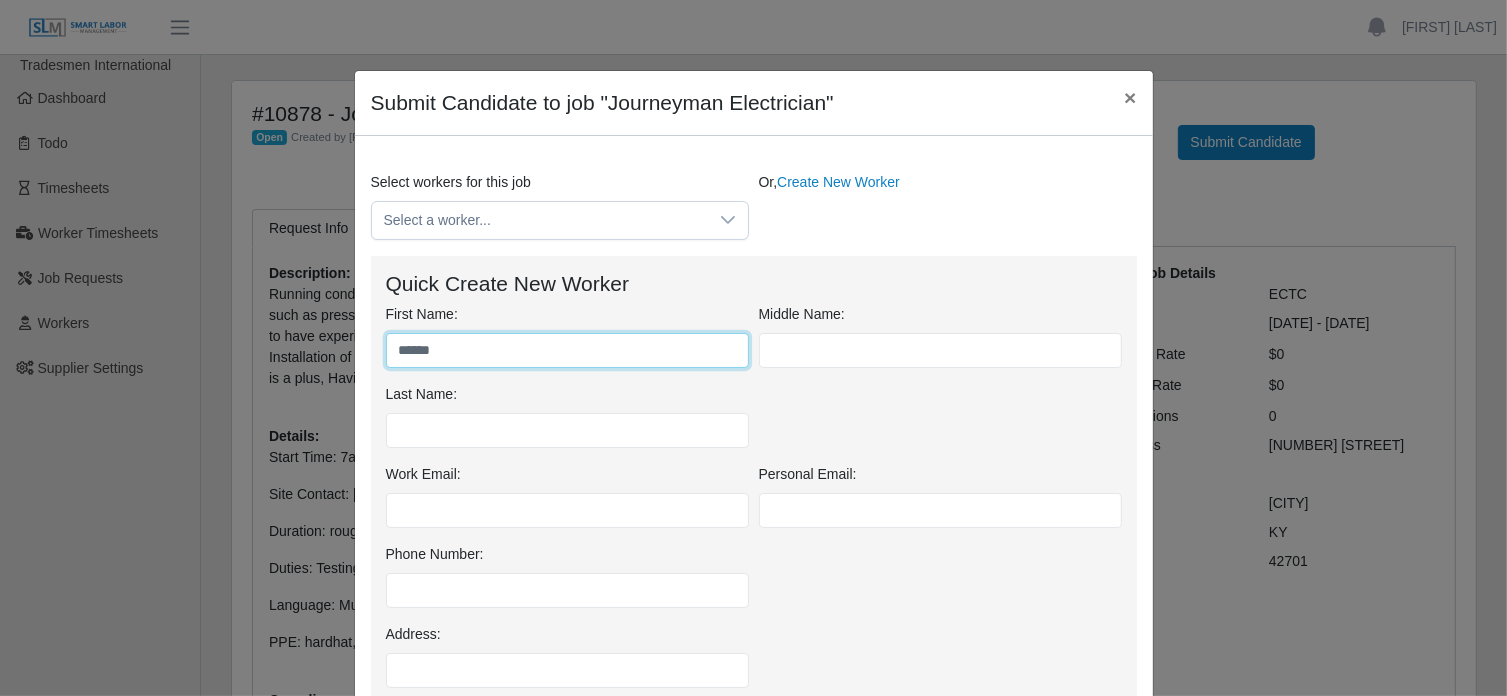 type on "*****" 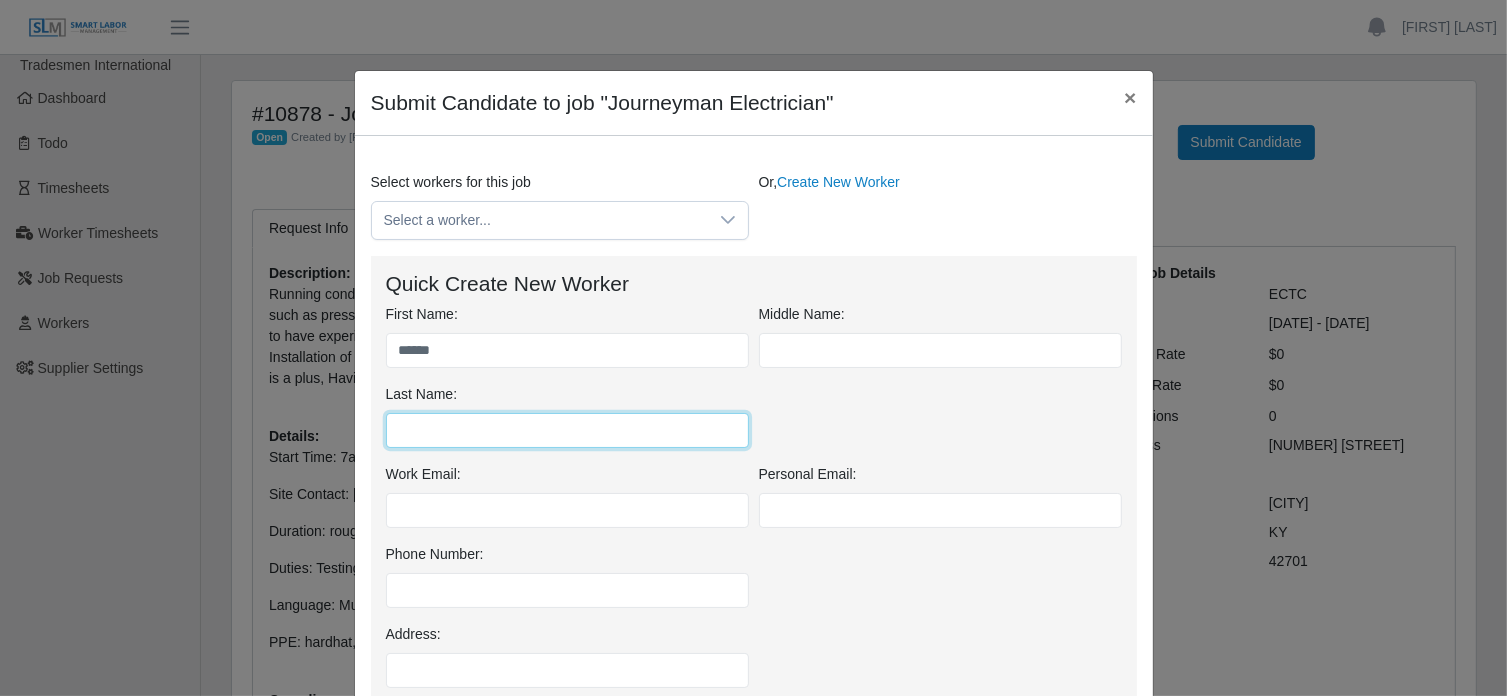 type on "*" 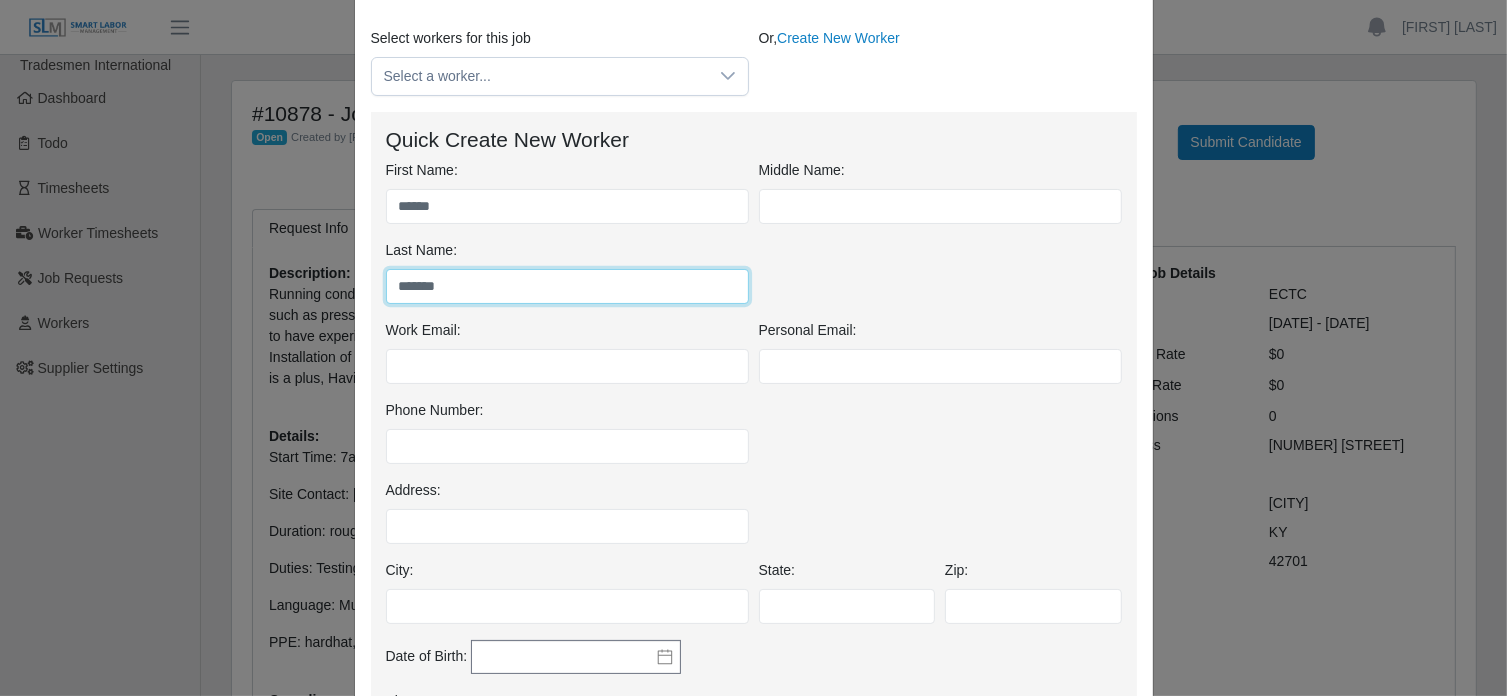 scroll, scrollTop: 158, scrollLeft: 0, axis: vertical 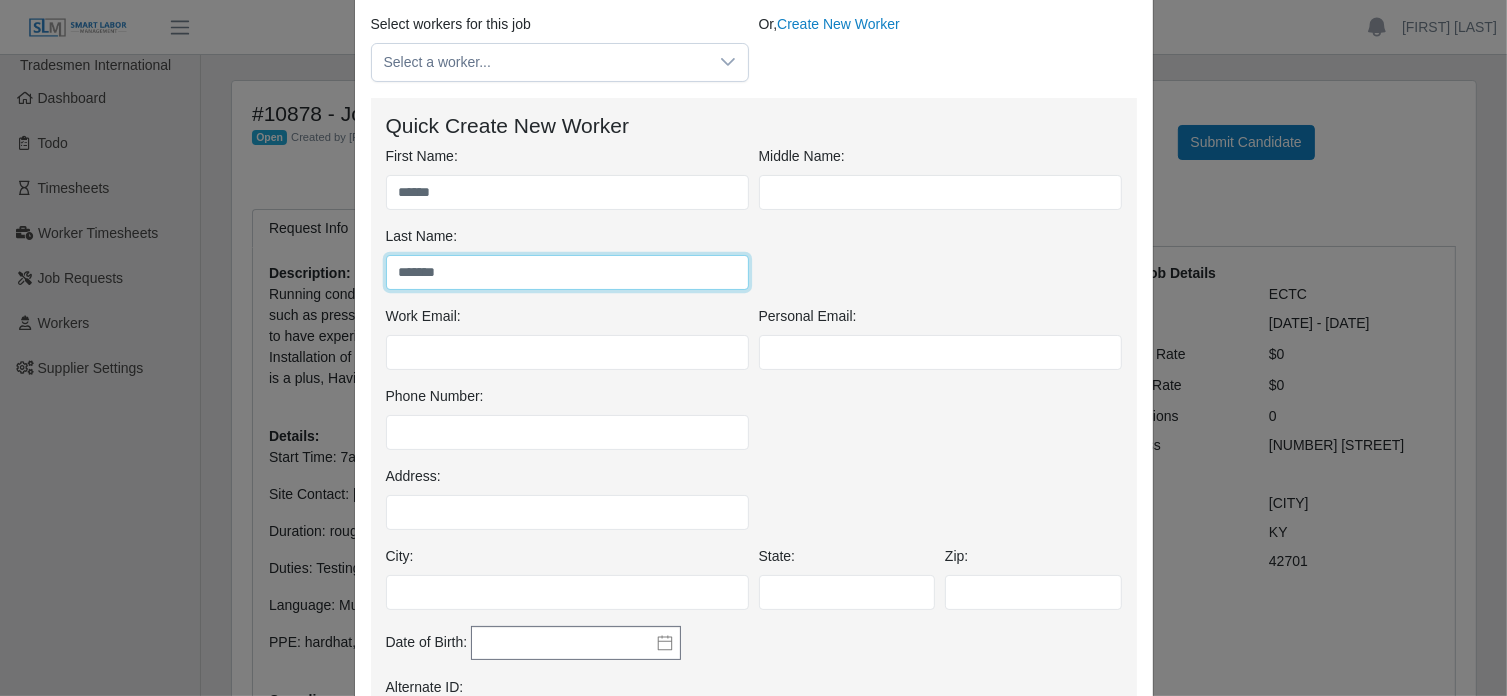 type on "*******" 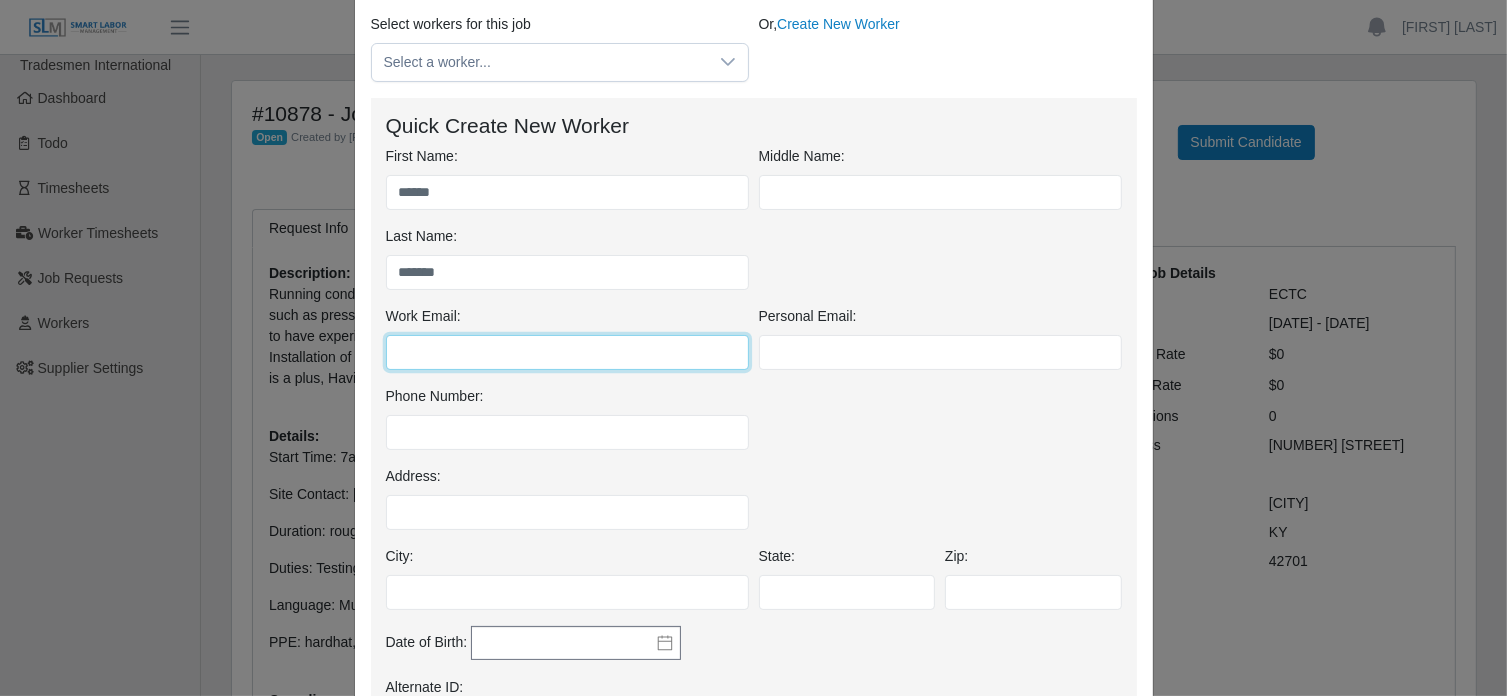 click on "Work Email:" at bounding box center (567, 352) 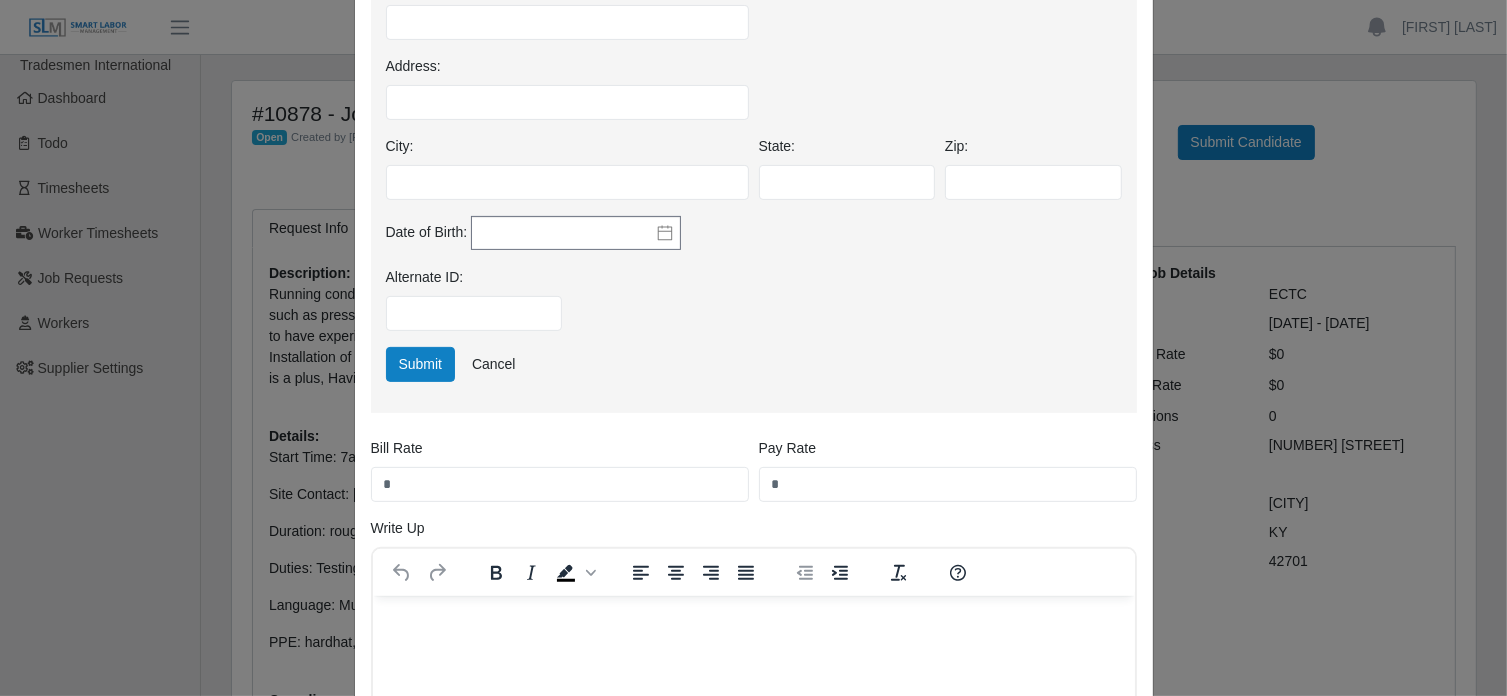 scroll, scrollTop: 571, scrollLeft: 0, axis: vertical 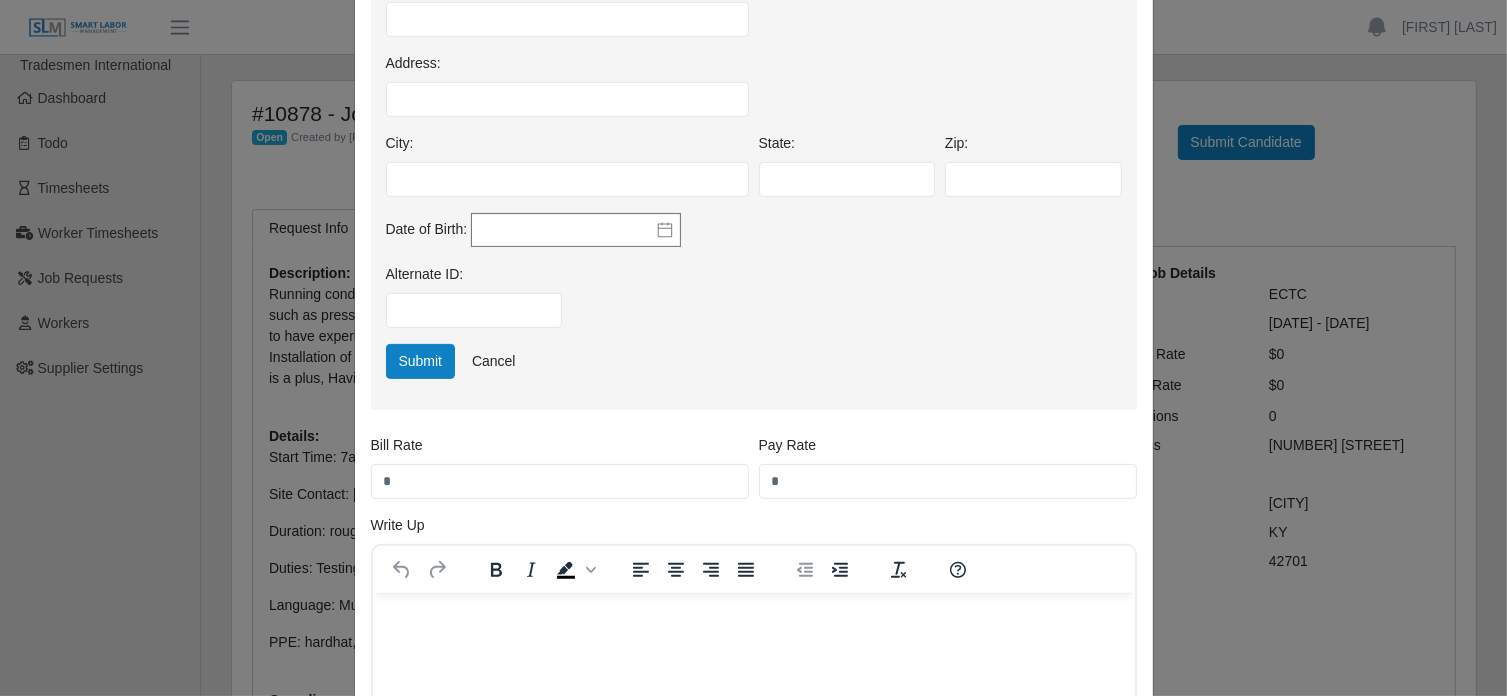 type on "**********" 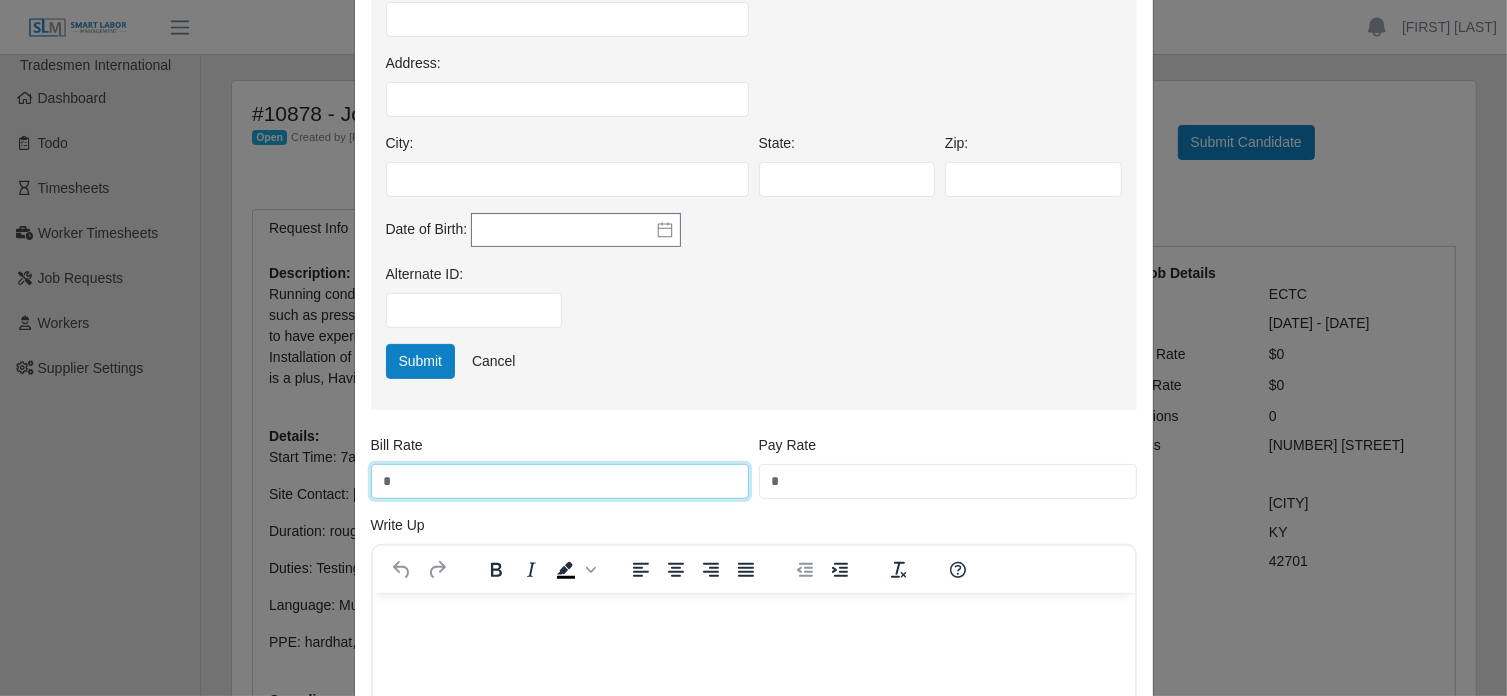 click on "*" at bounding box center (560, 481) 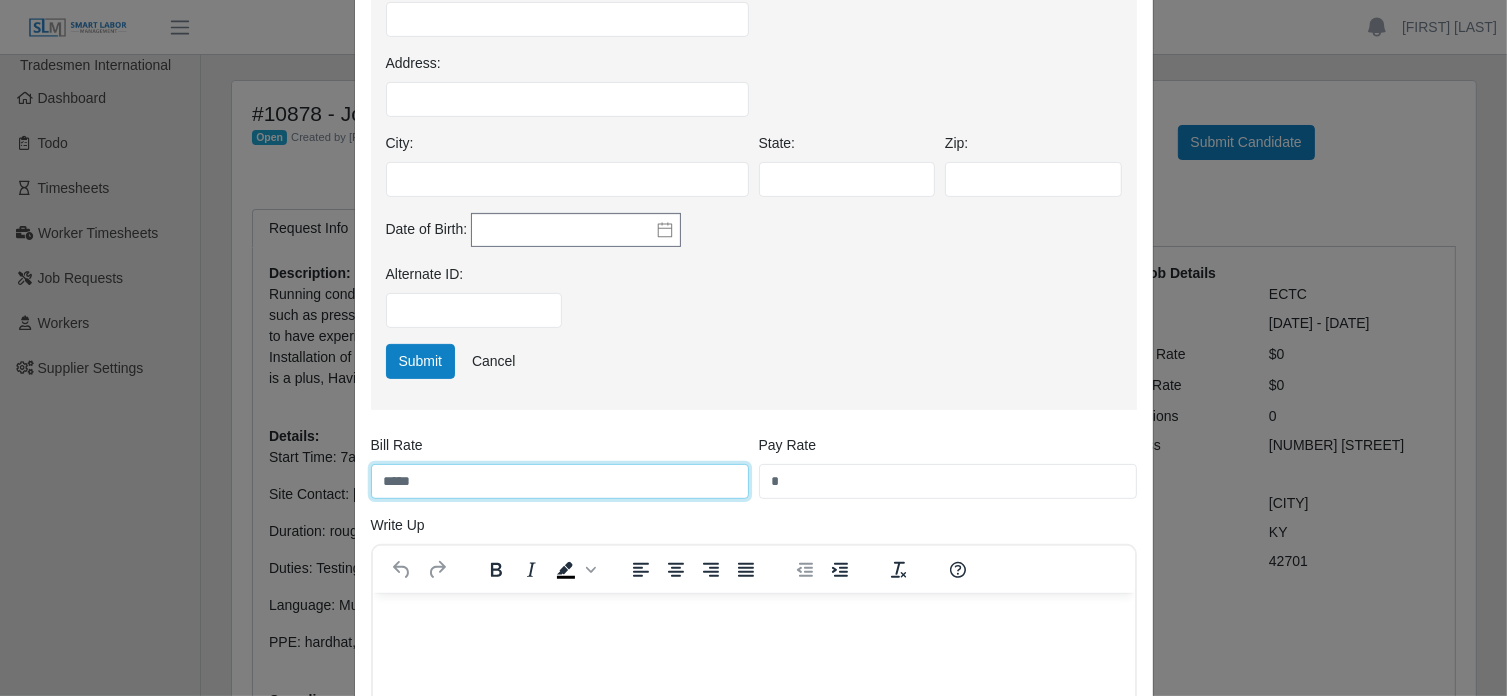 type on "*****" 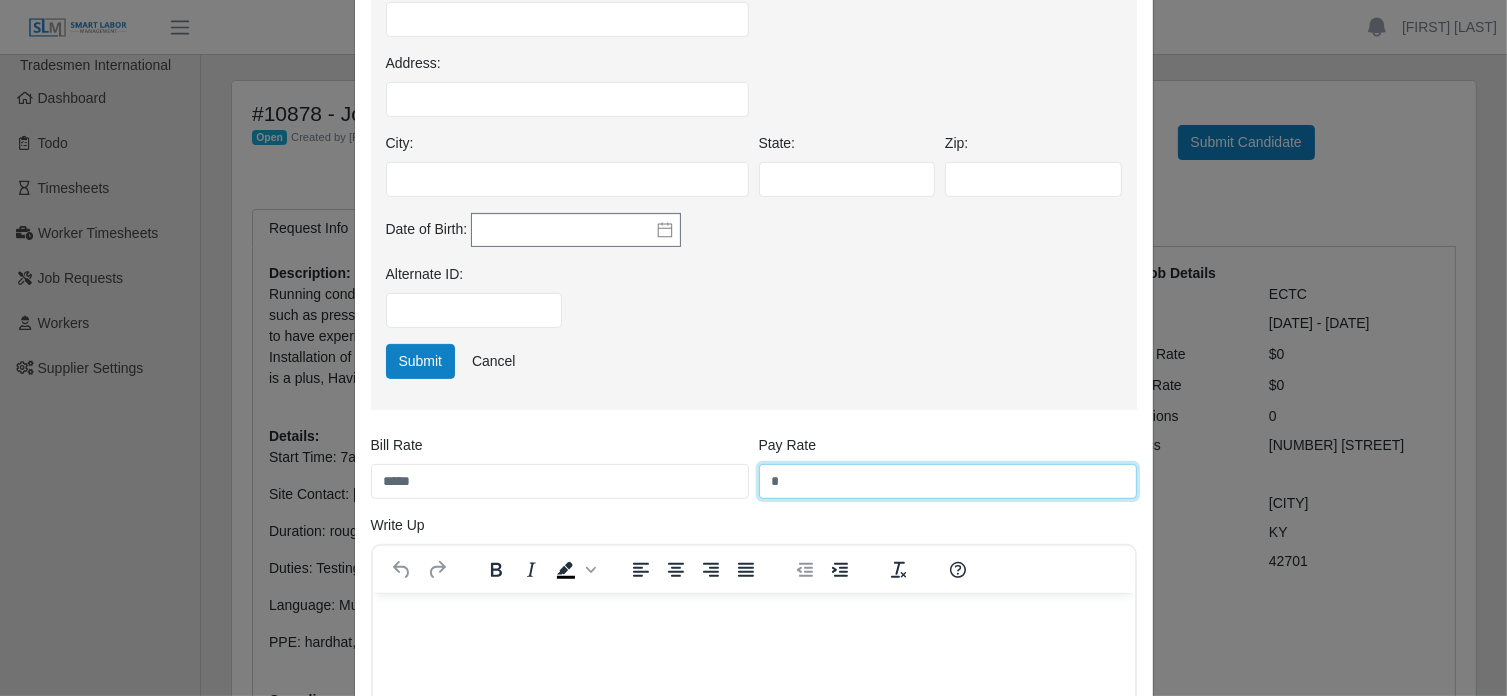 click on "*" at bounding box center [948, 481] 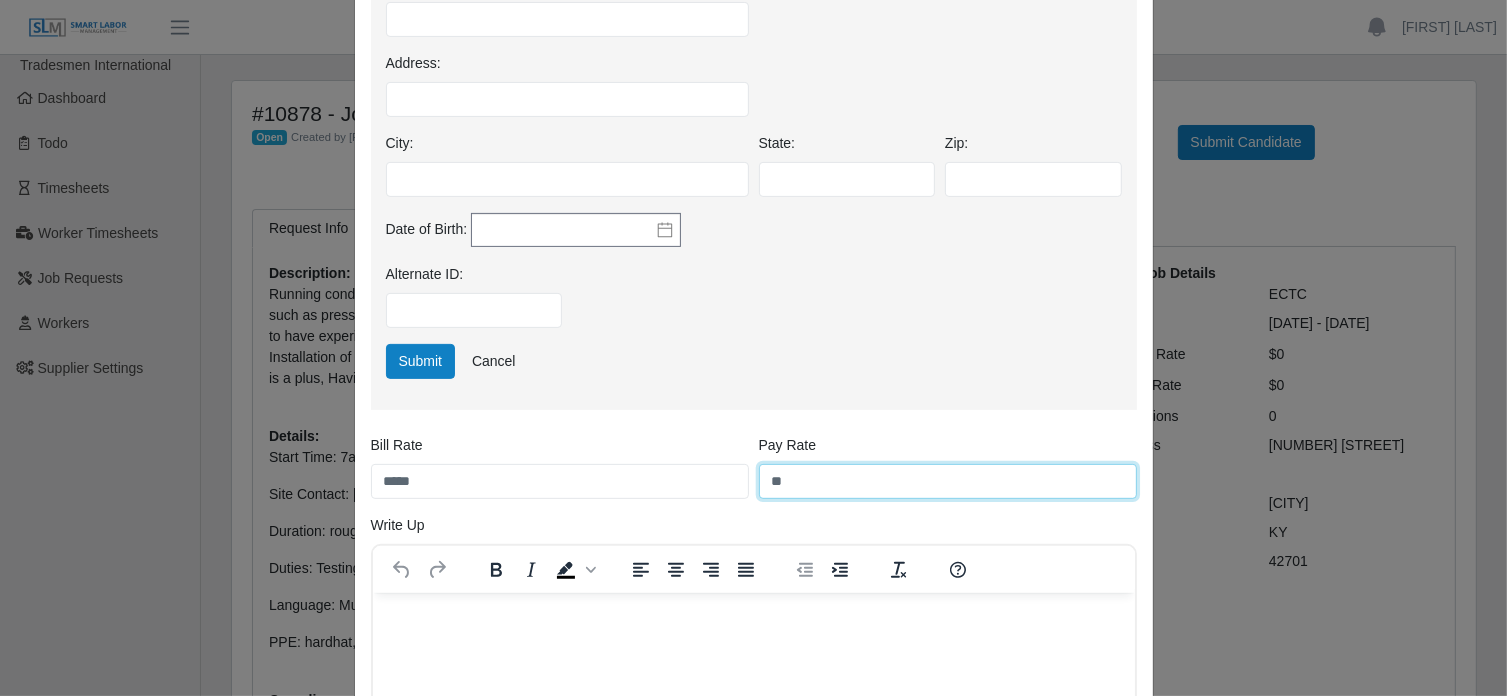 scroll, scrollTop: 905, scrollLeft: 0, axis: vertical 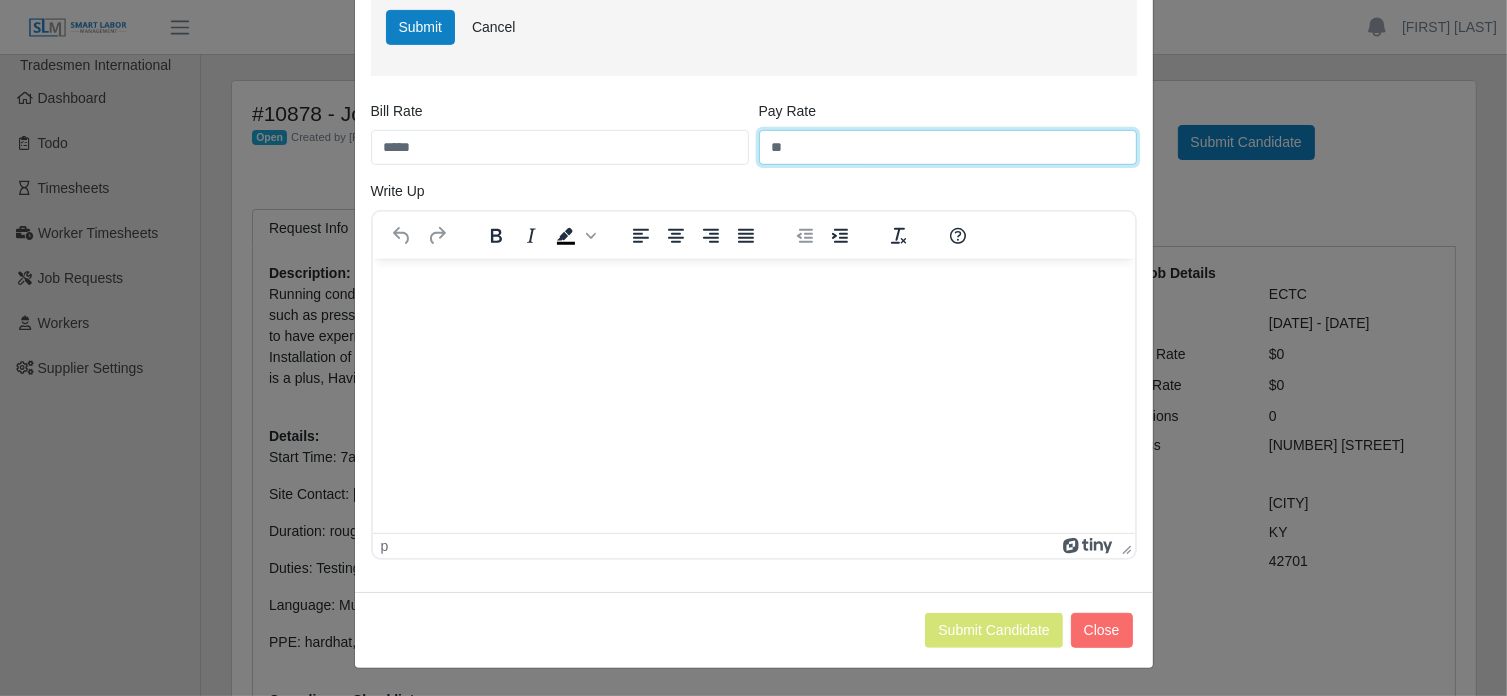 type on "**" 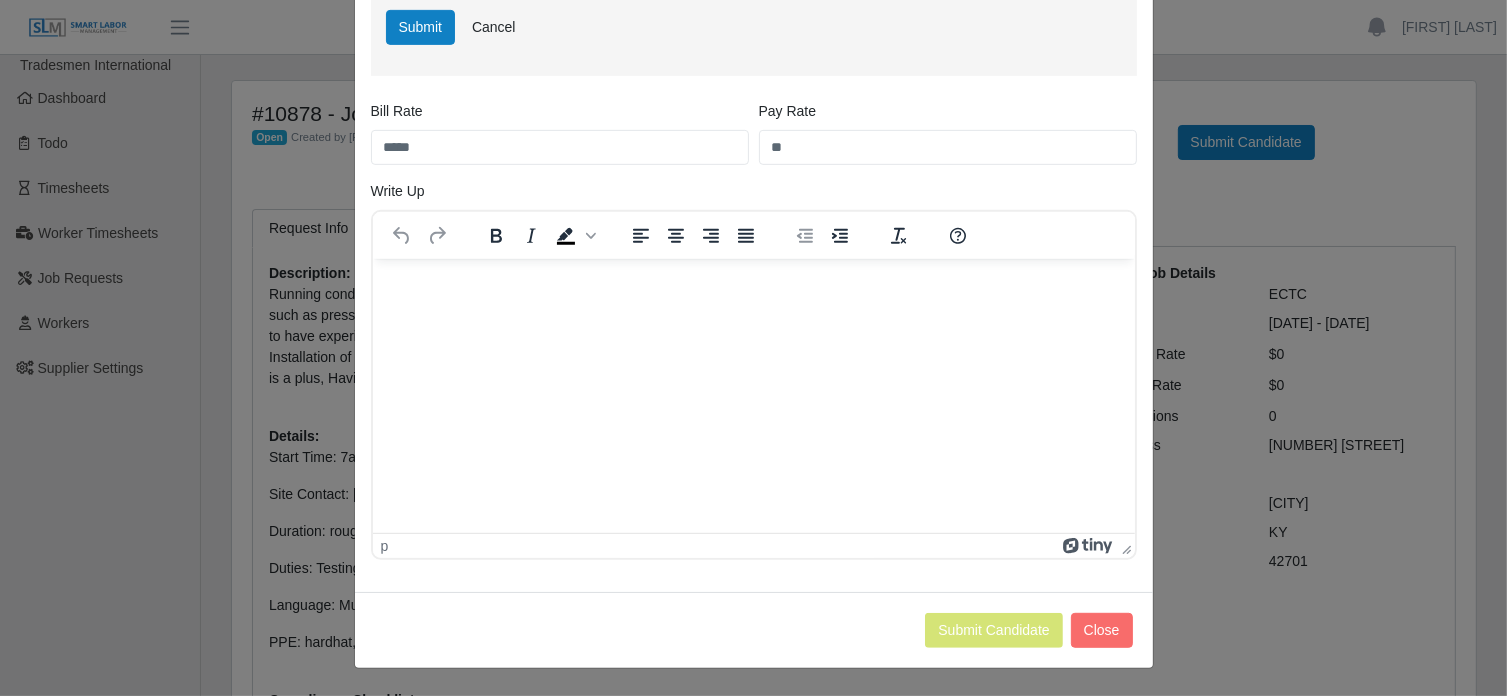 click at bounding box center [753, 286] 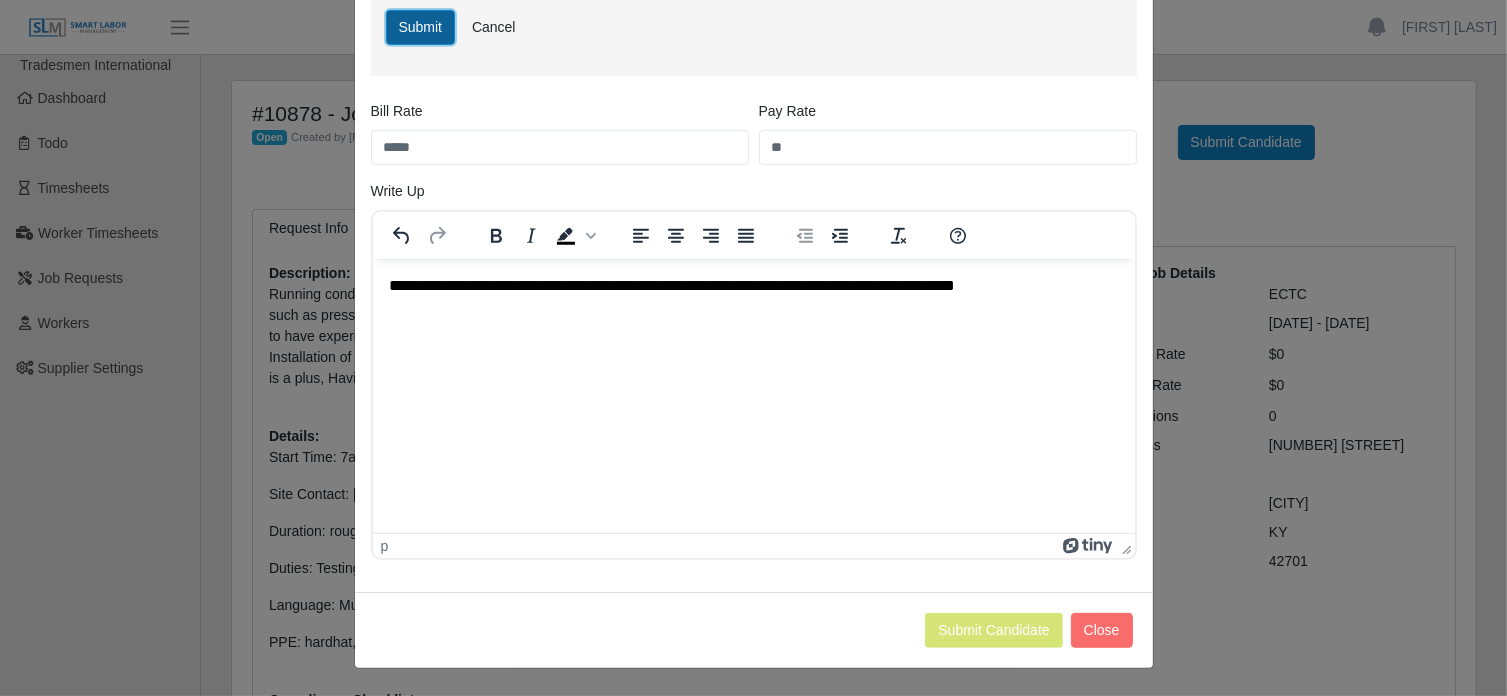 click on "Submit" at bounding box center (421, 27) 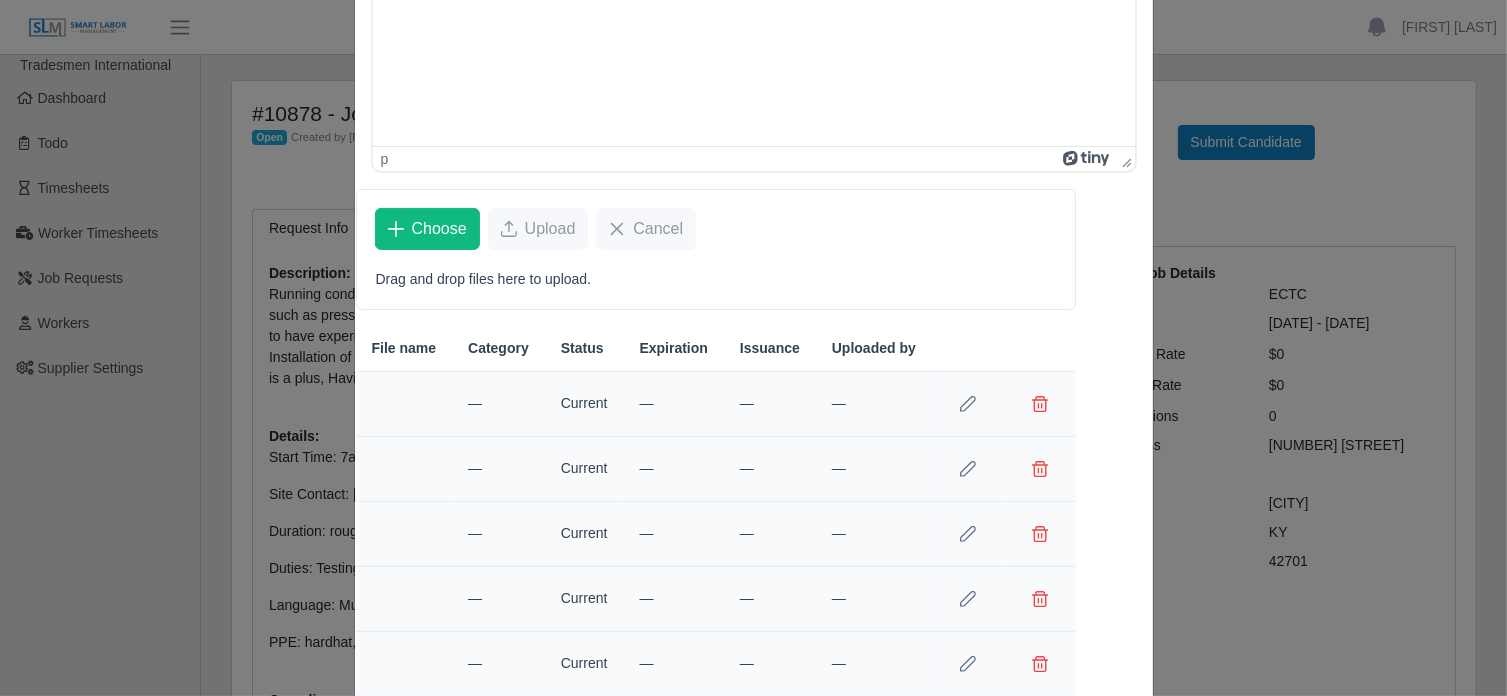scroll, scrollTop: 659, scrollLeft: 0, axis: vertical 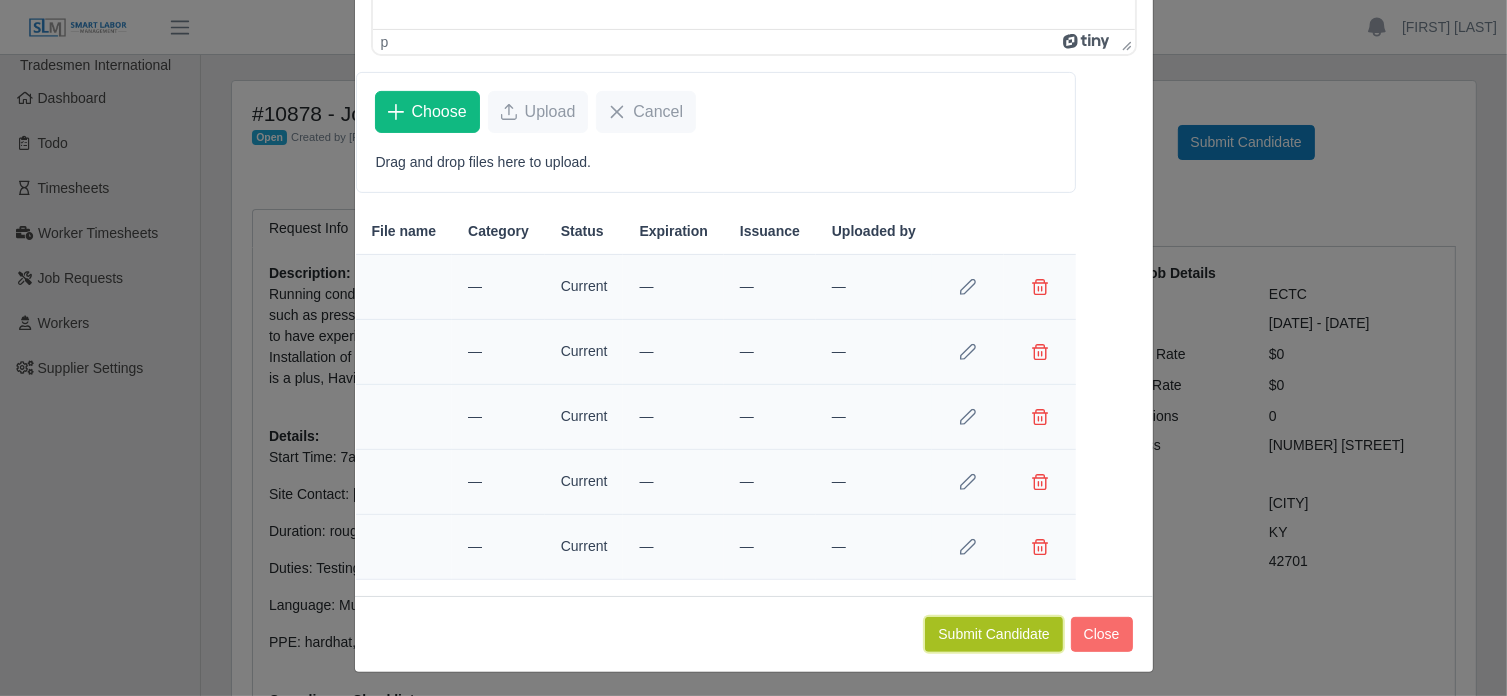 click on "Submit Candidate" 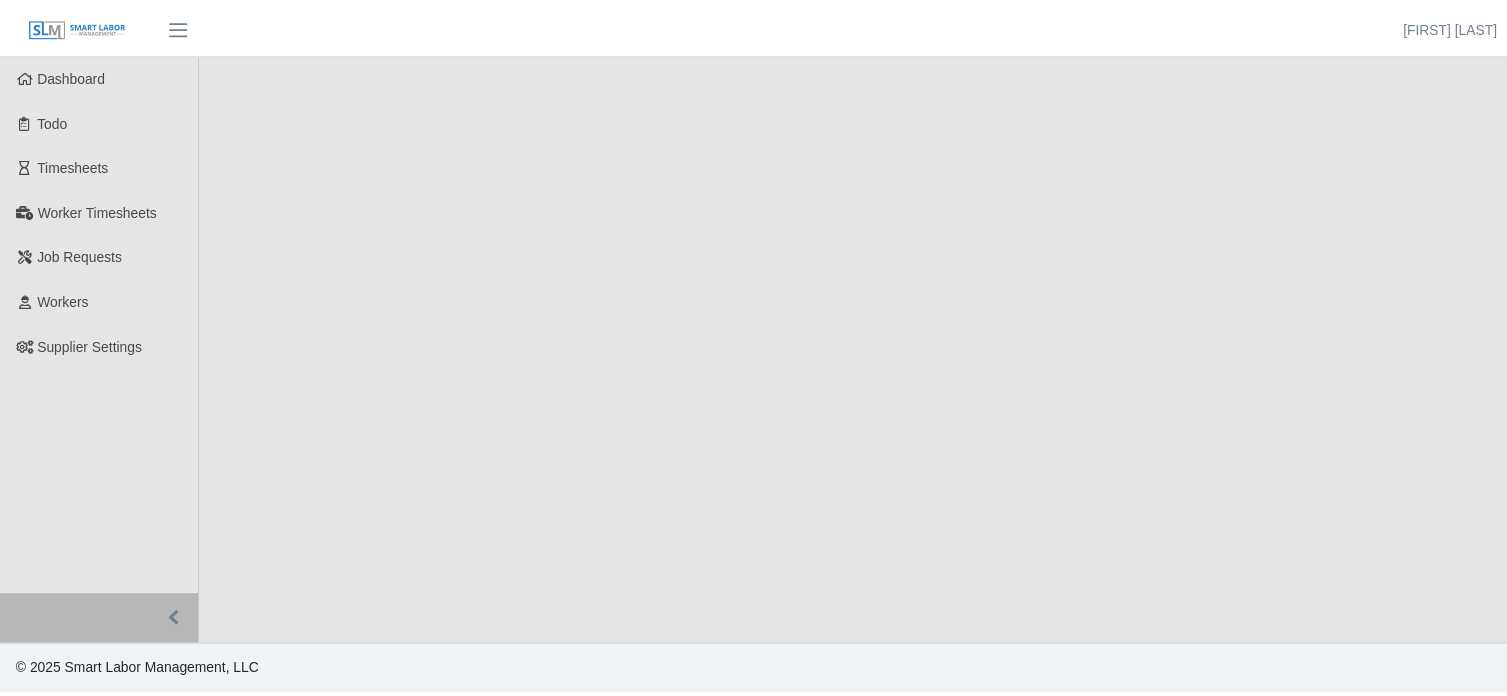 scroll, scrollTop: 0, scrollLeft: 0, axis: both 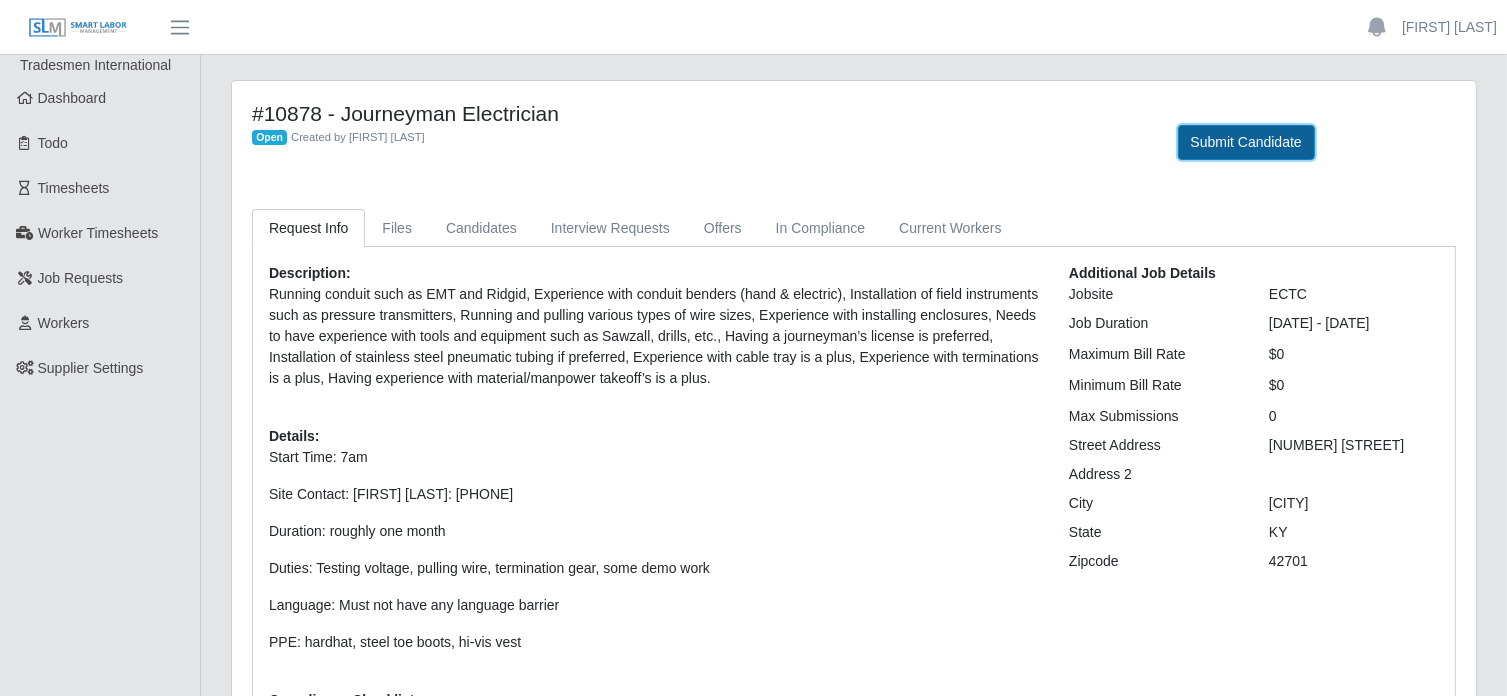 click on "Submit Candidate" at bounding box center (1246, 142) 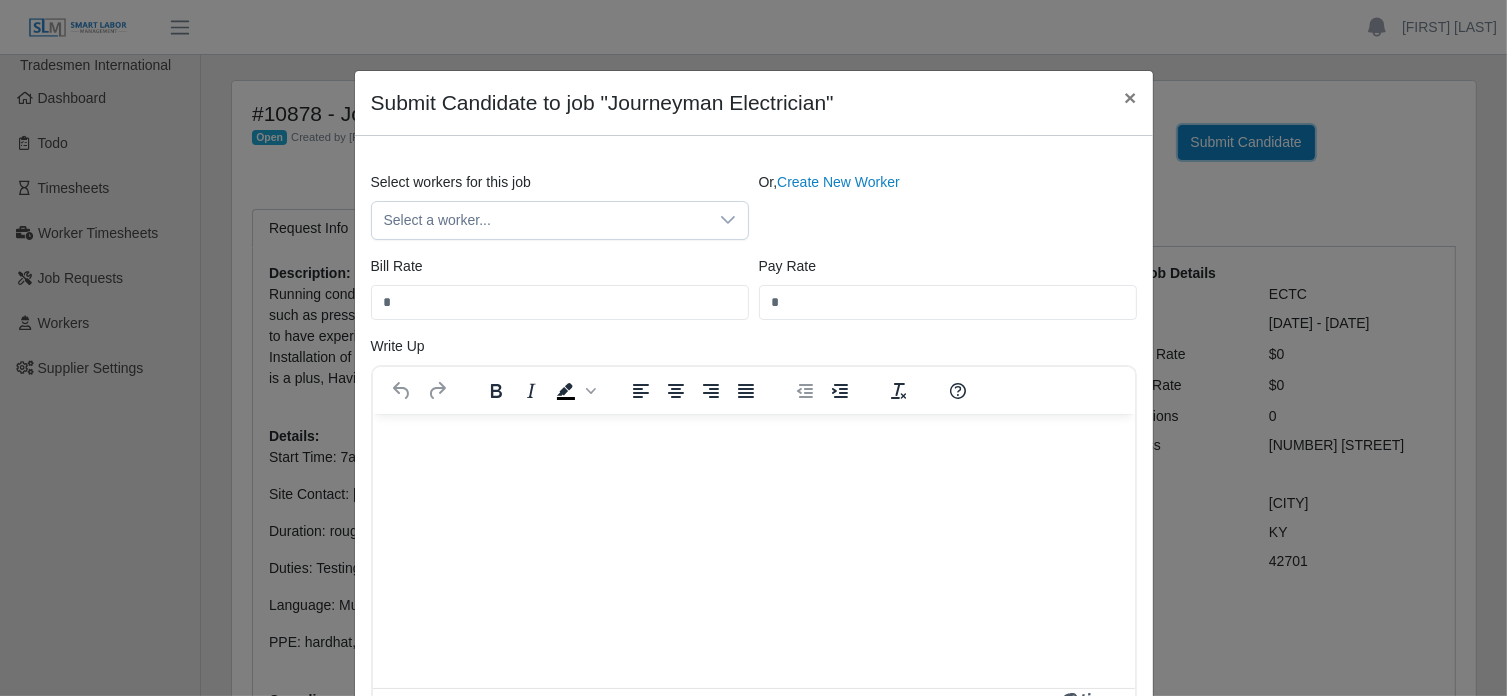 scroll, scrollTop: 0, scrollLeft: 0, axis: both 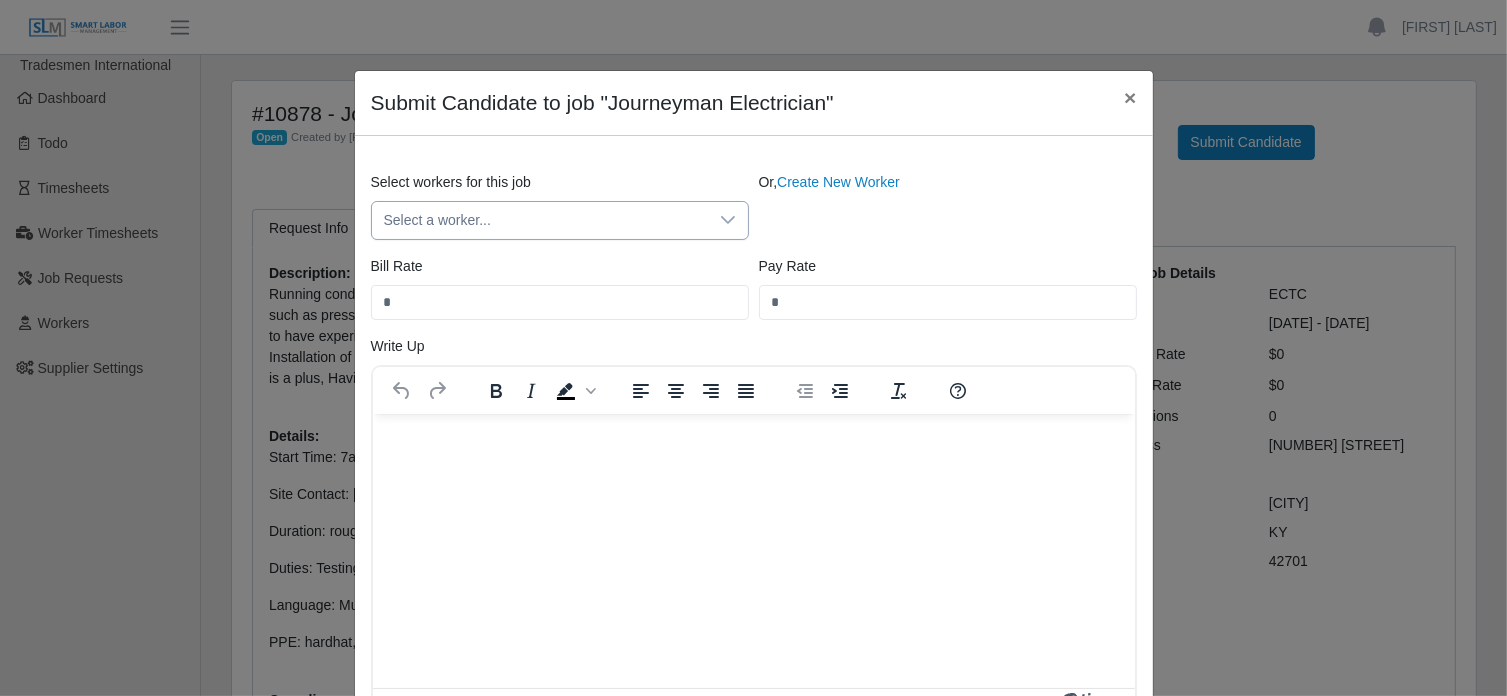 click on "Select a worker..." at bounding box center [540, 220] 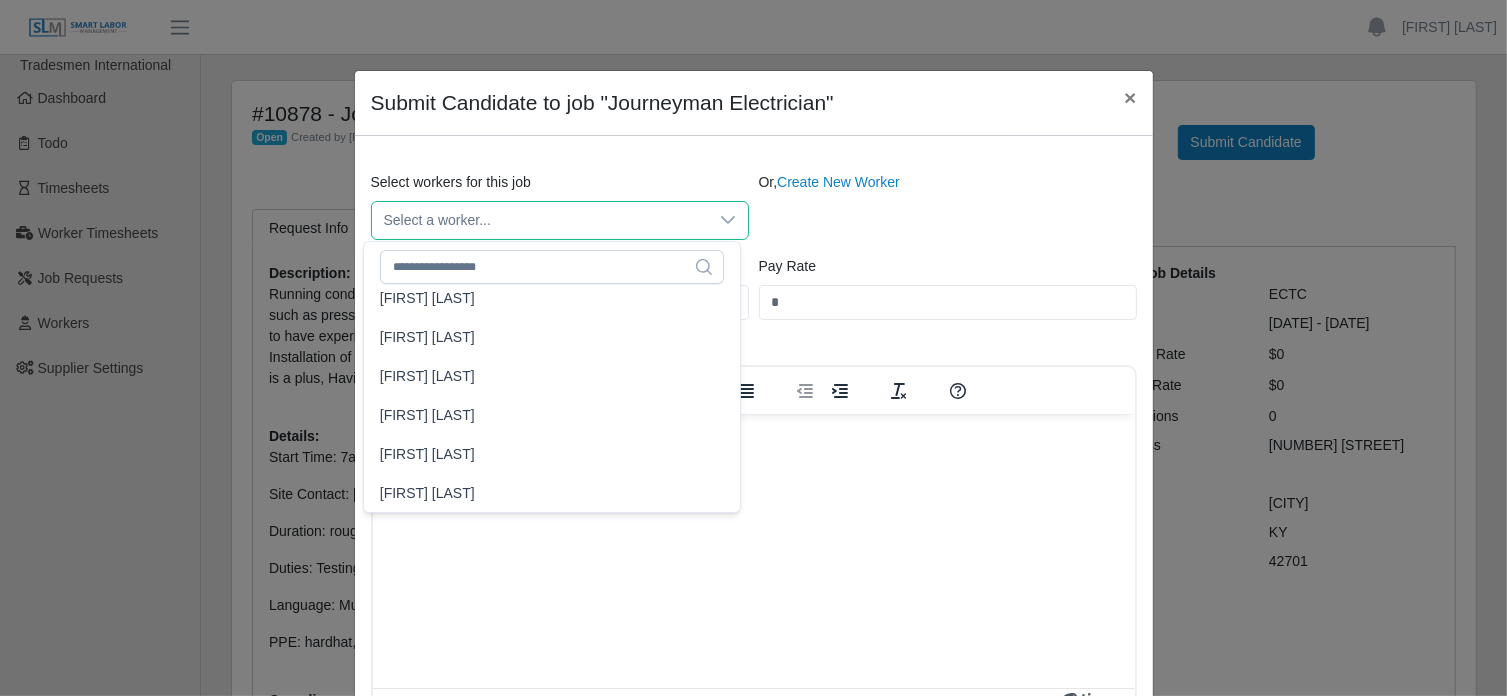 scroll, scrollTop: 1806, scrollLeft: 0, axis: vertical 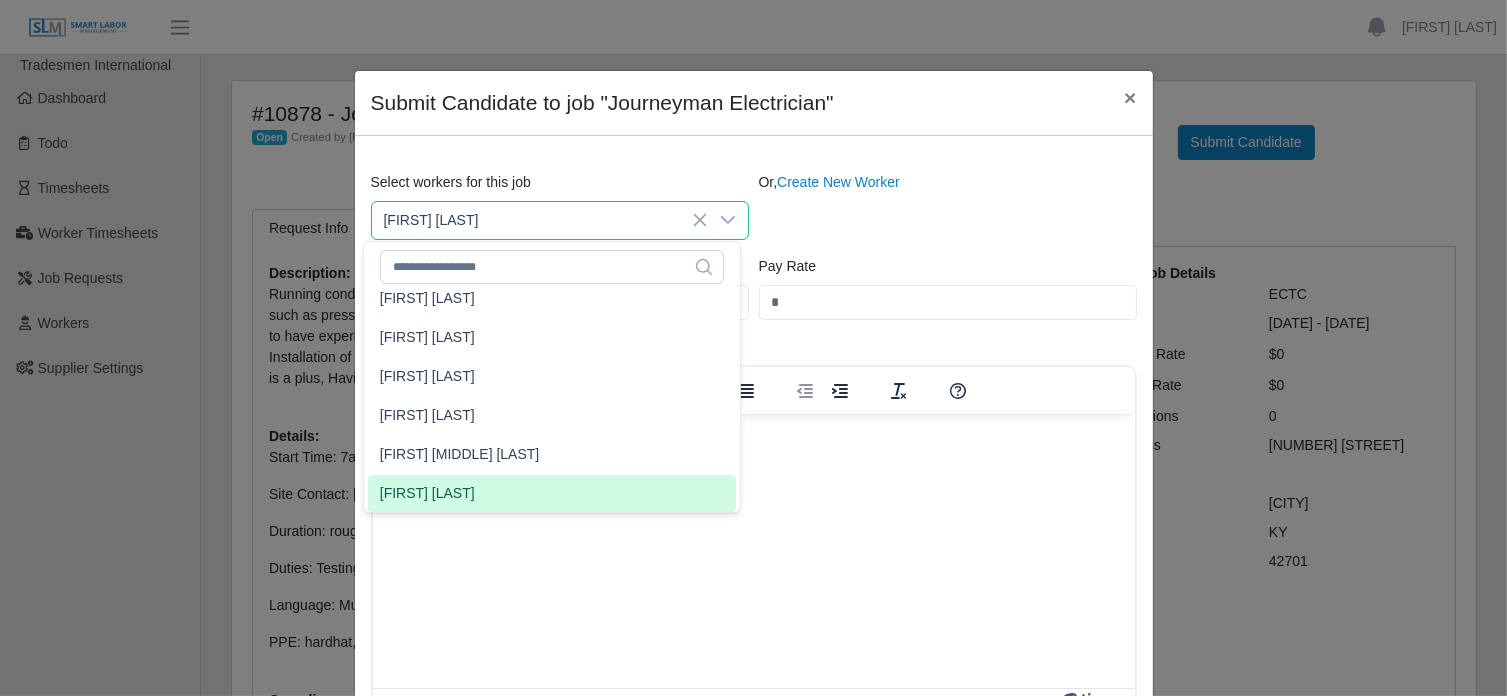 click on "Darron Johnson" 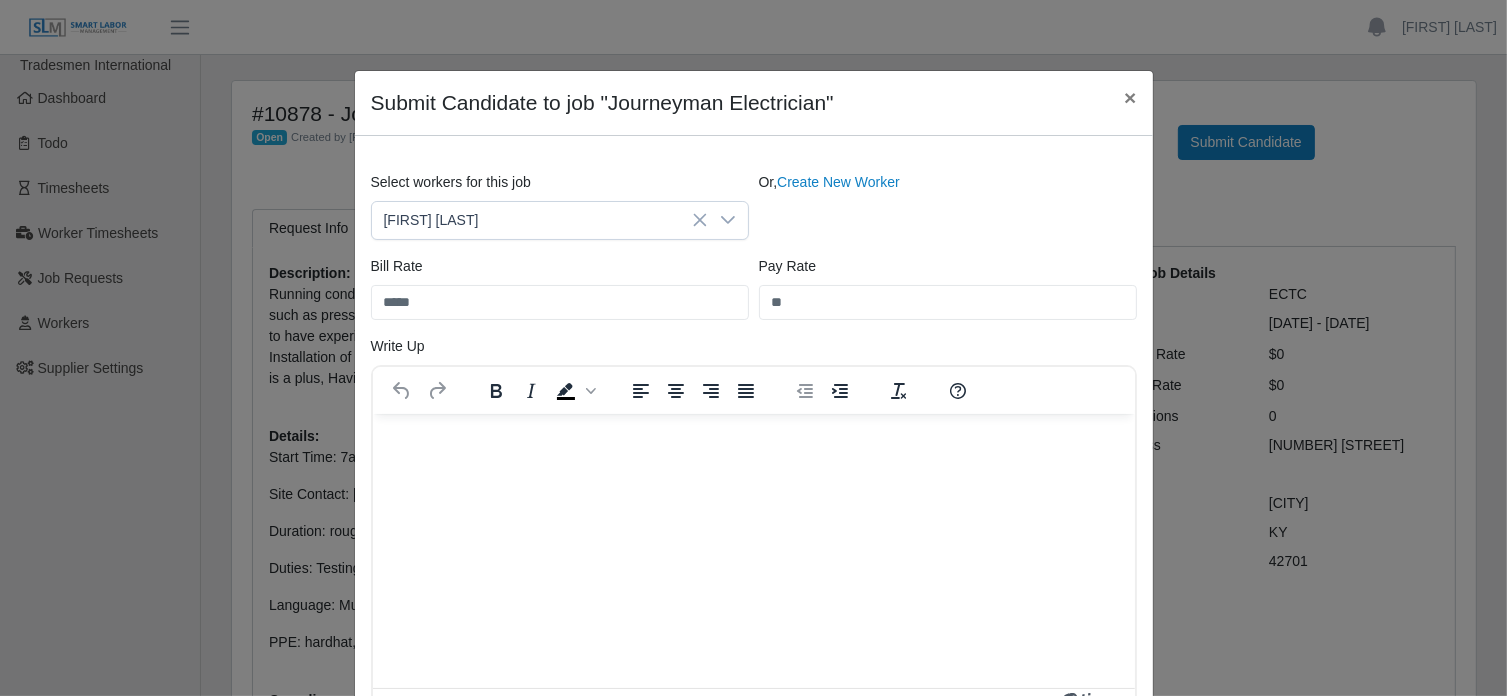 scroll, scrollTop: 70, scrollLeft: 0, axis: vertical 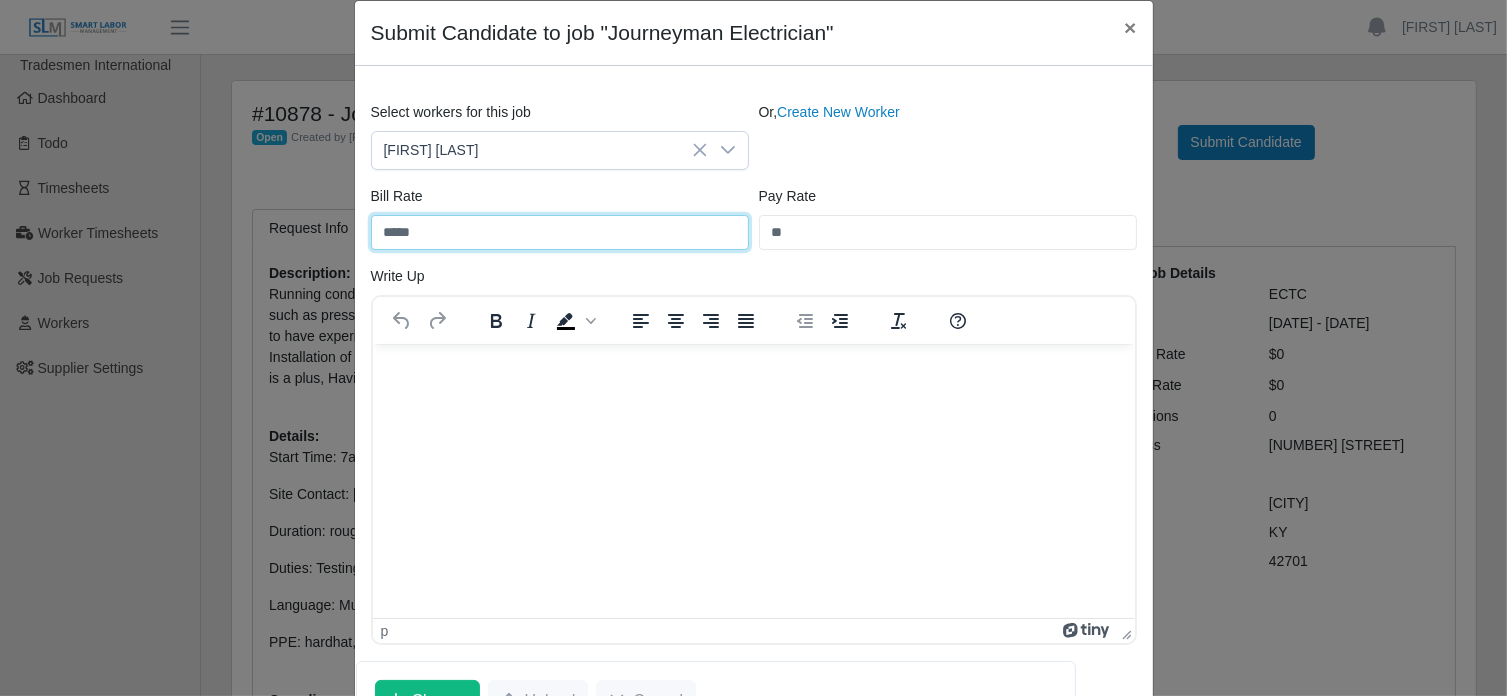 click on "*****" at bounding box center (560, 232) 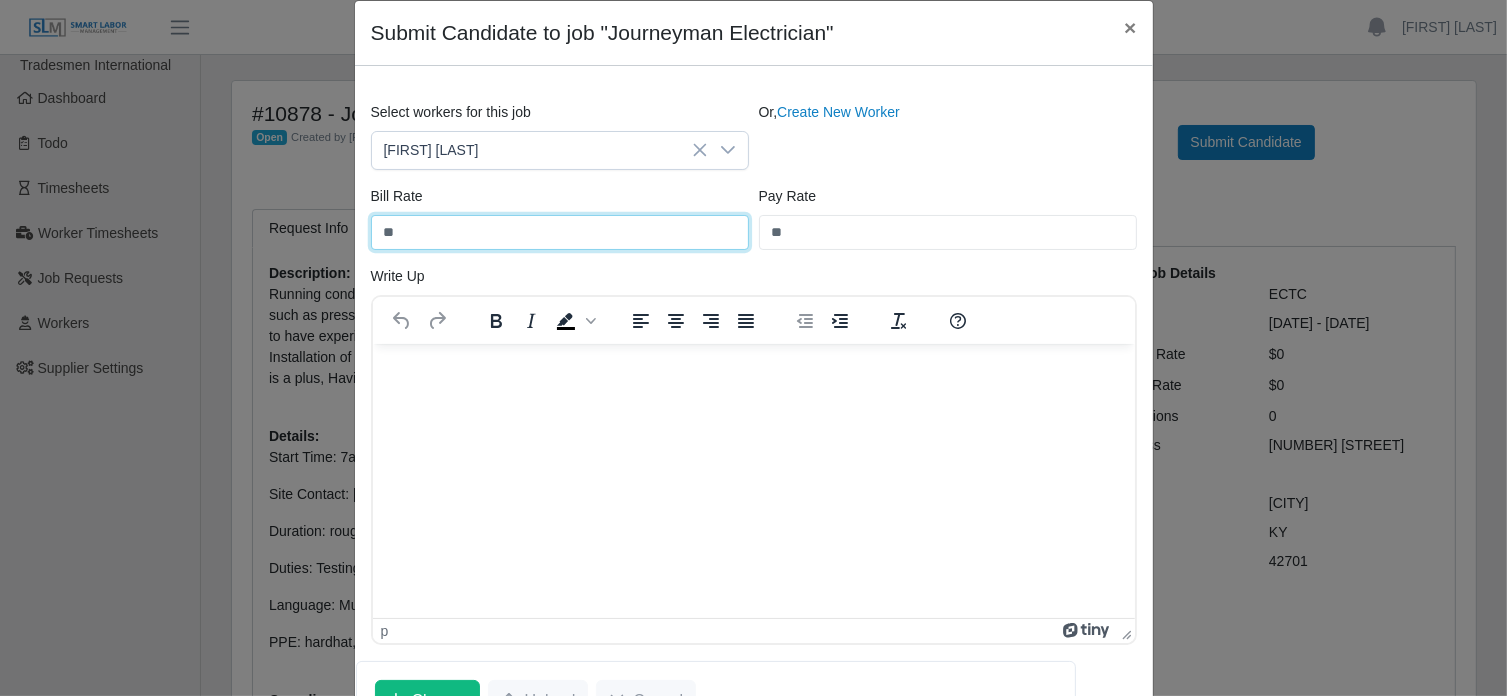 type on "*" 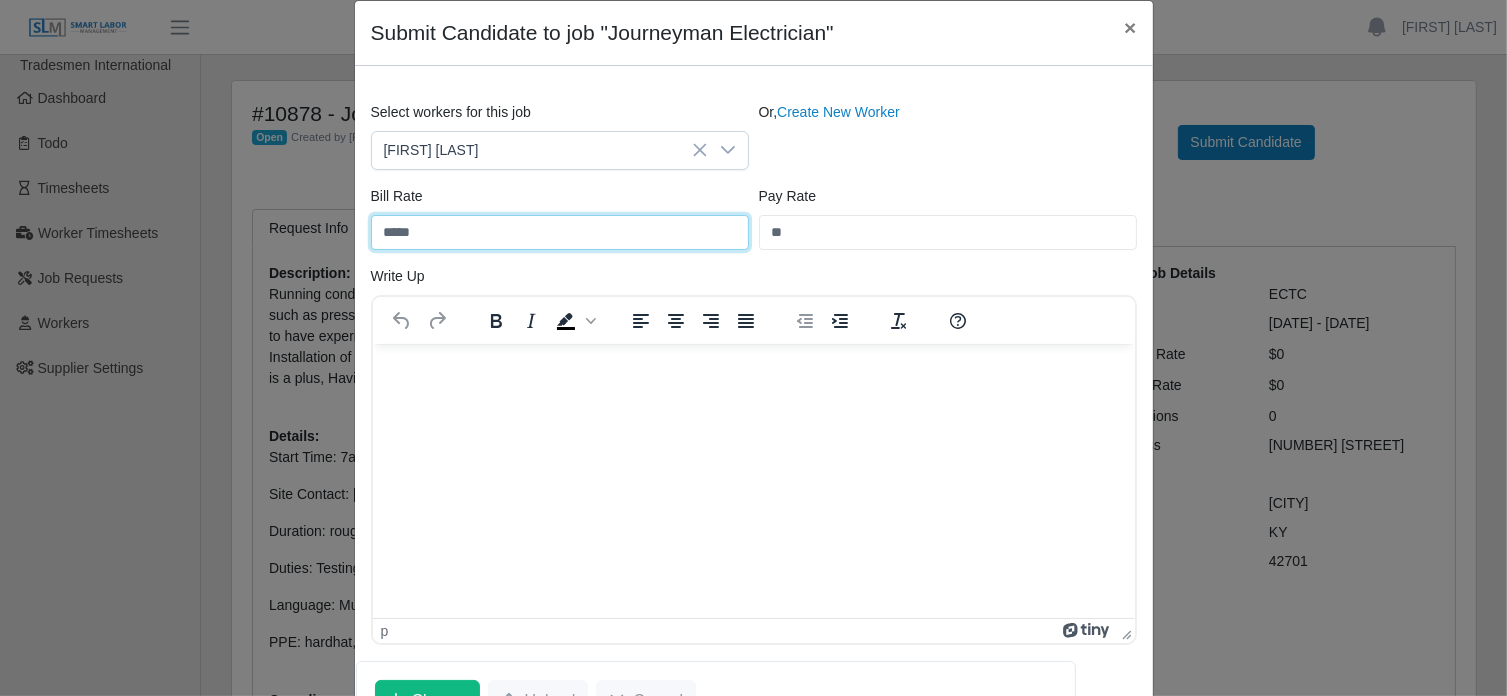 type on "*****" 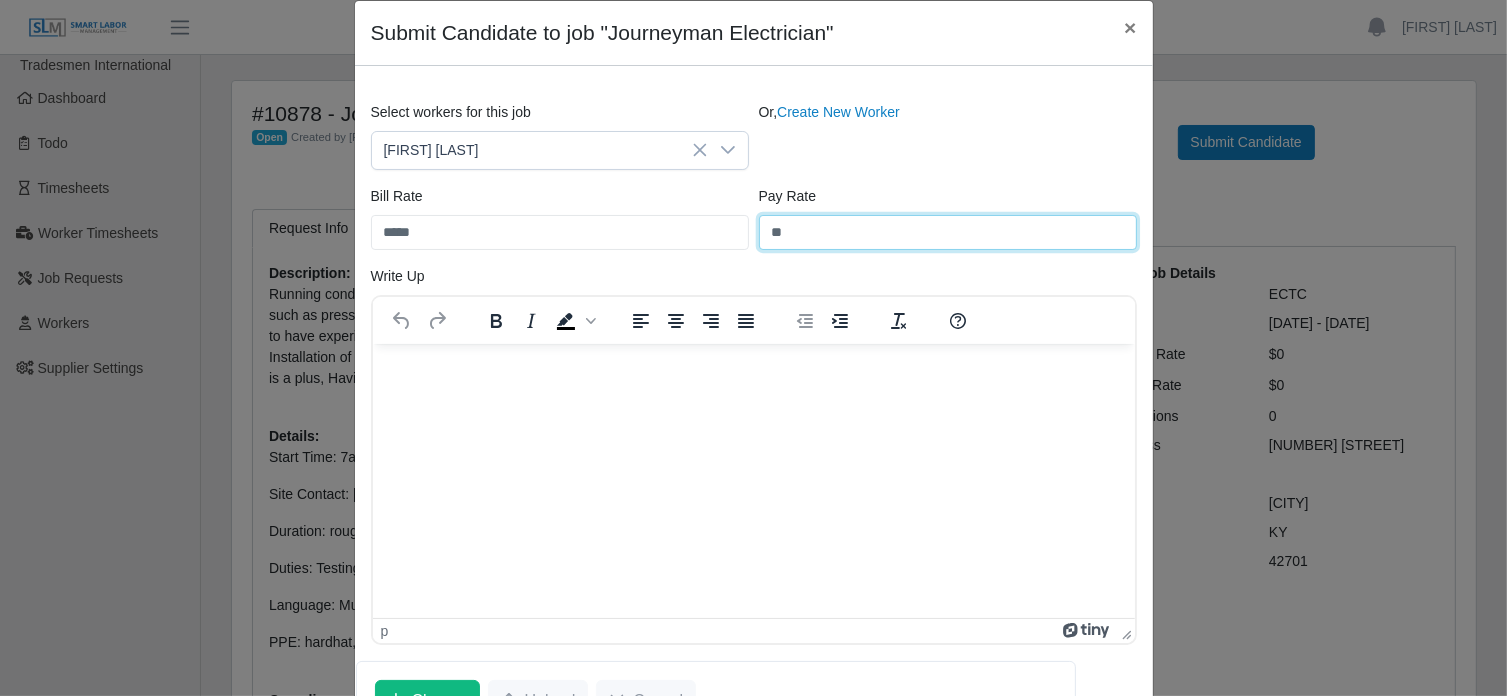 click on "**" at bounding box center [948, 232] 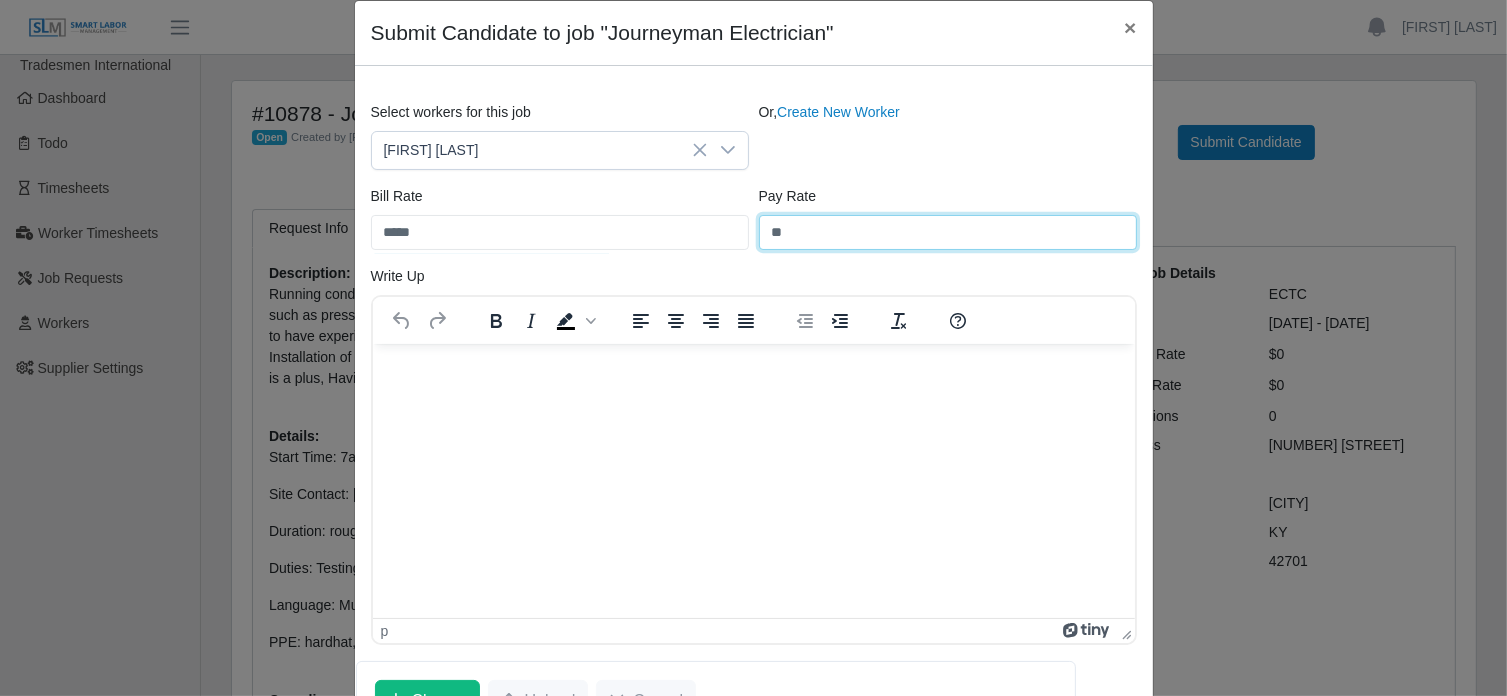 type on "**" 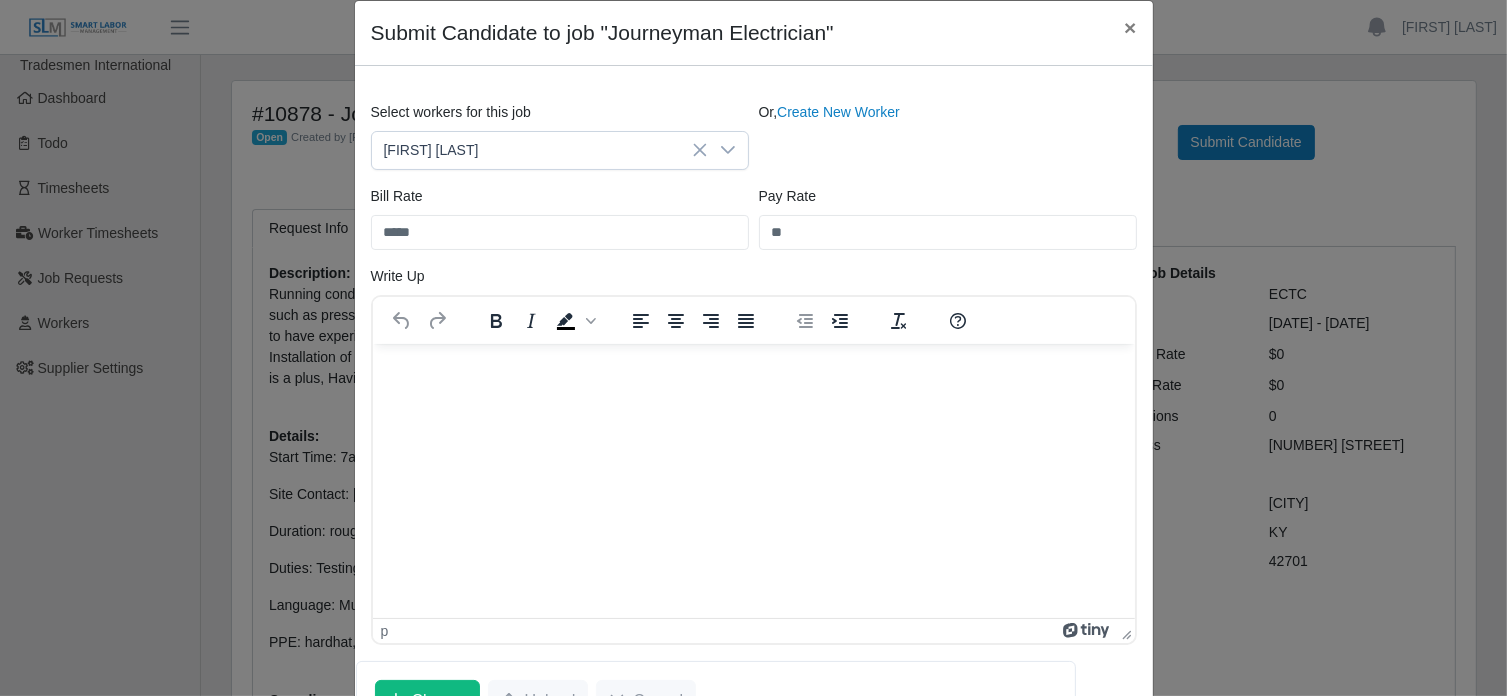 click at bounding box center [753, 370] 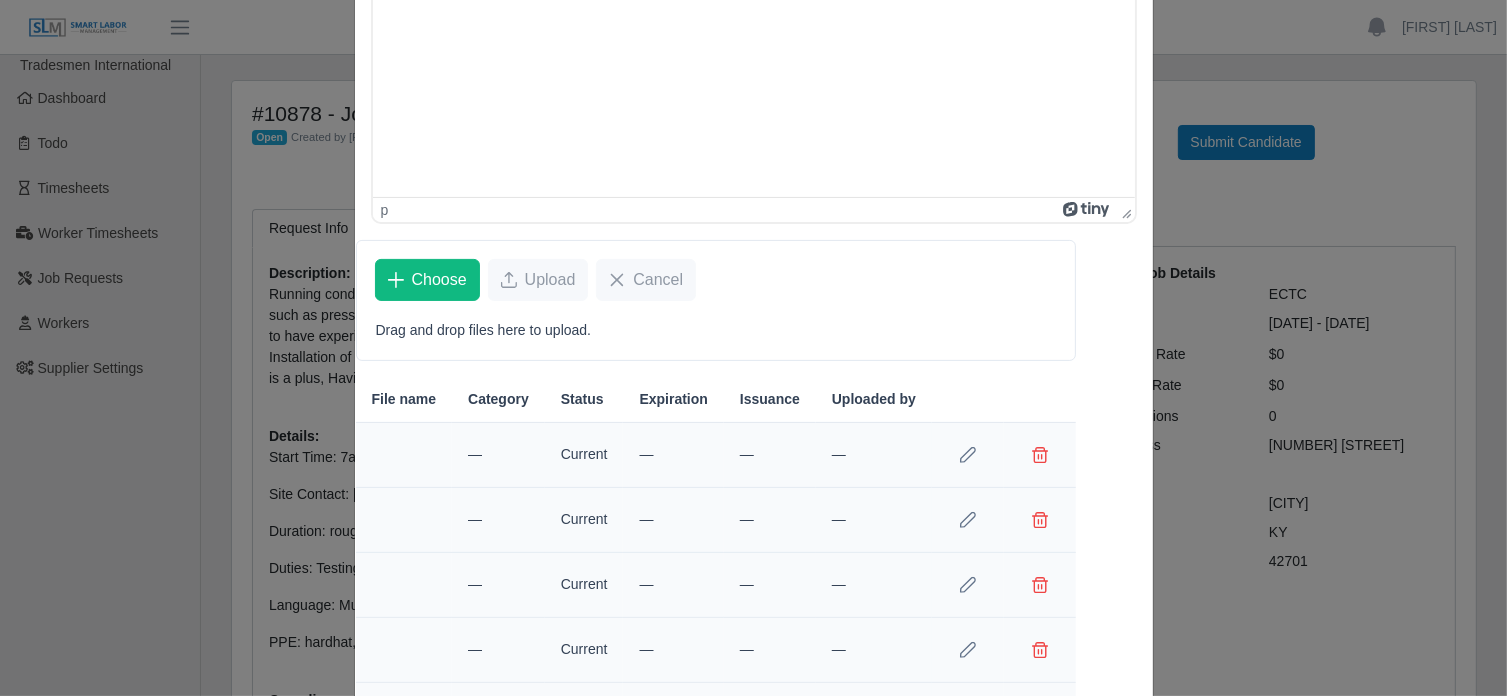scroll, scrollTop: 659, scrollLeft: 0, axis: vertical 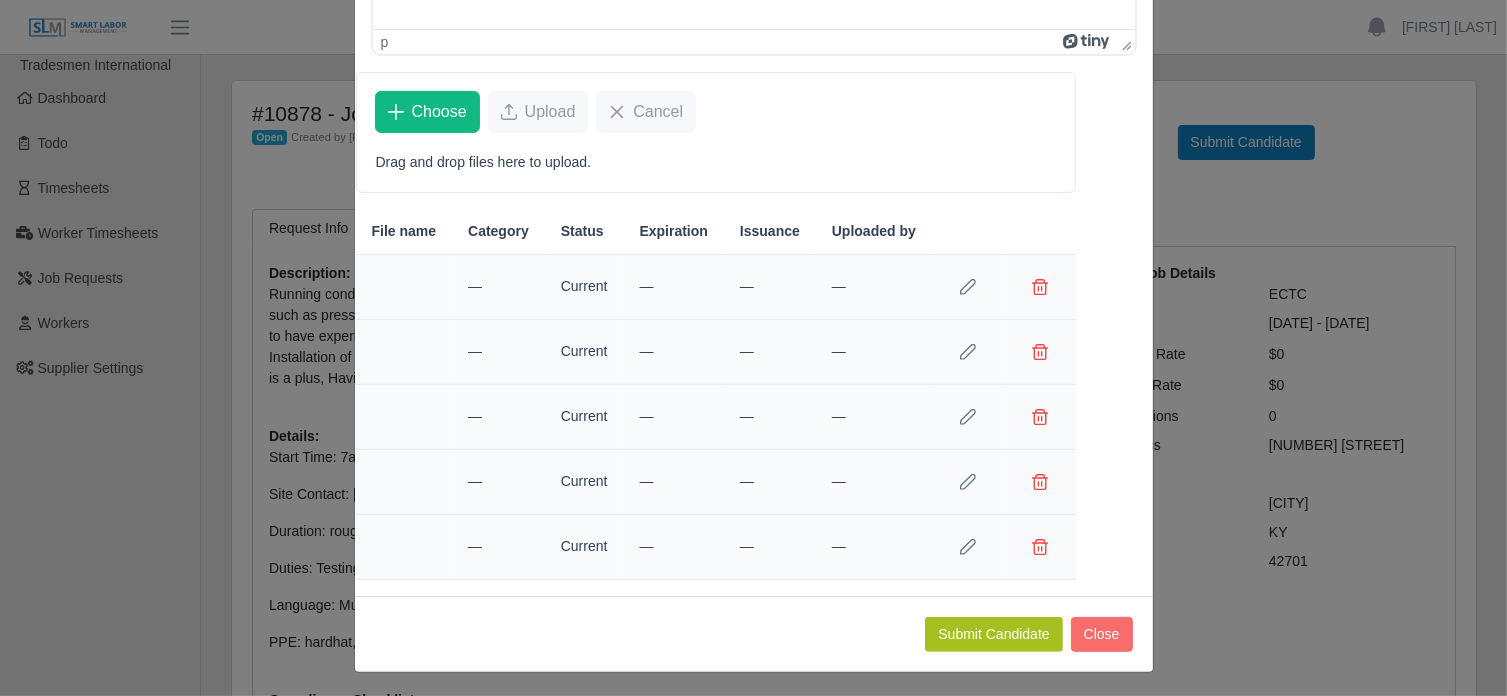 click on "Submit Candidate" 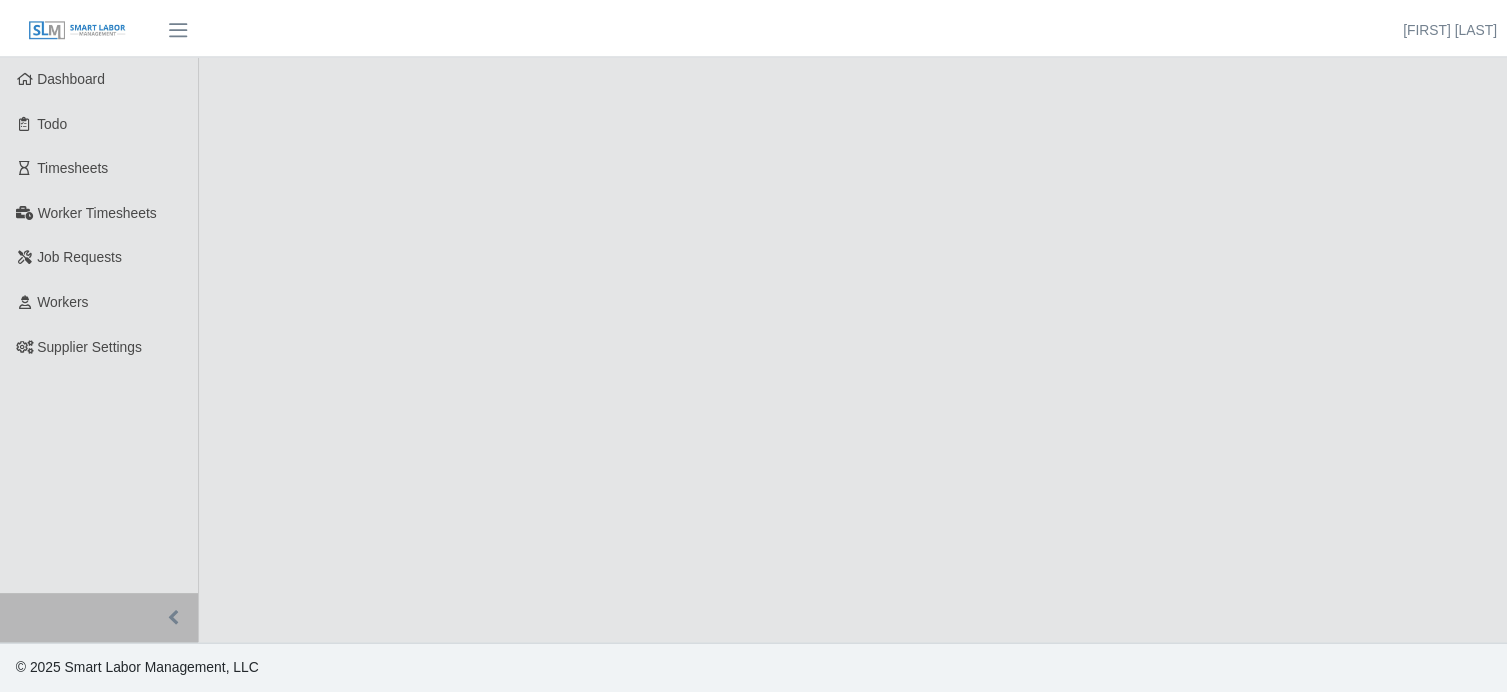 scroll, scrollTop: 0, scrollLeft: 0, axis: both 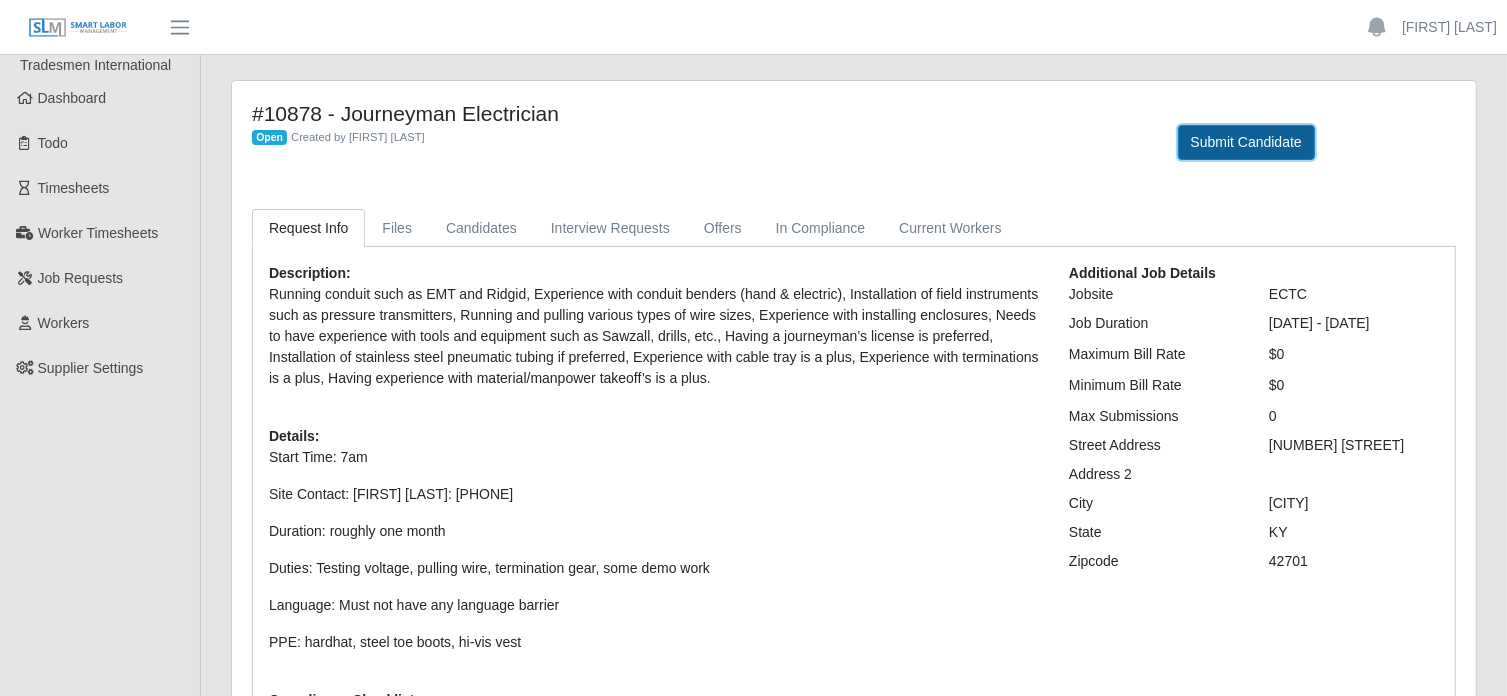 click on "Submit Candidate" at bounding box center (1246, 142) 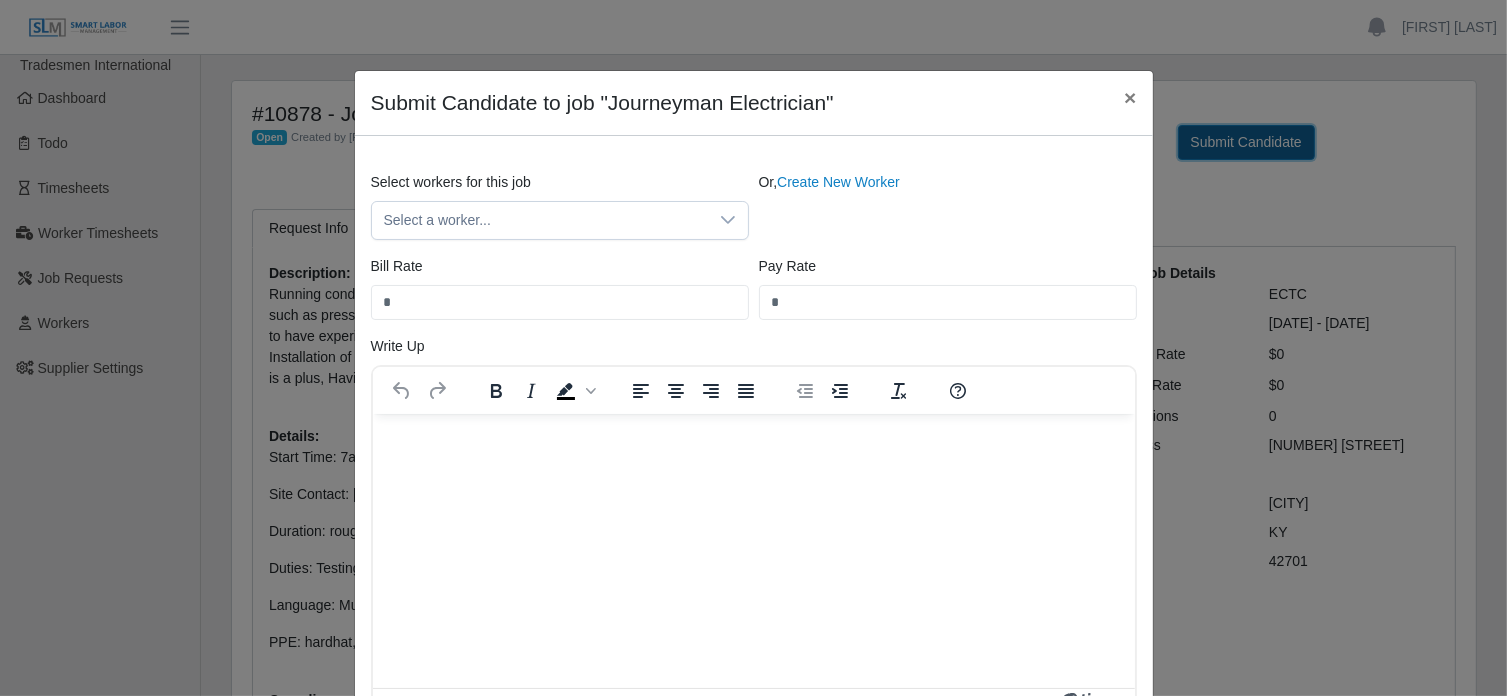 scroll, scrollTop: 0, scrollLeft: 0, axis: both 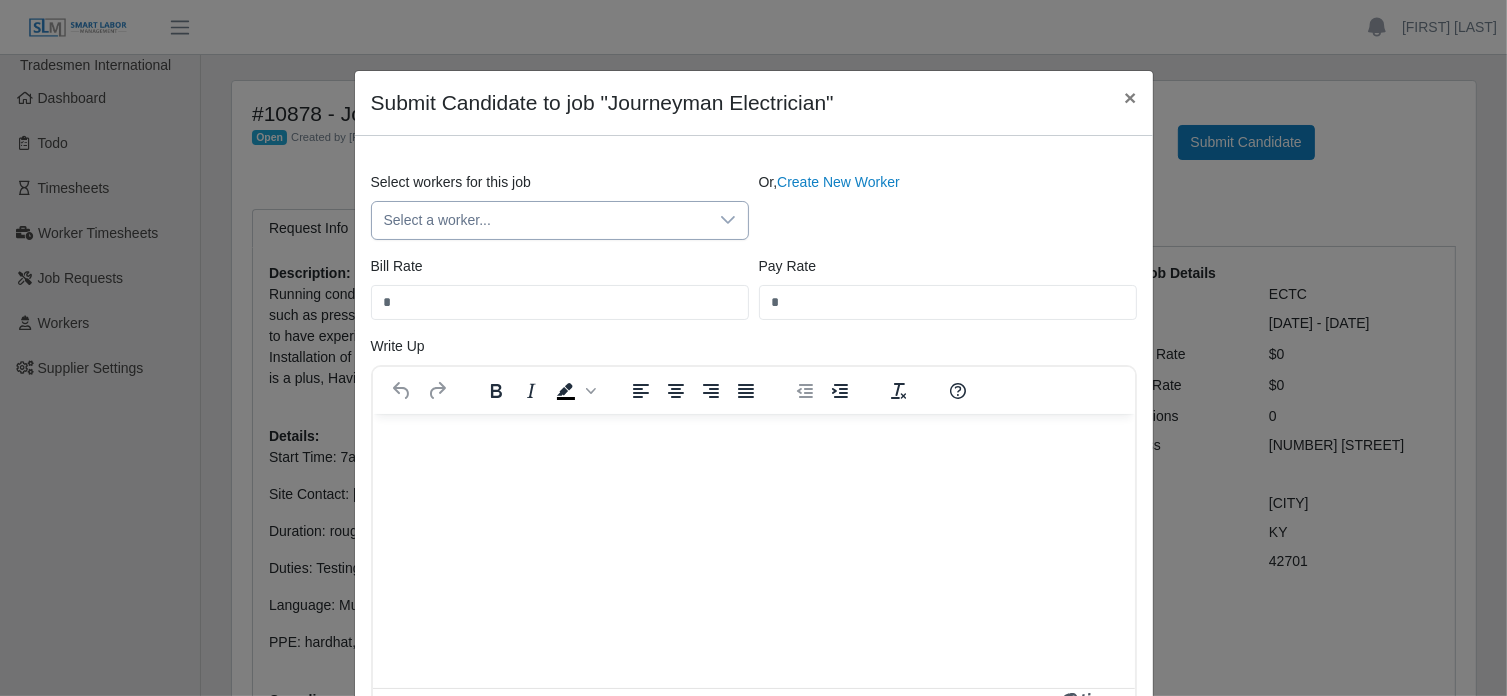 click on "Select a worker..." at bounding box center (540, 220) 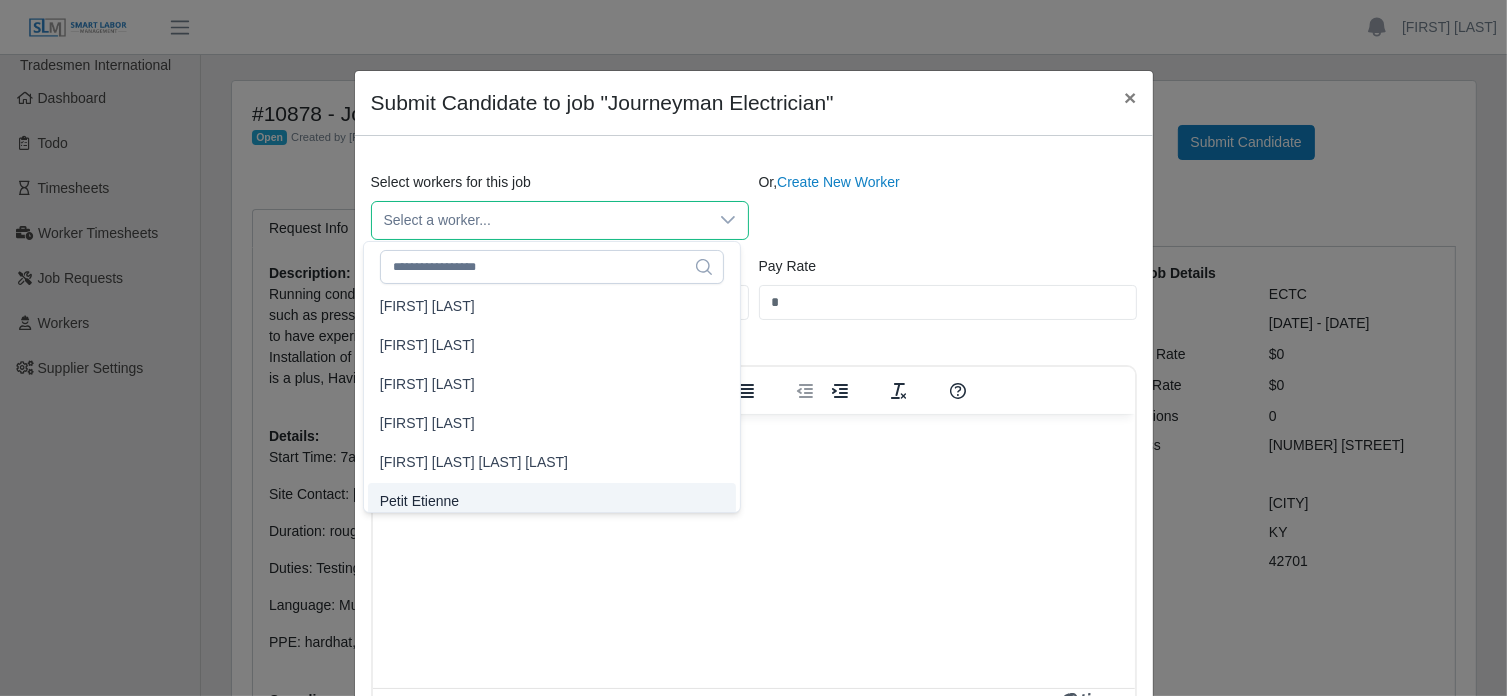 scroll, scrollTop: 6798, scrollLeft: 0, axis: vertical 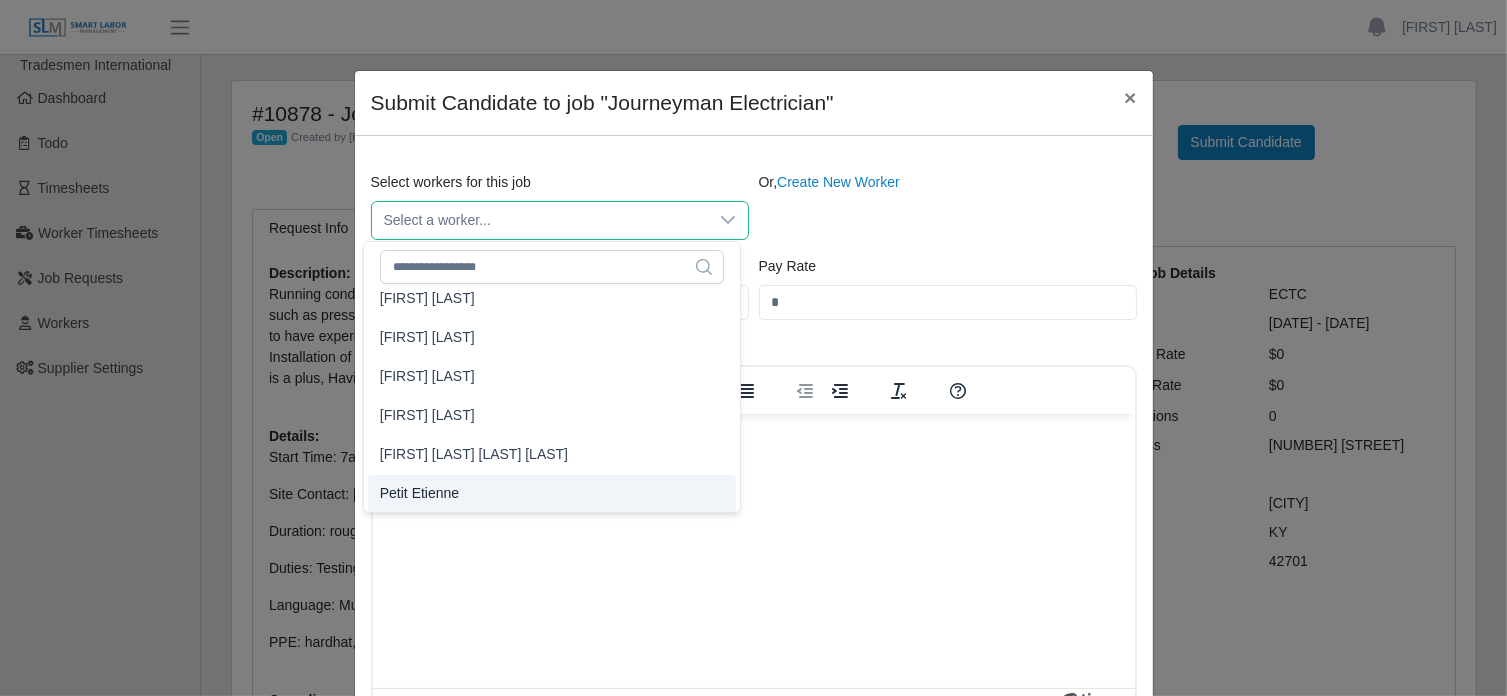 click on "Petit Etienne" 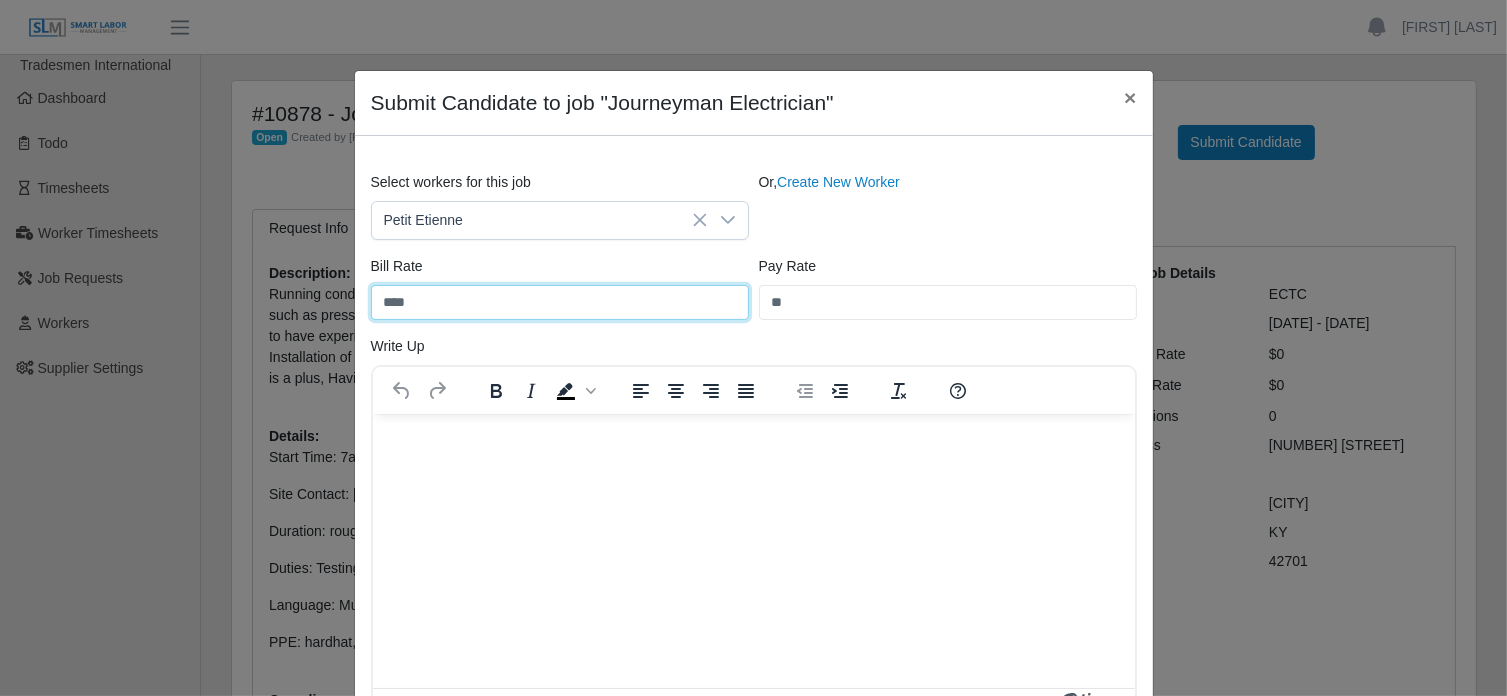 click on "****" at bounding box center (560, 302) 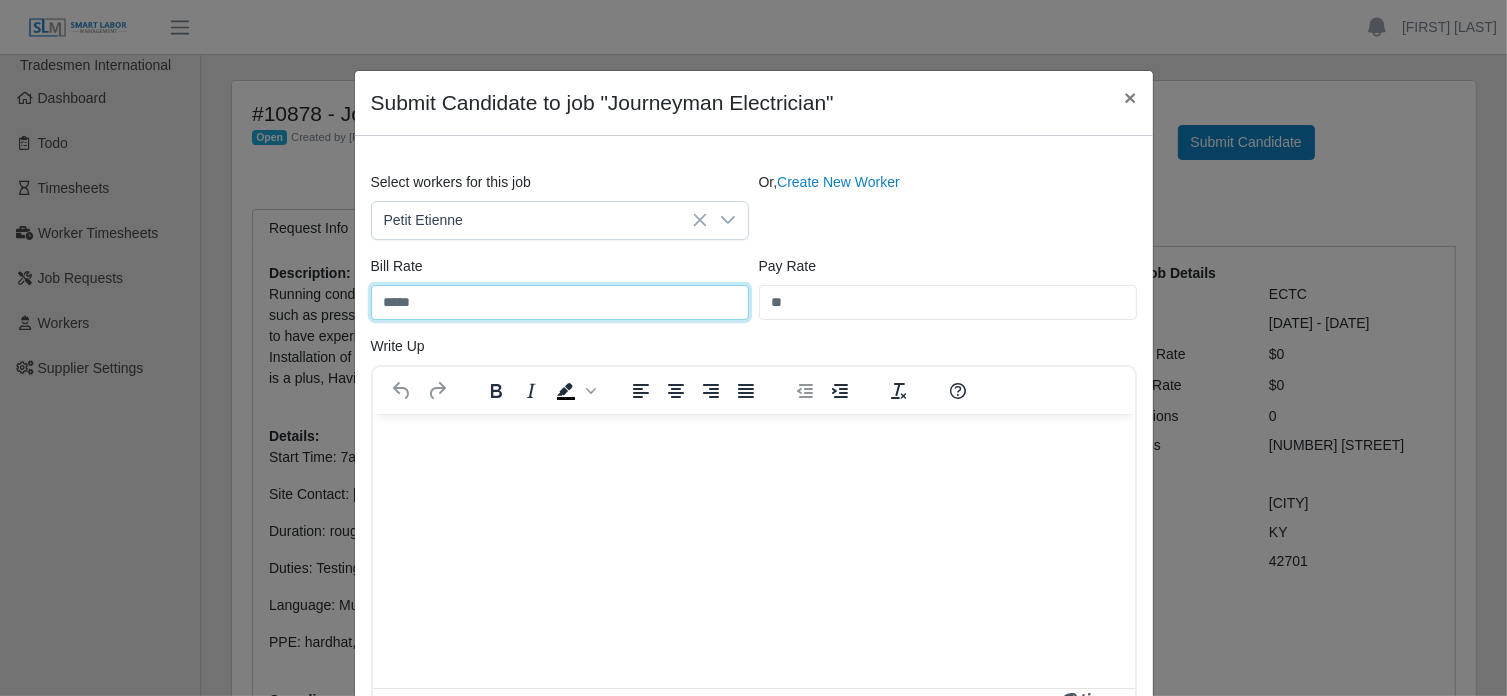 scroll, scrollTop: 62, scrollLeft: 0, axis: vertical 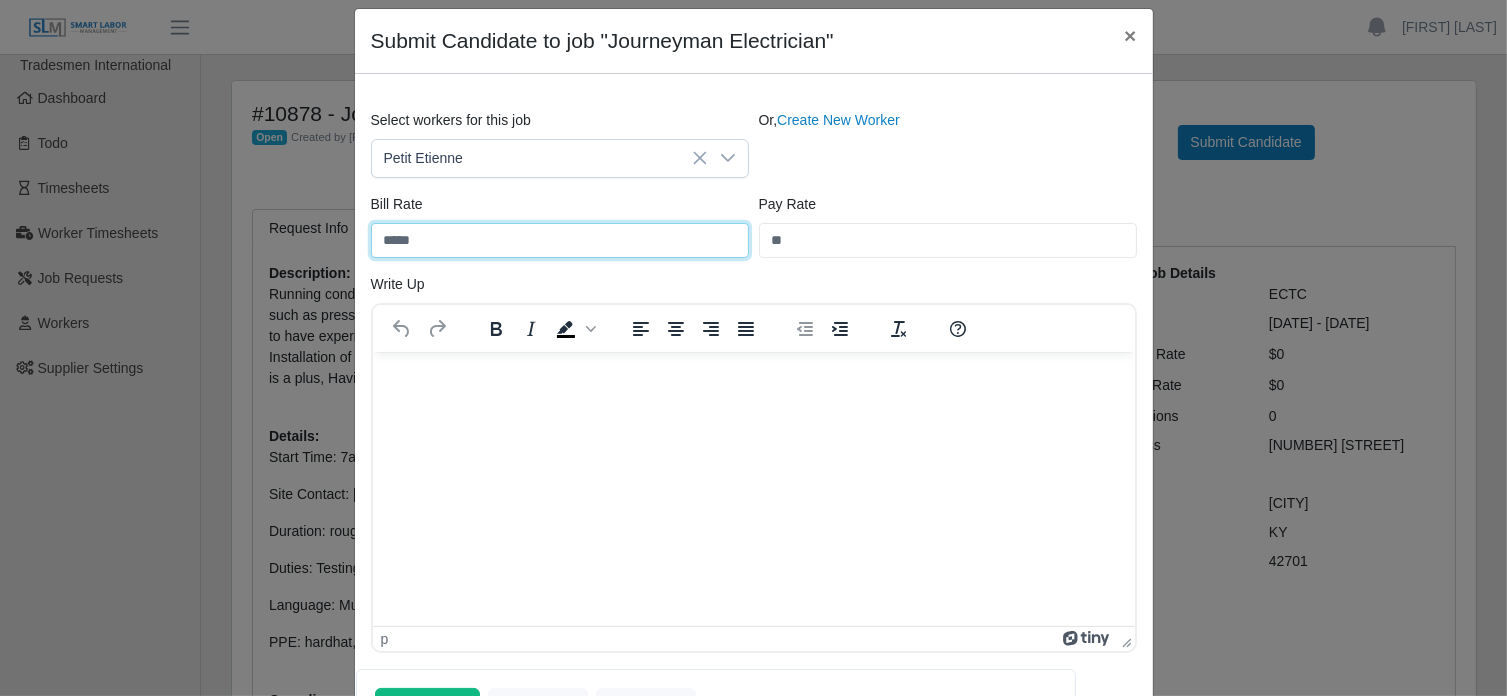 type on "*****" 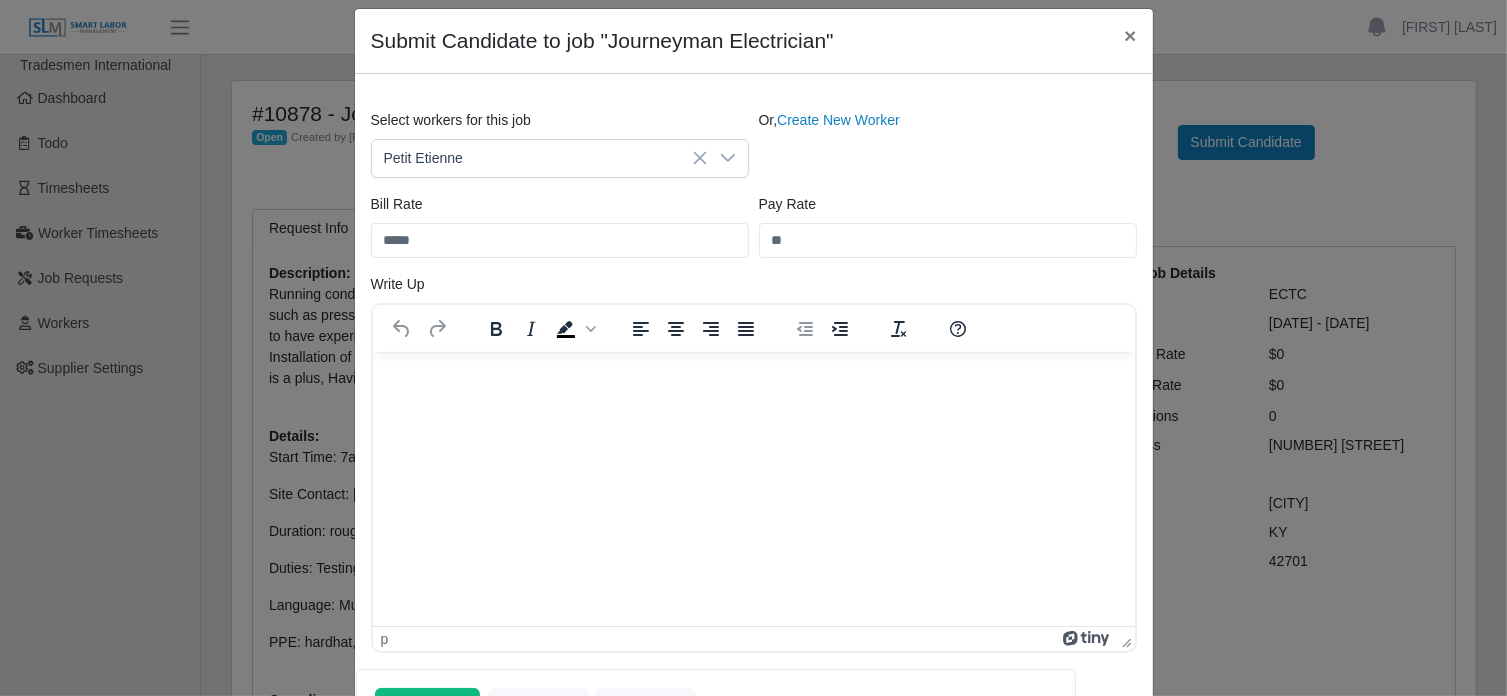 click at bounding box center [753, 378] 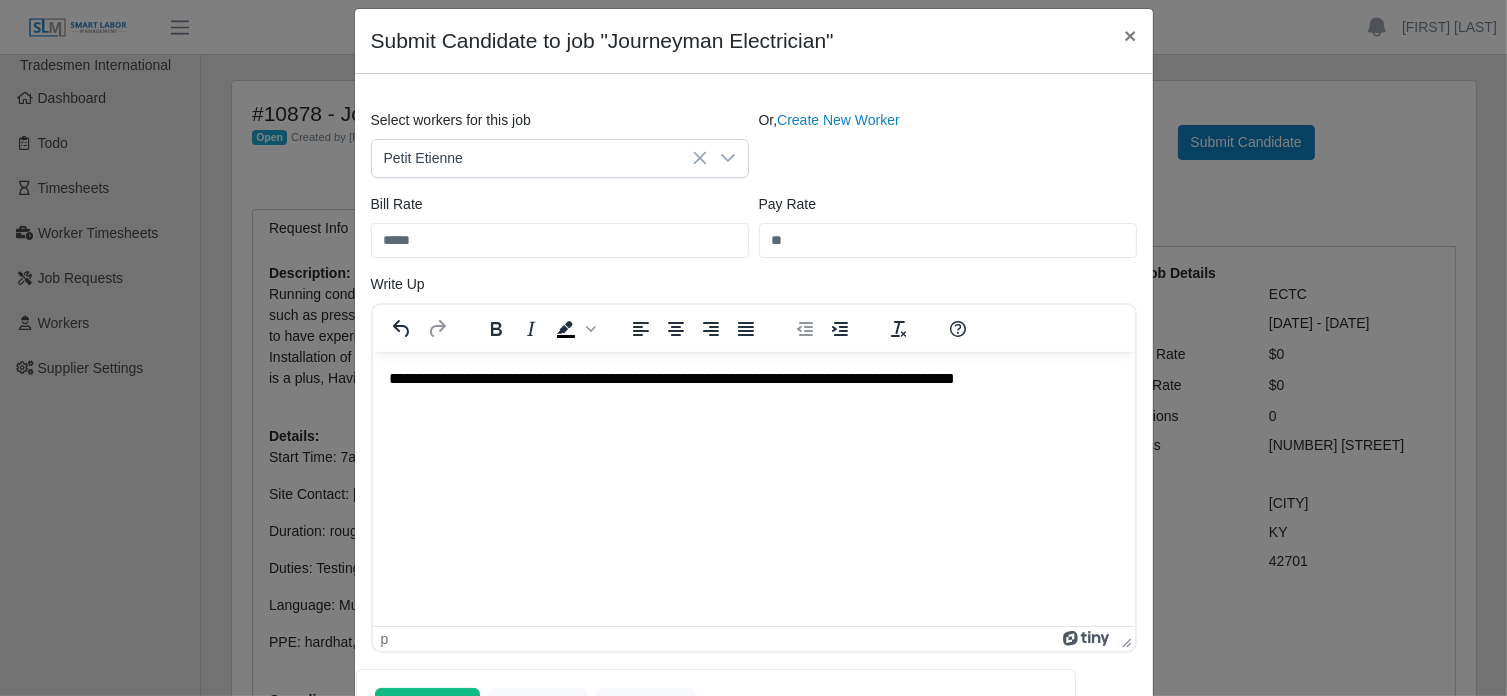 scroll, scrollTop: 659, scrollLeft: 0, axis: vertical 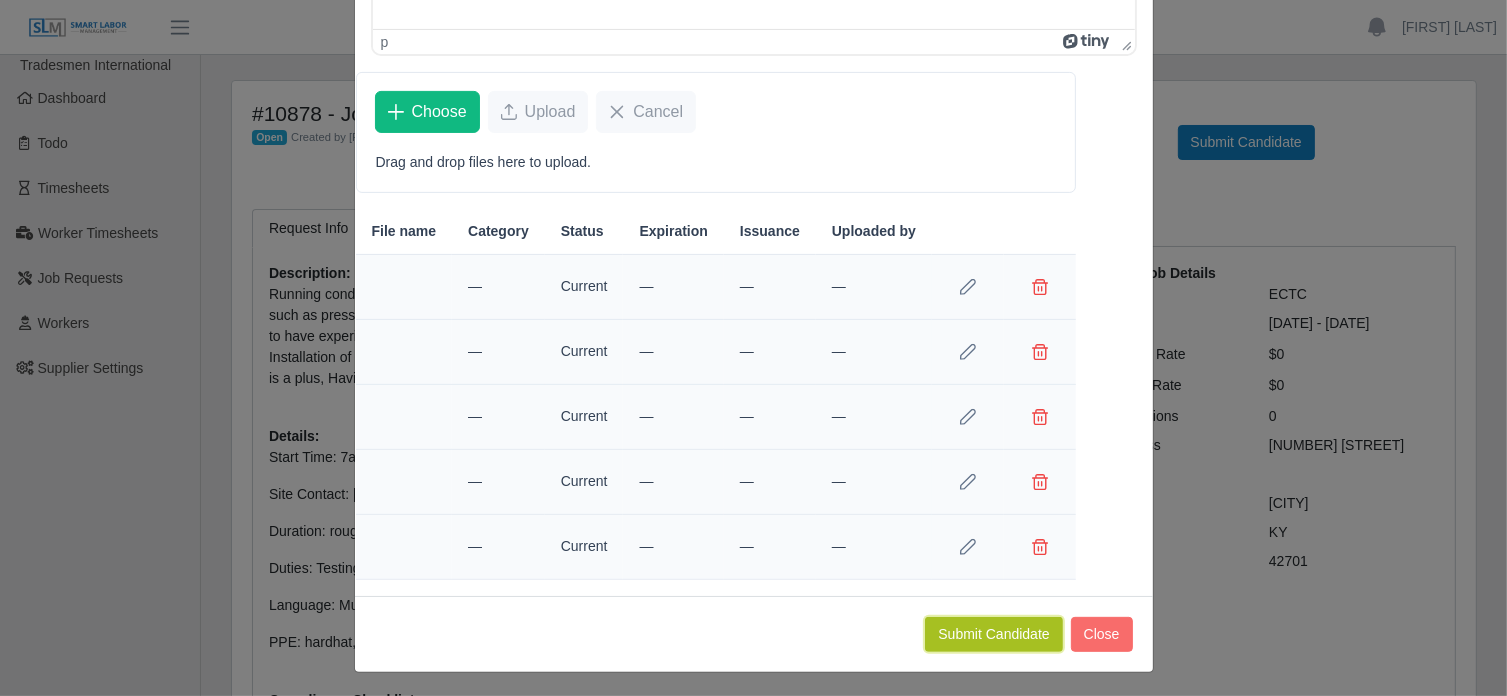 click on "Submit Candidate" 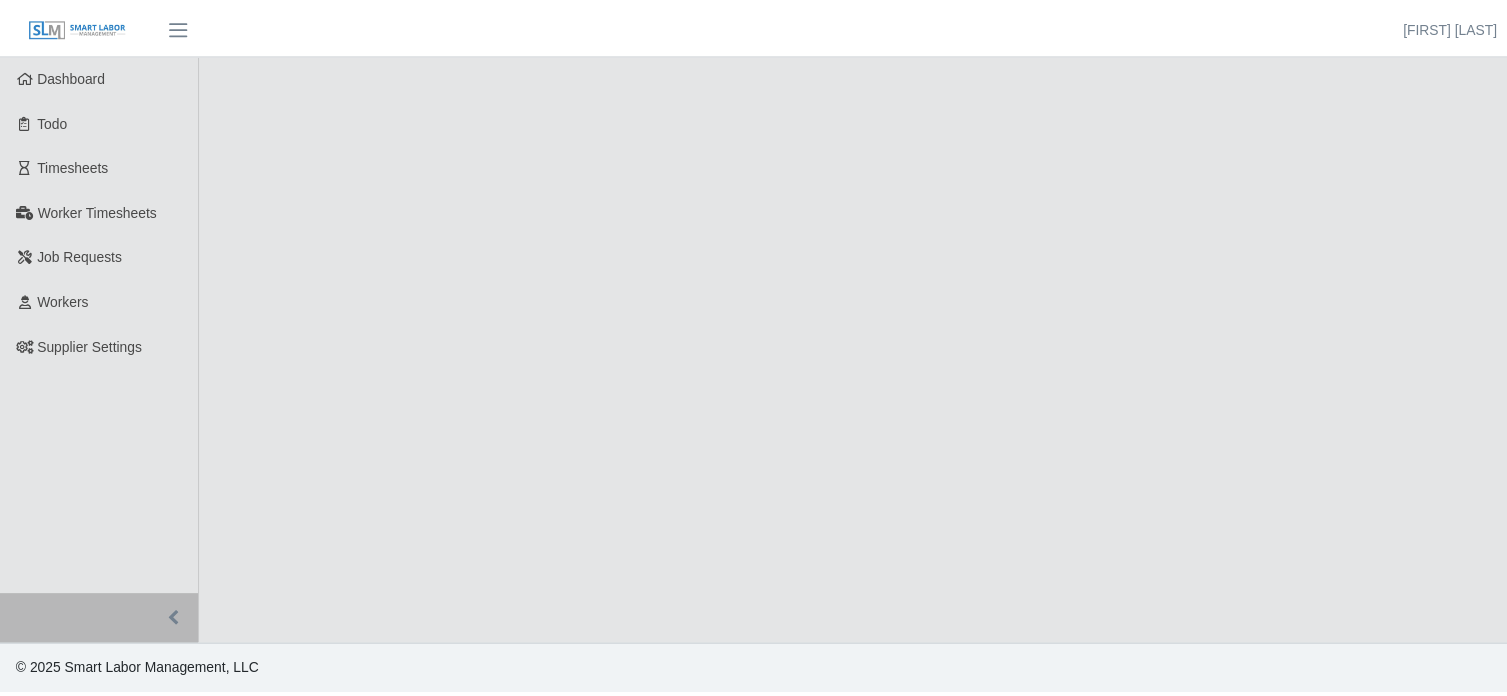 scroll, scrollTop: 0, scrollLeft: 0, axis: both 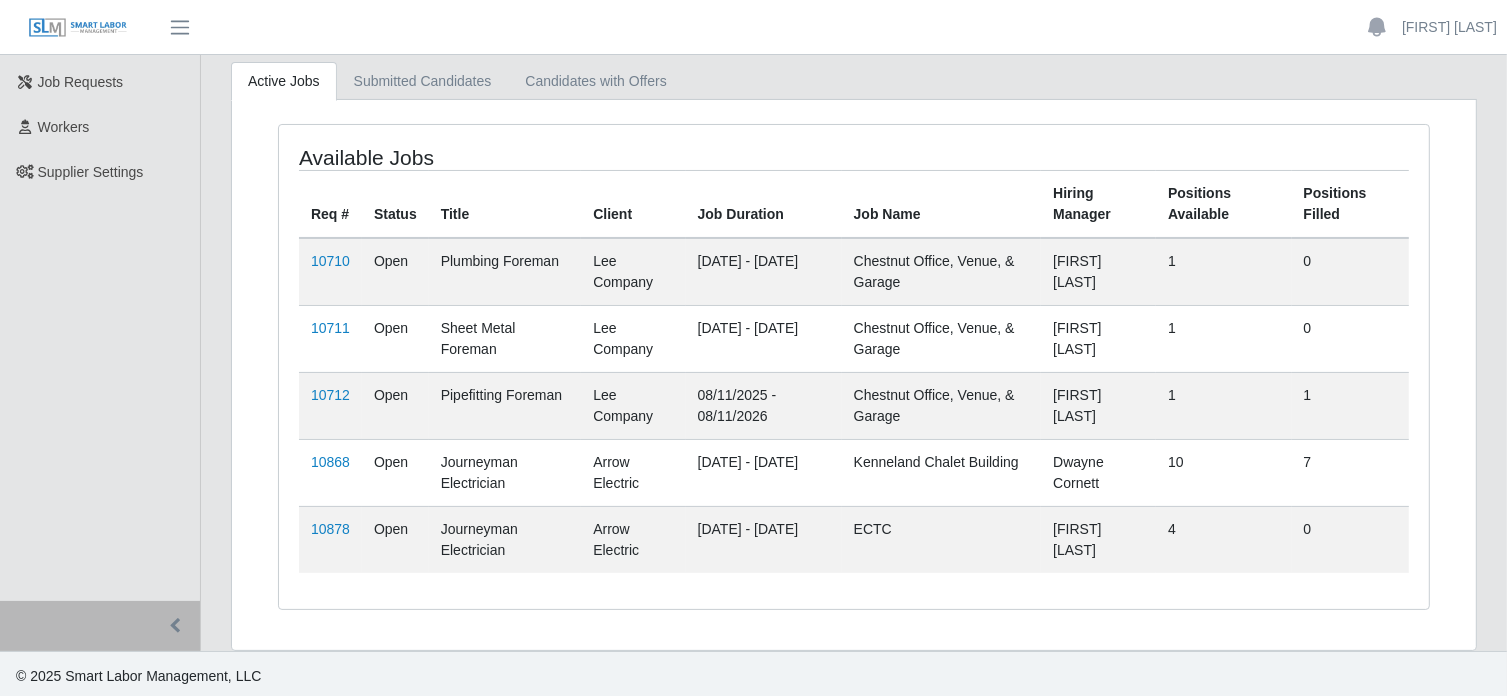 click on "[FIRST] [LAST]  Account  Settings Logout" 